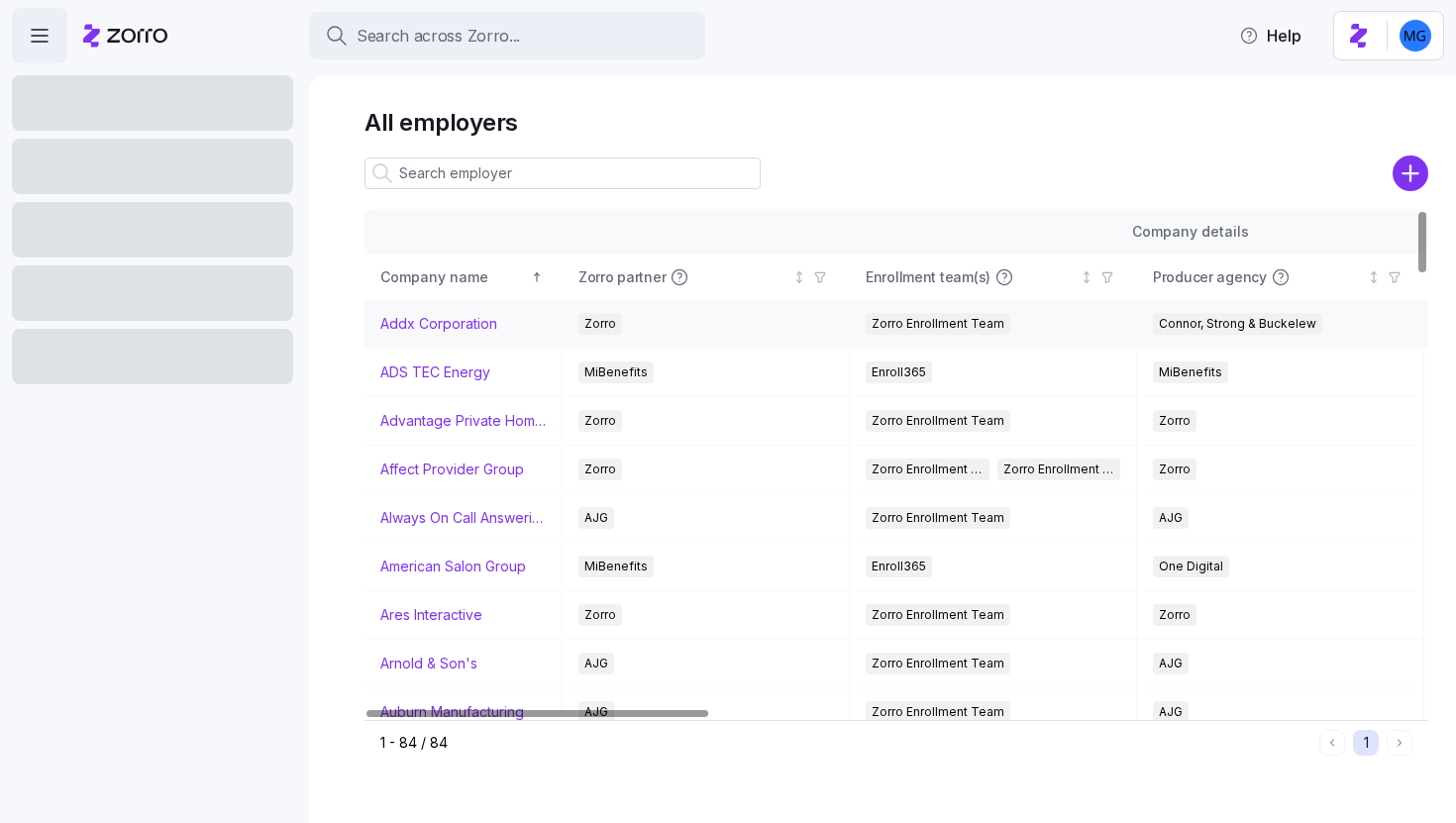 scroll, scrollTop: 0, scrollLeft: 0, axis: both 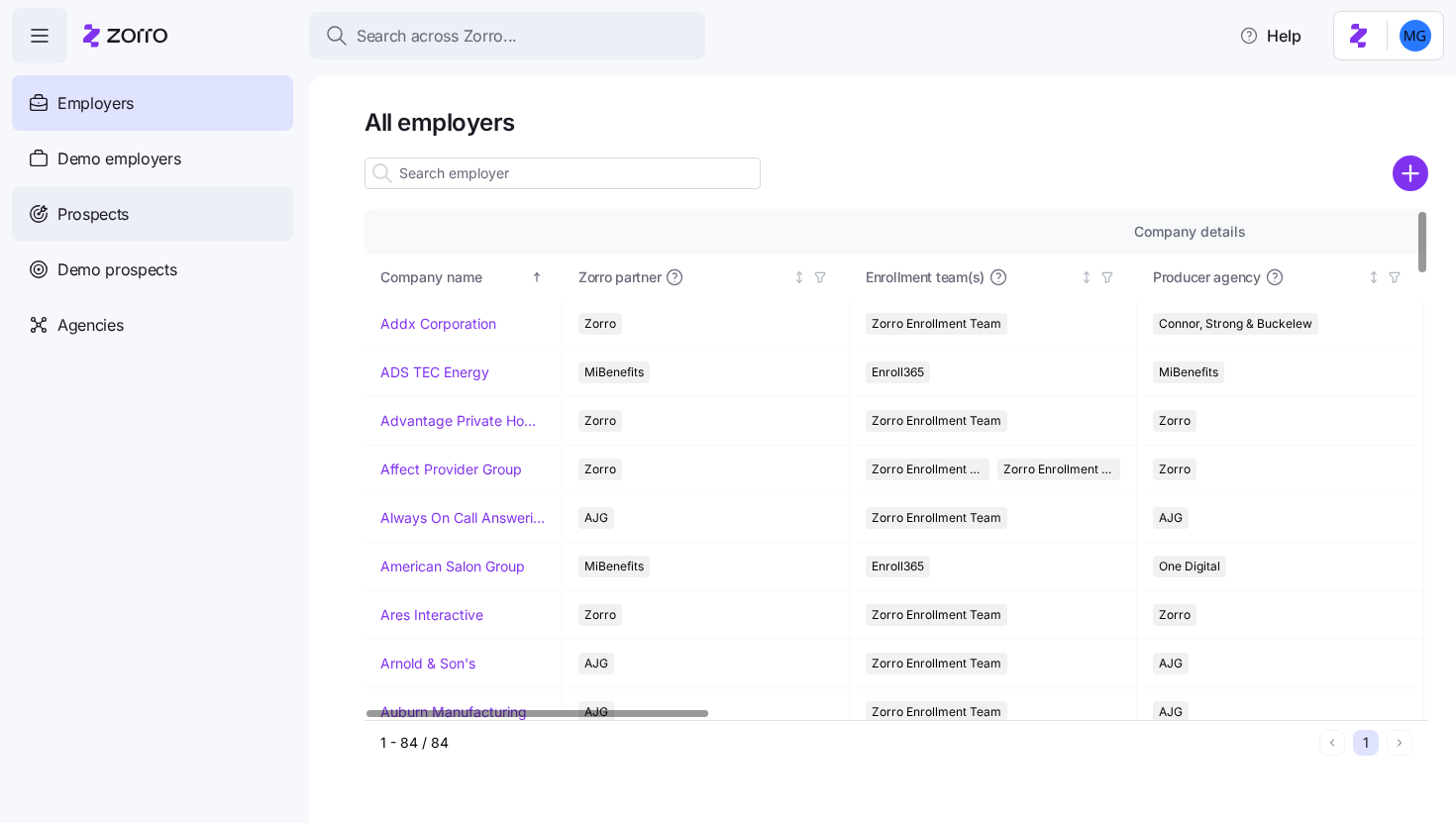 click on "Prospects" at bounding box center (153, 214) 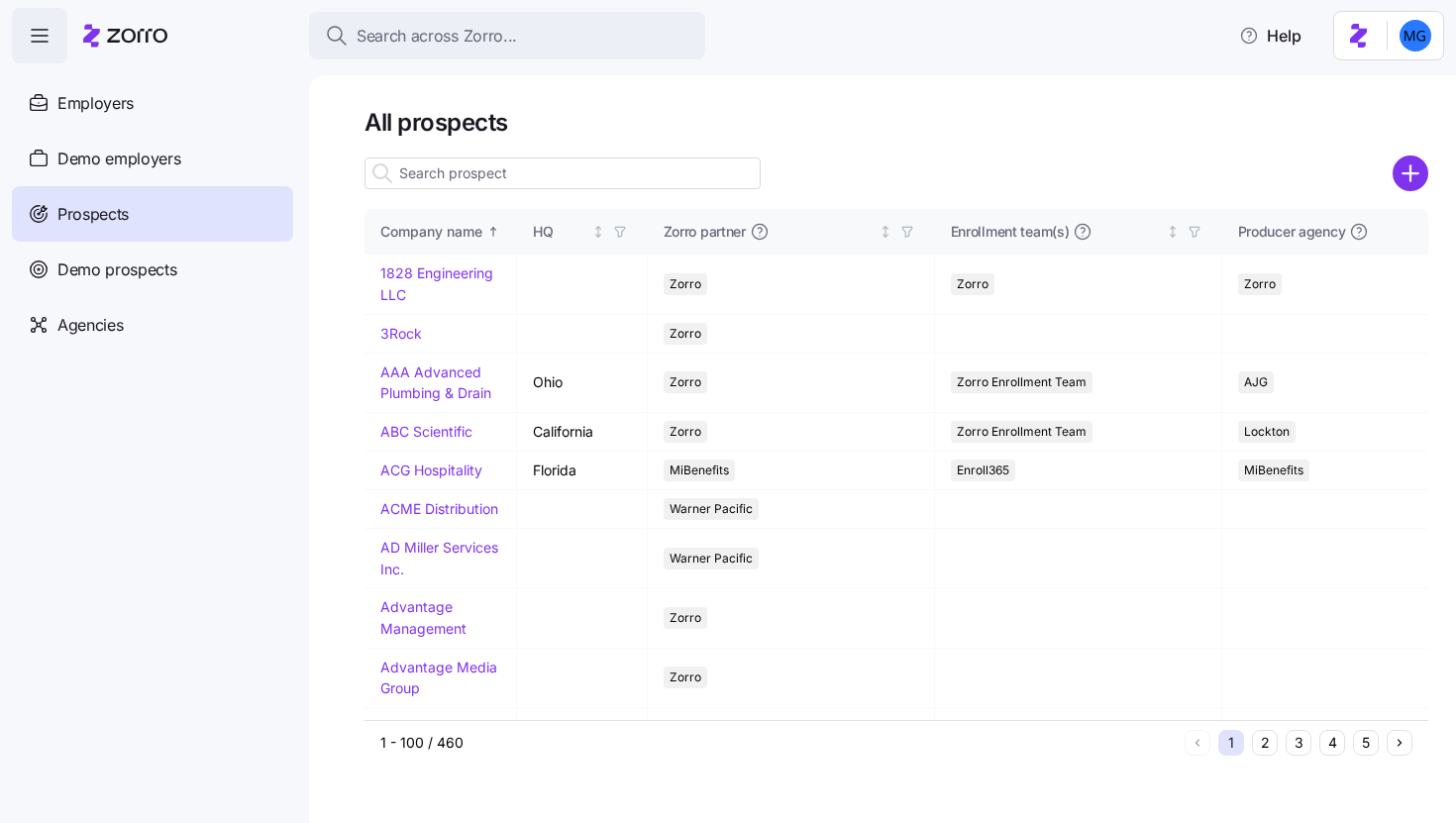 click at bounding box center [563, 173] 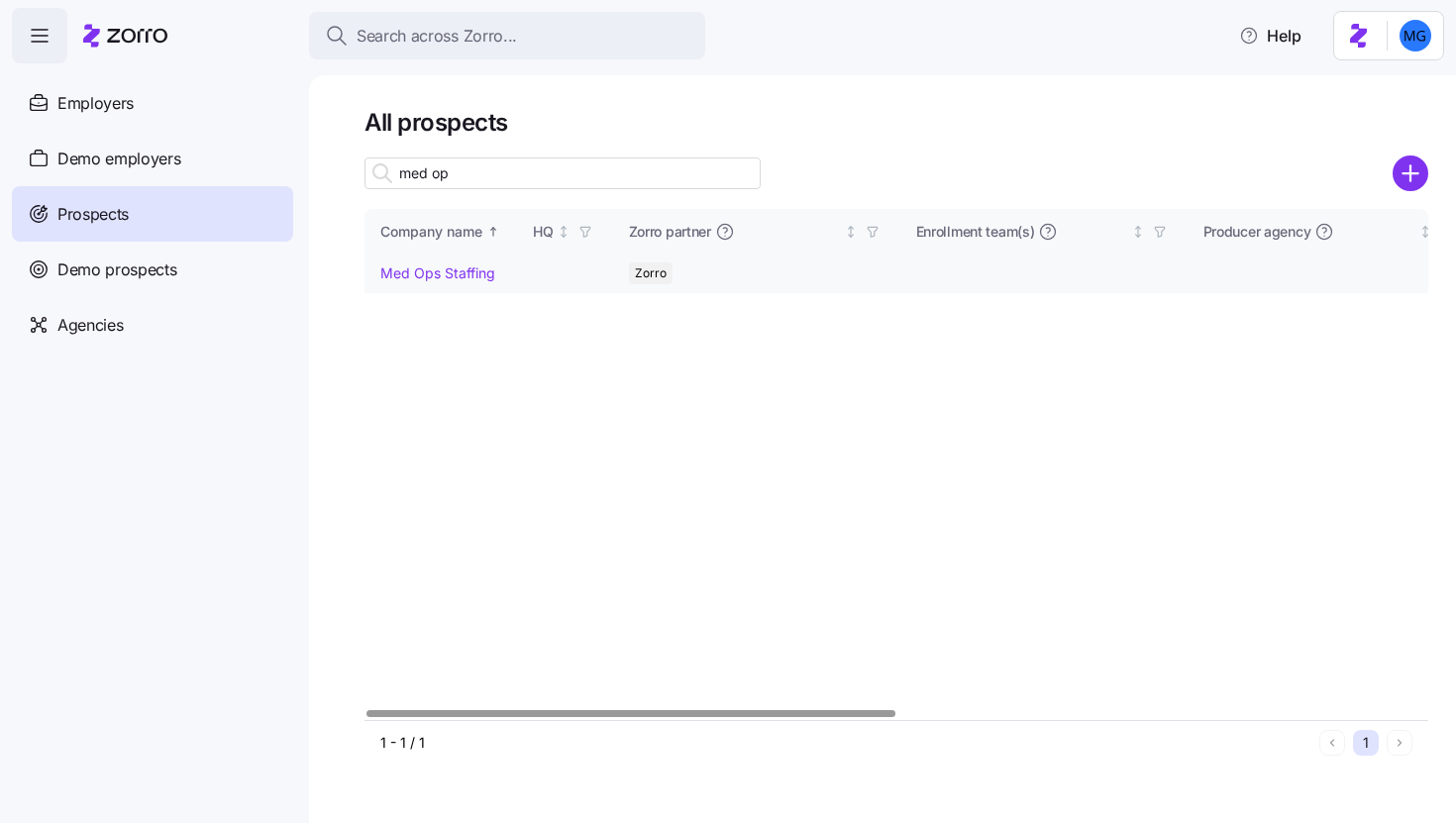type on "med op" 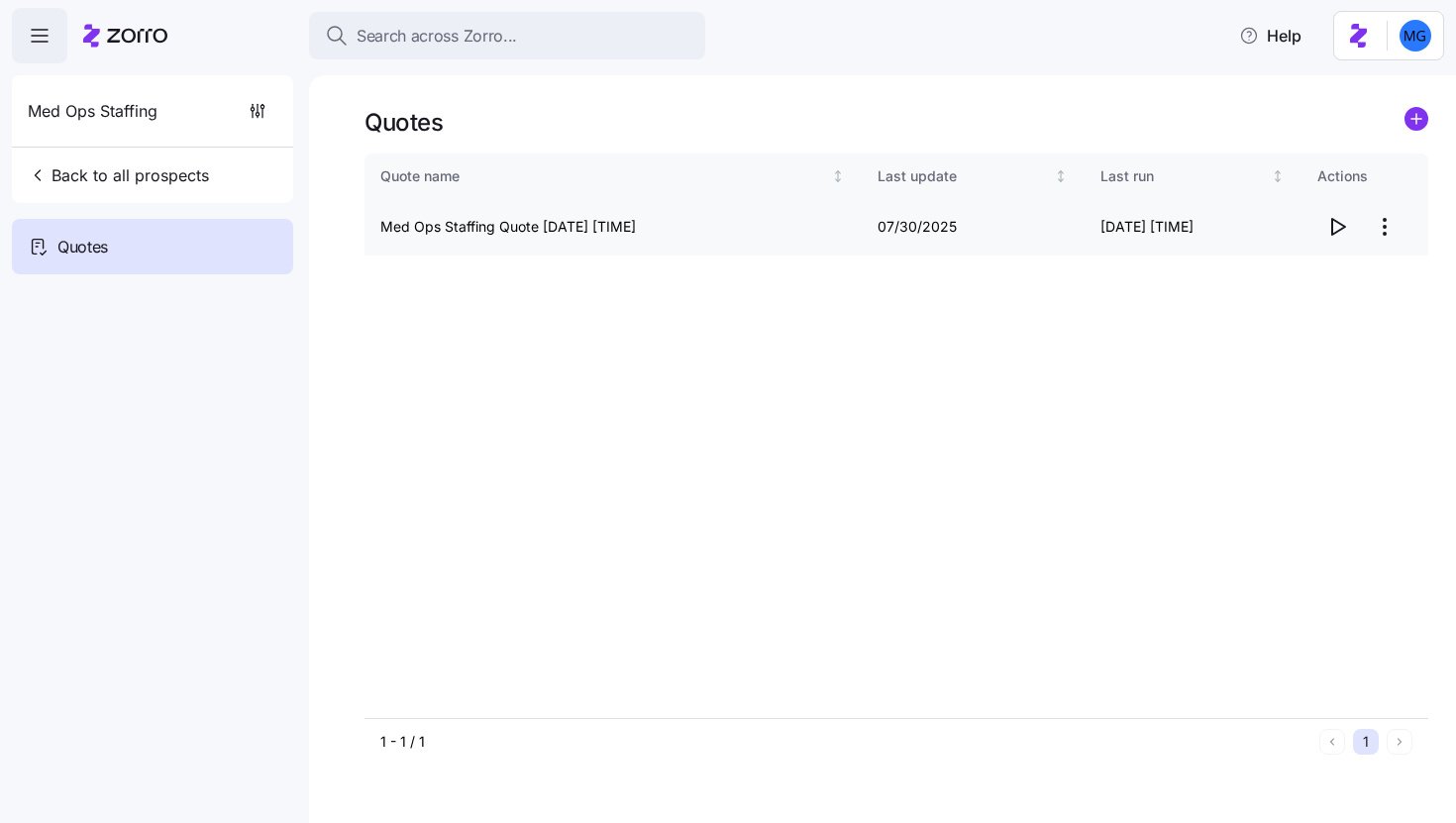 click 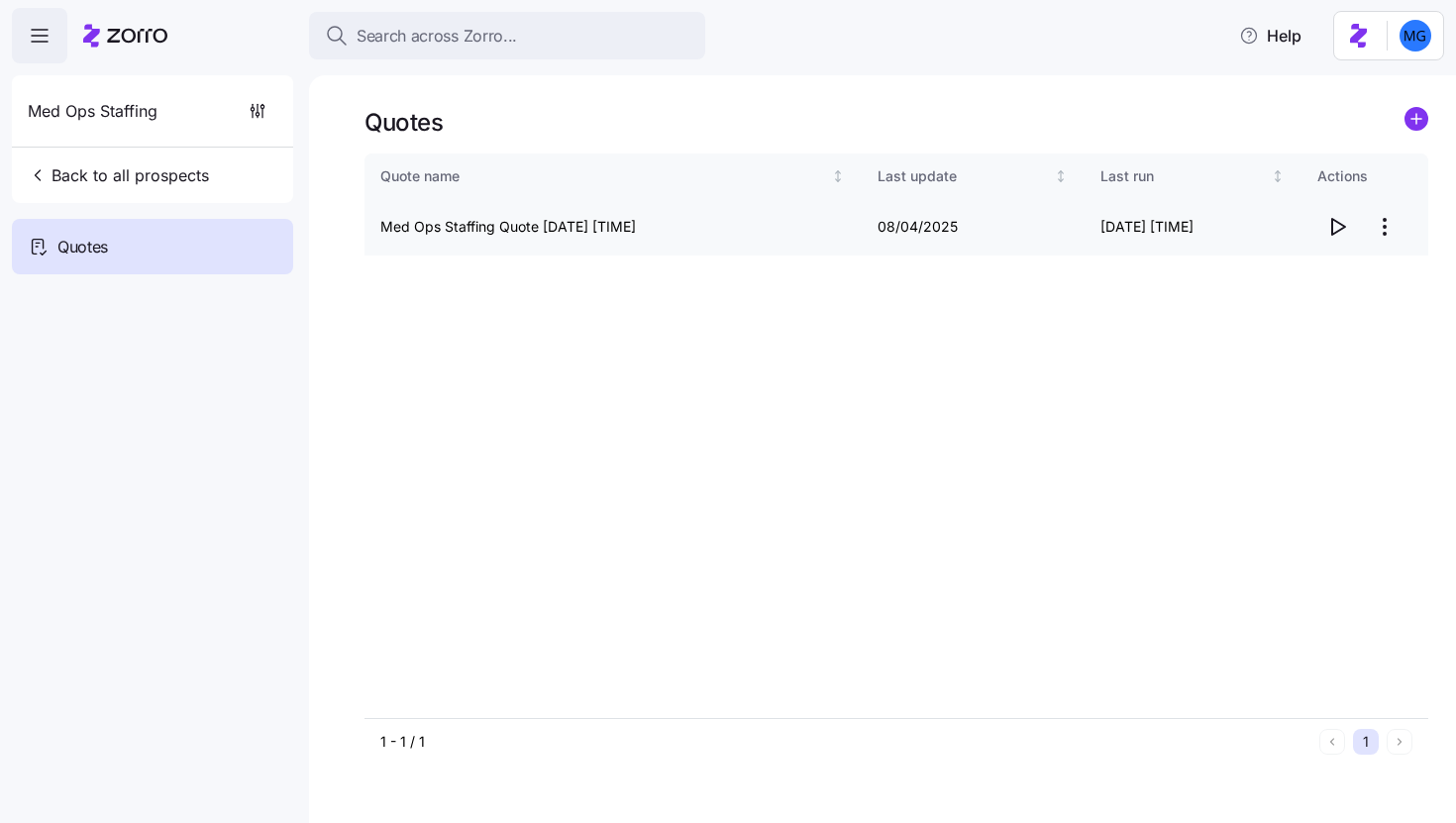 click on "Search across Zorro... Help Med Ops Staffing Back to all prospects Quotes Quotes Quote name Last update Last run Actions Med Ops Staffing Quote 07/30/2025 6:49 PM 08/04/2025 08/04/2025 10:50 AM 1 - 1 / 1 1 Quotes" at bounding box center (728, 405) 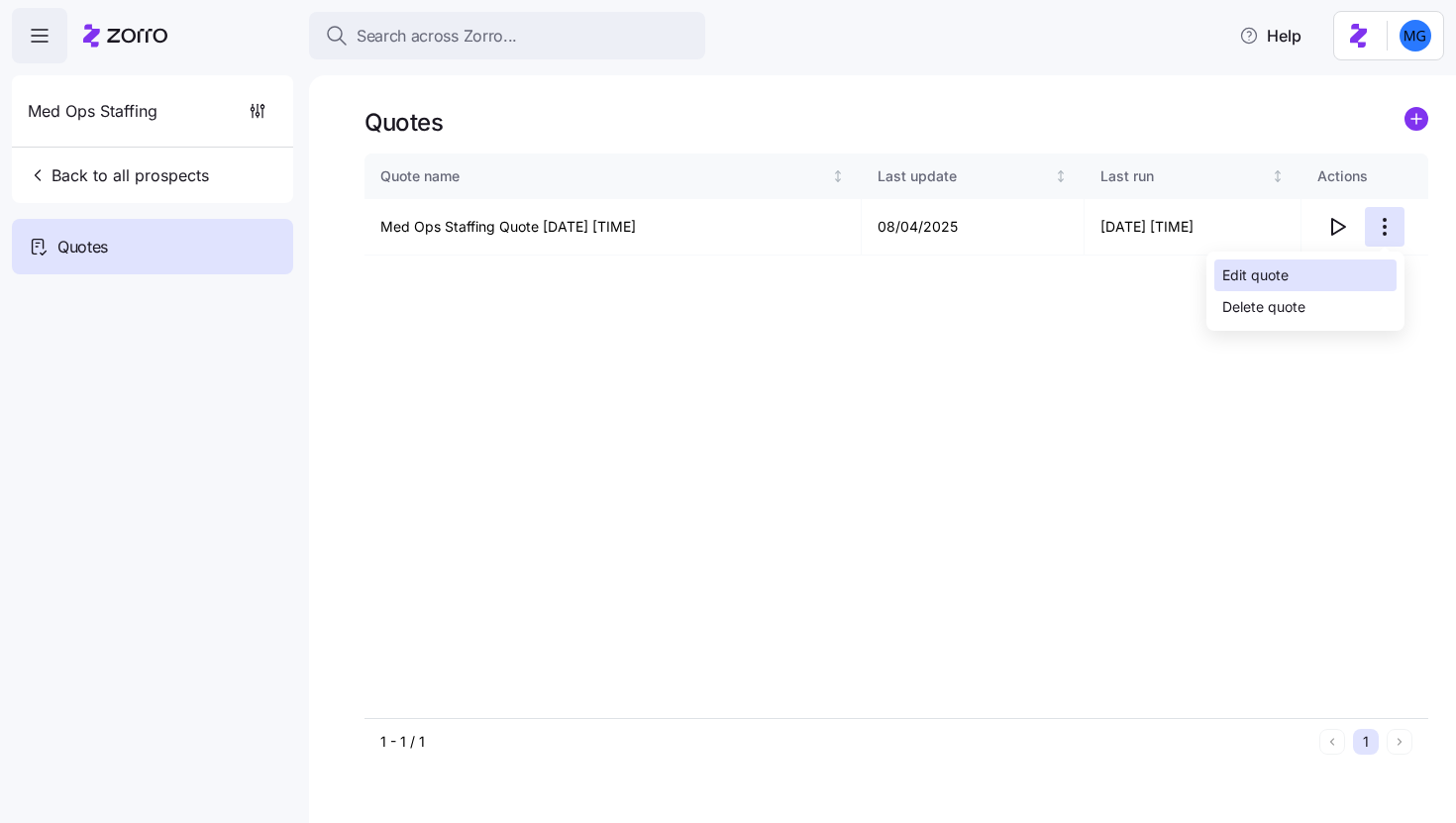 click on "Edit quote" at bounding box center [1305, 275] 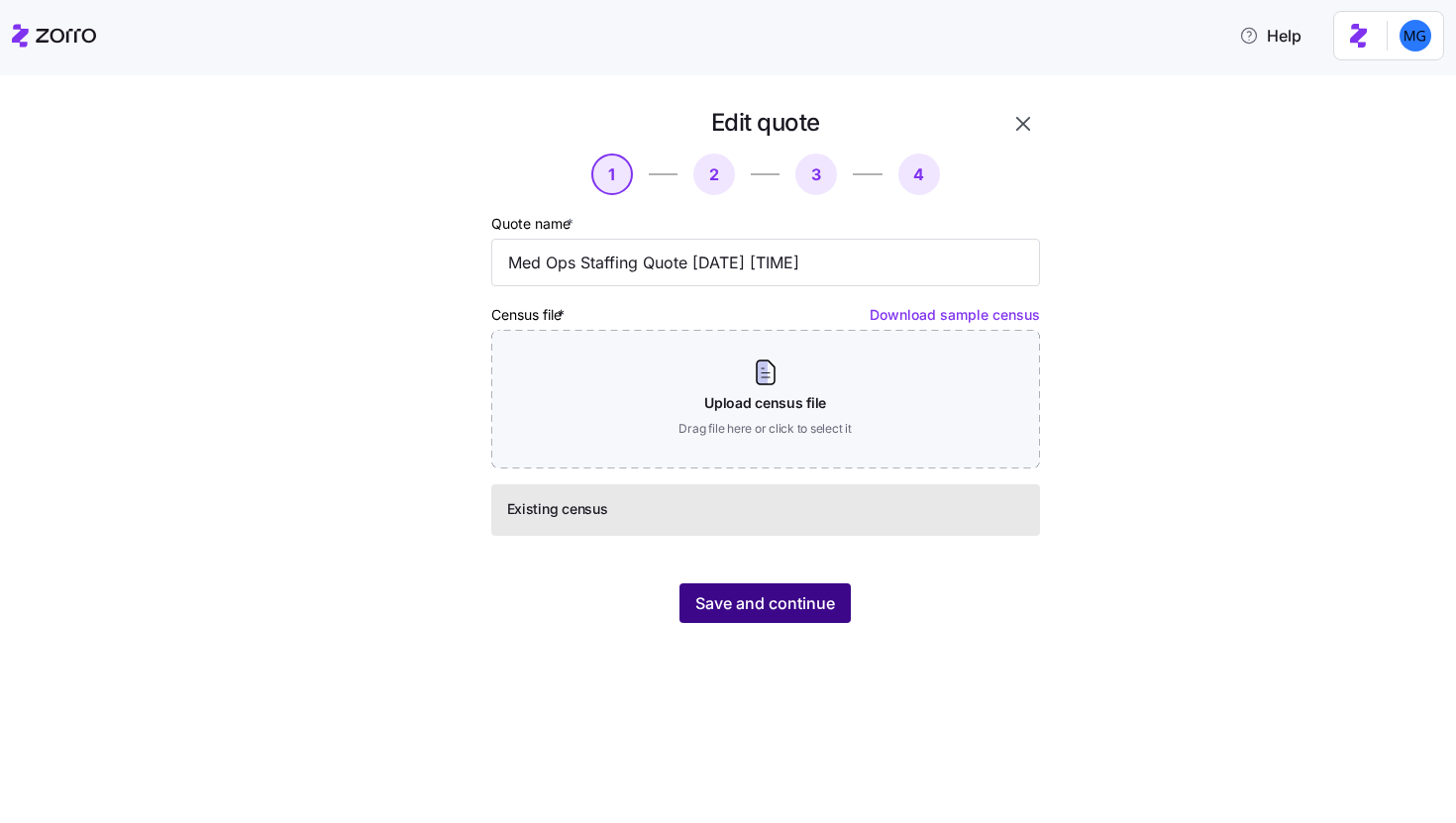 click on "Save and continue" at bounding box center (765, 603) 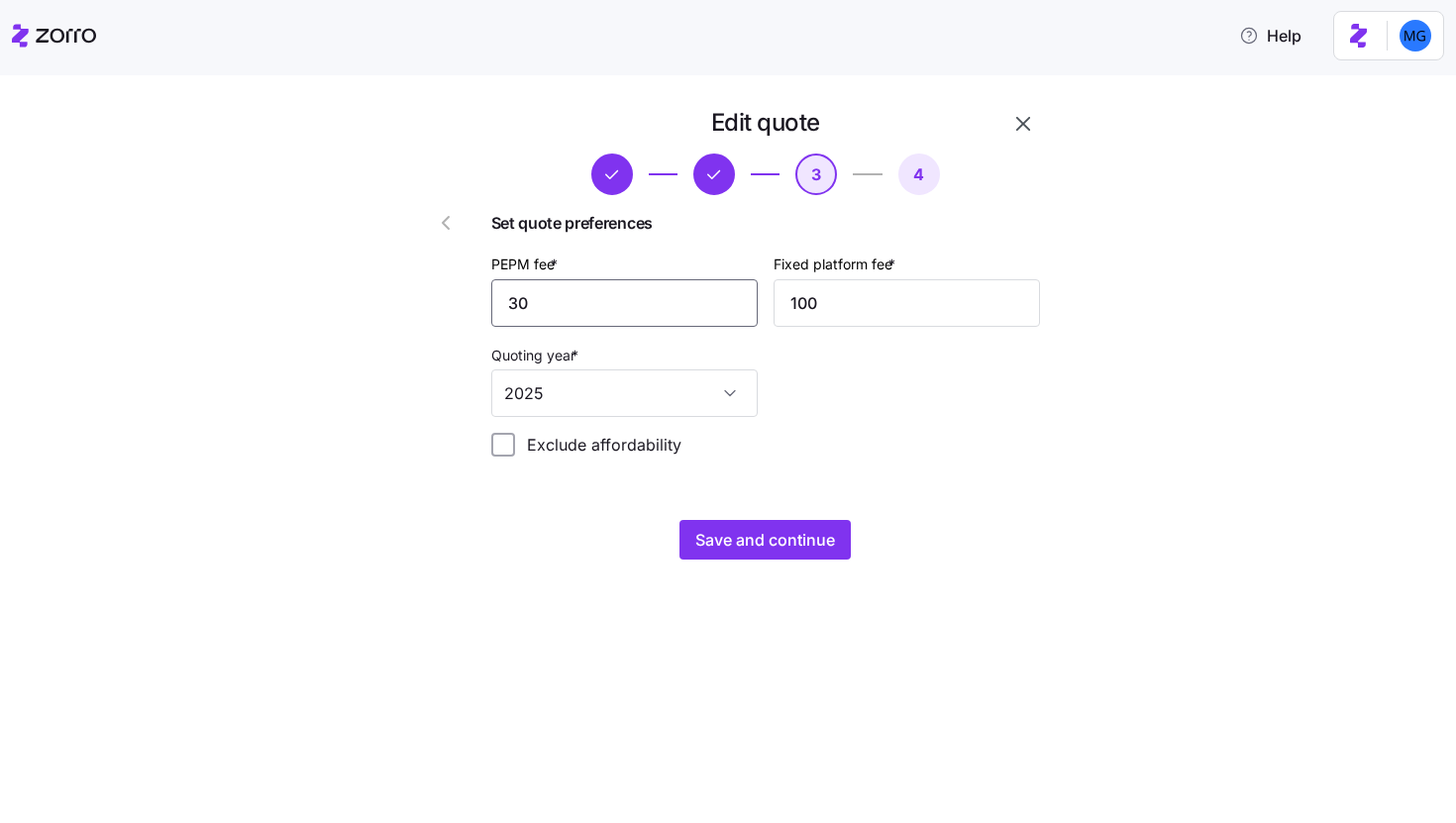drag, startPoint x: 546, startPoint y: 306, endPoint x: 392, endPoint y: 312, distance: 154.11684 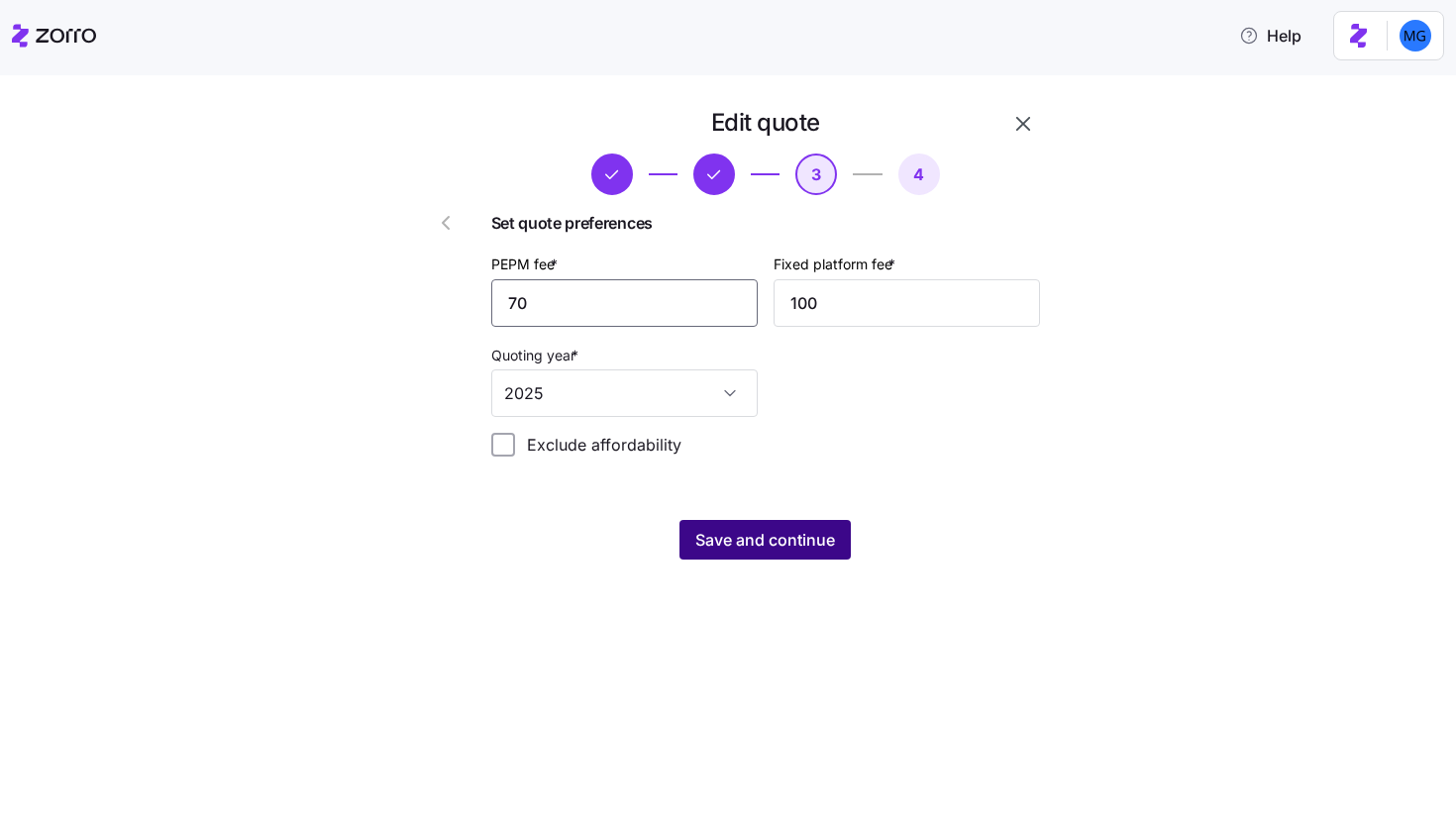 type on "70" 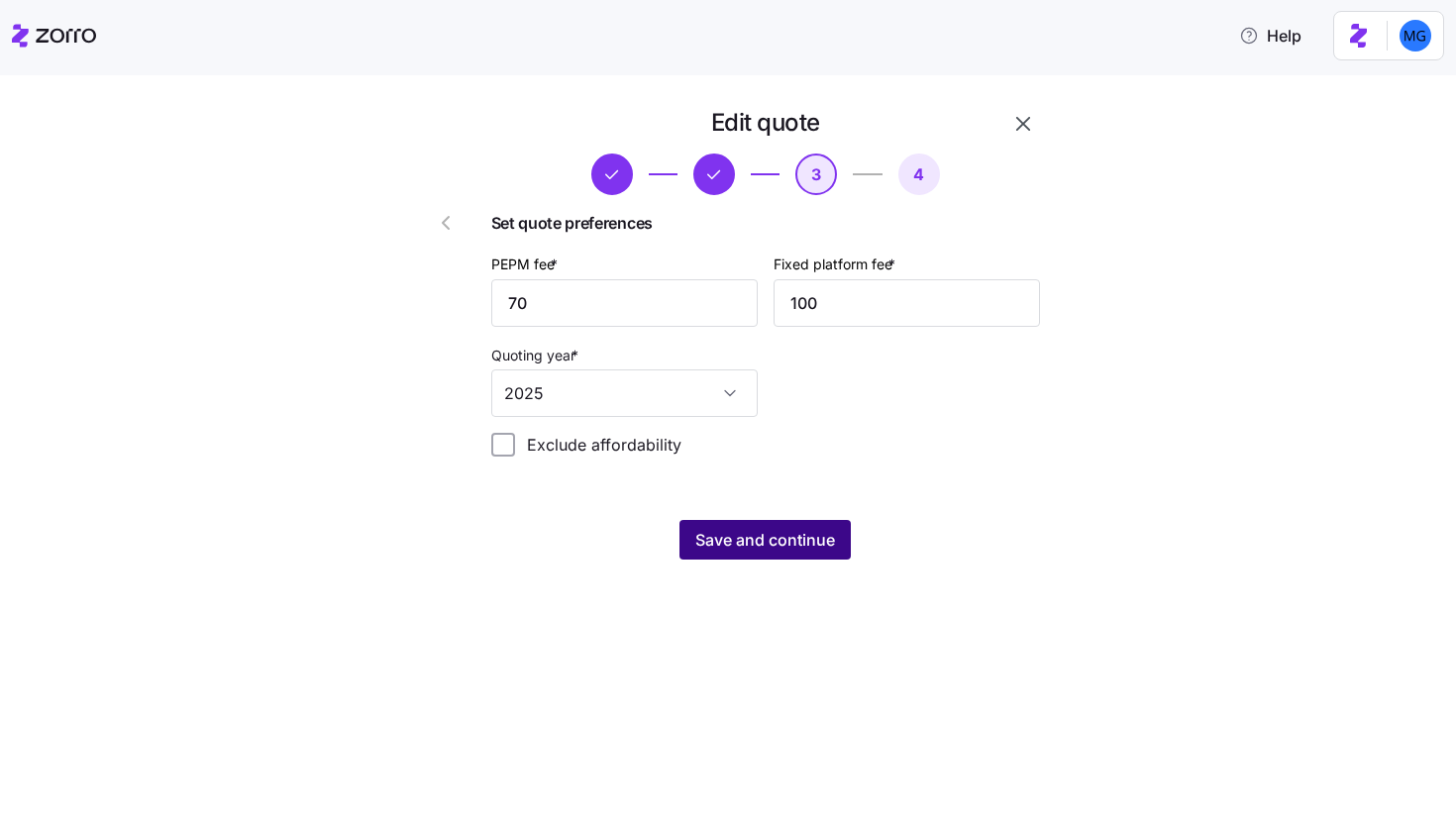 click on "Save and continue" at bounding box center [765, 540] 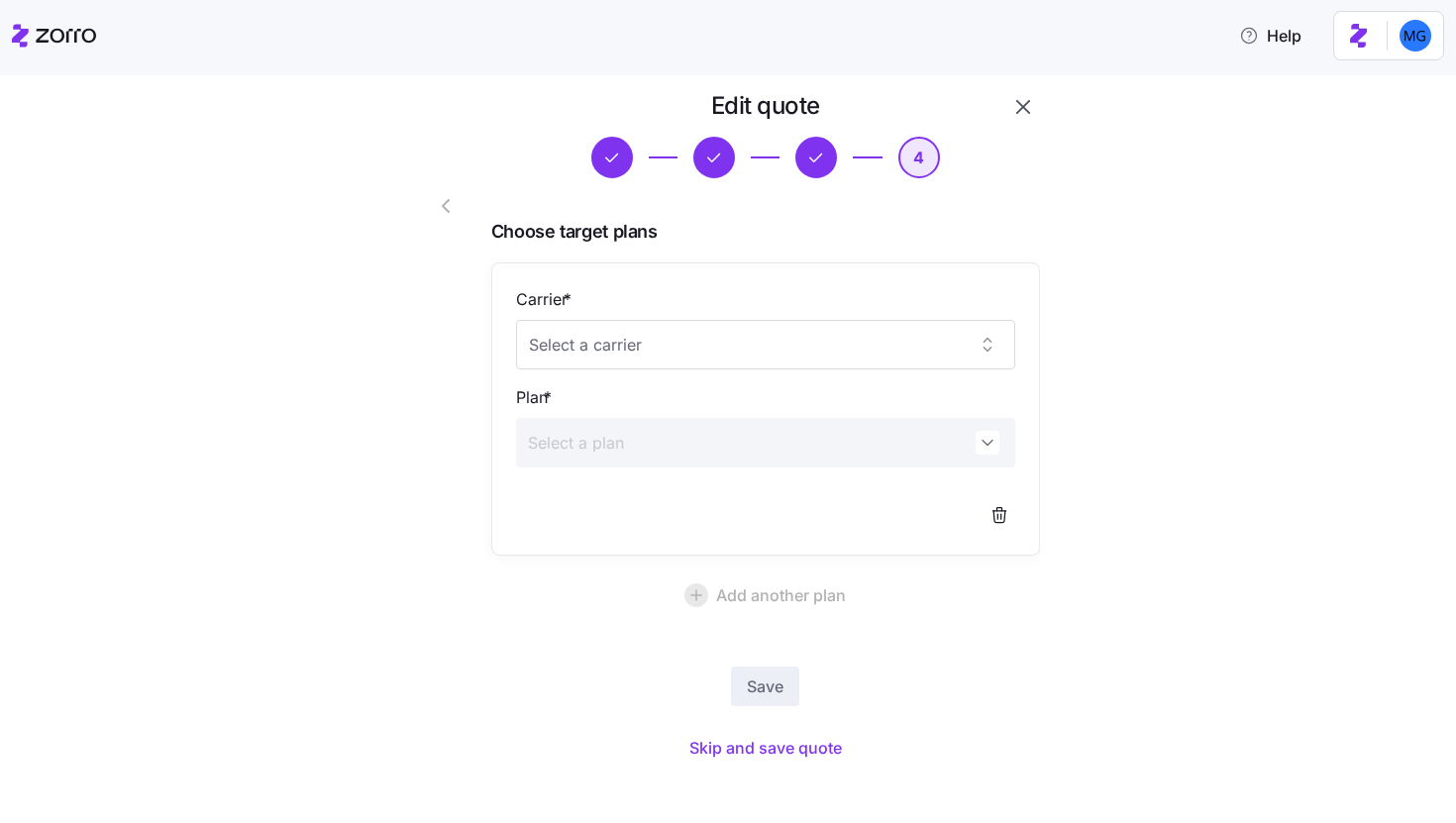 scroll, scrollTop: 30, scrollLeft: 0, axis: vertical 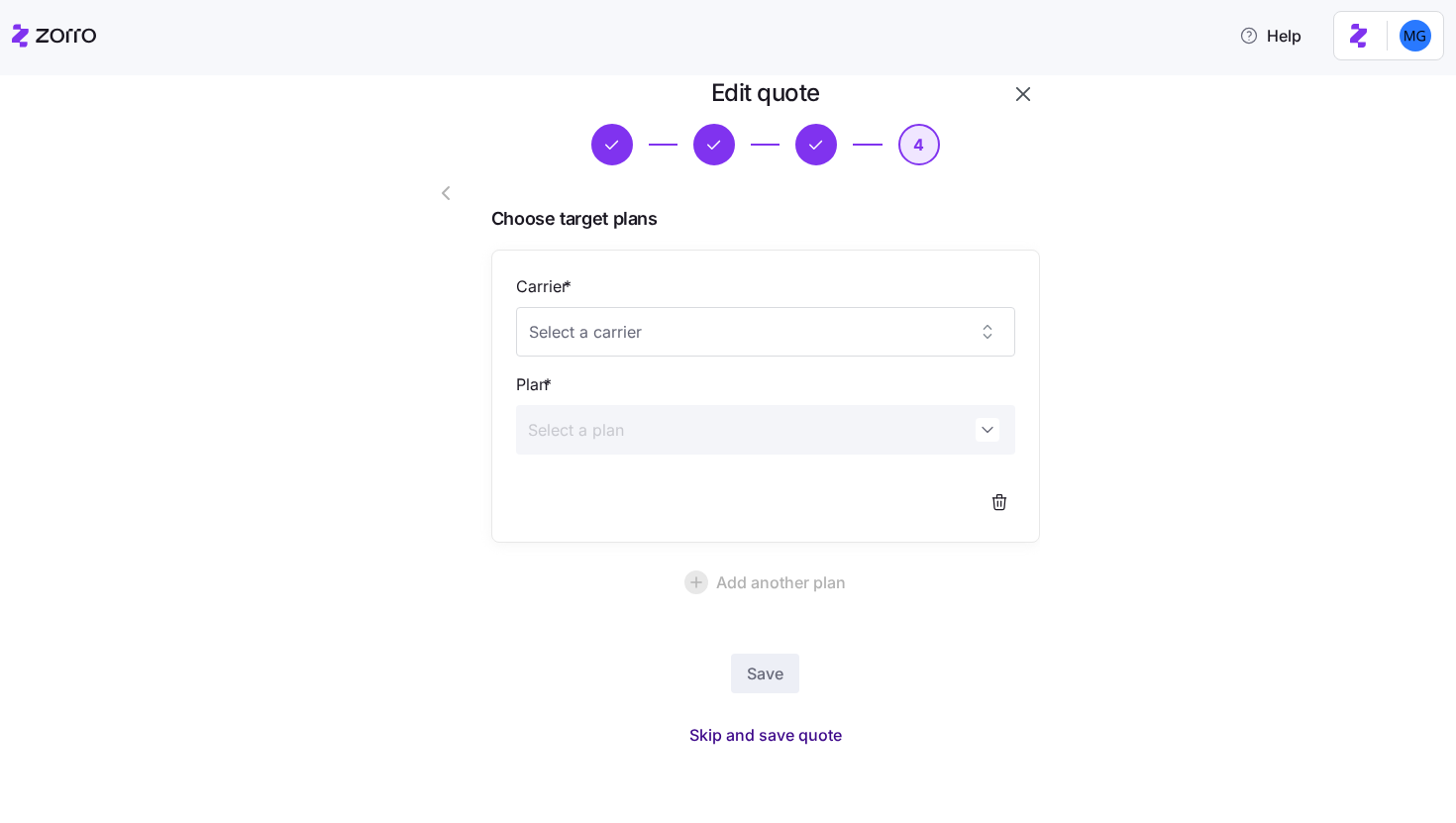 click on "Skip and save quote" at bounding box center [766, 735] 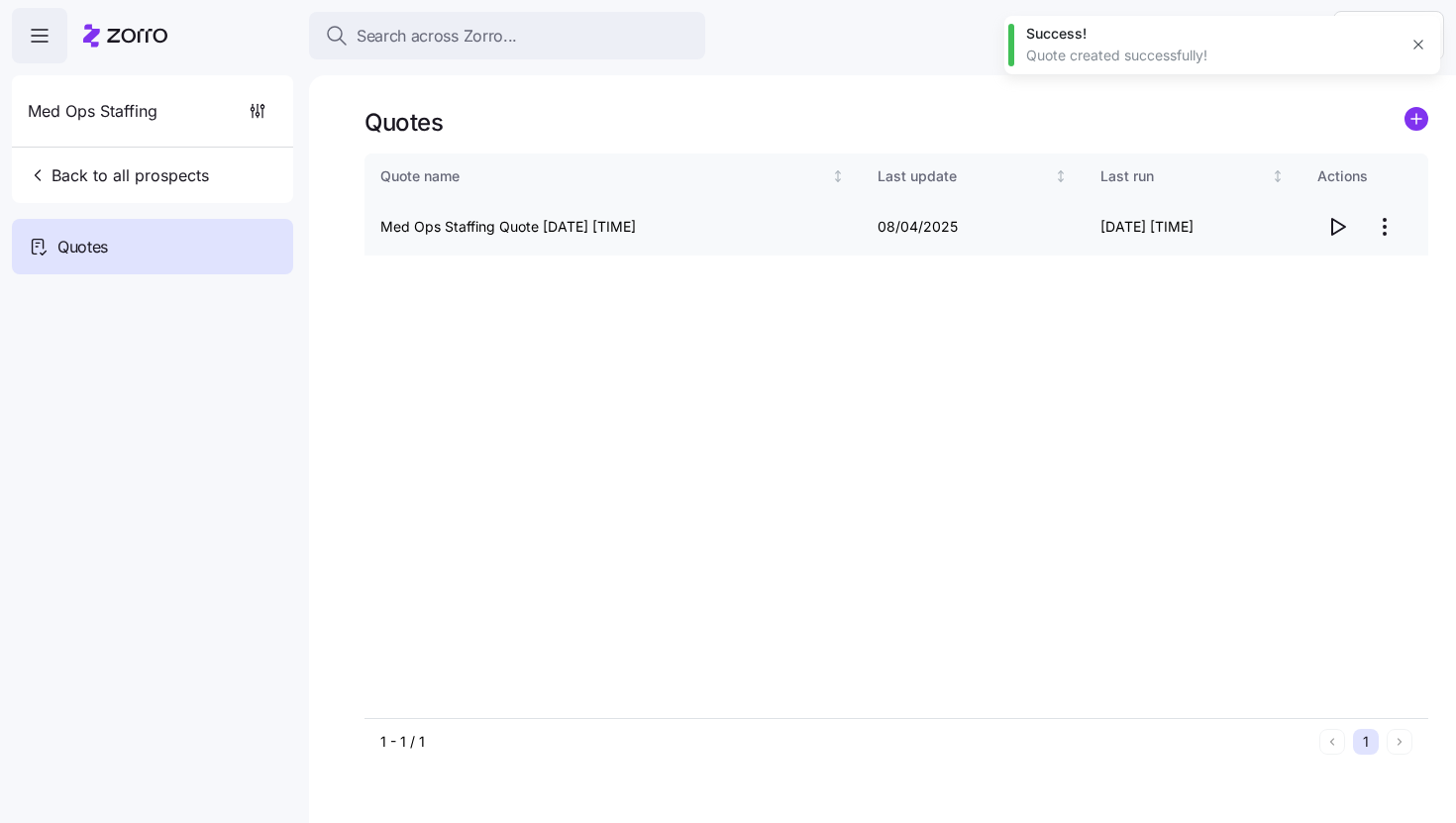 click 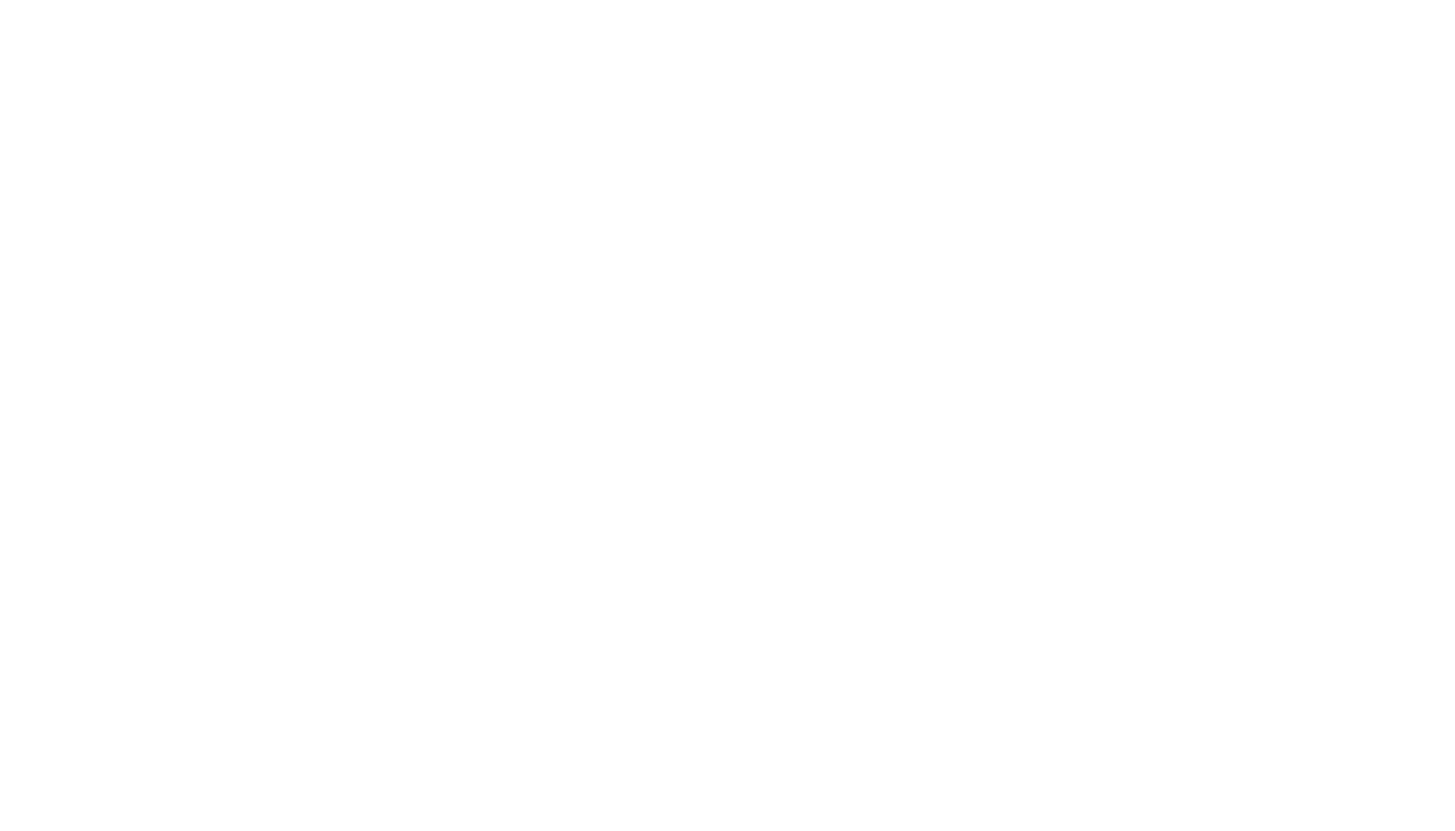 scroll, scrollTop: 0, scrollLeft: 0, axis: both 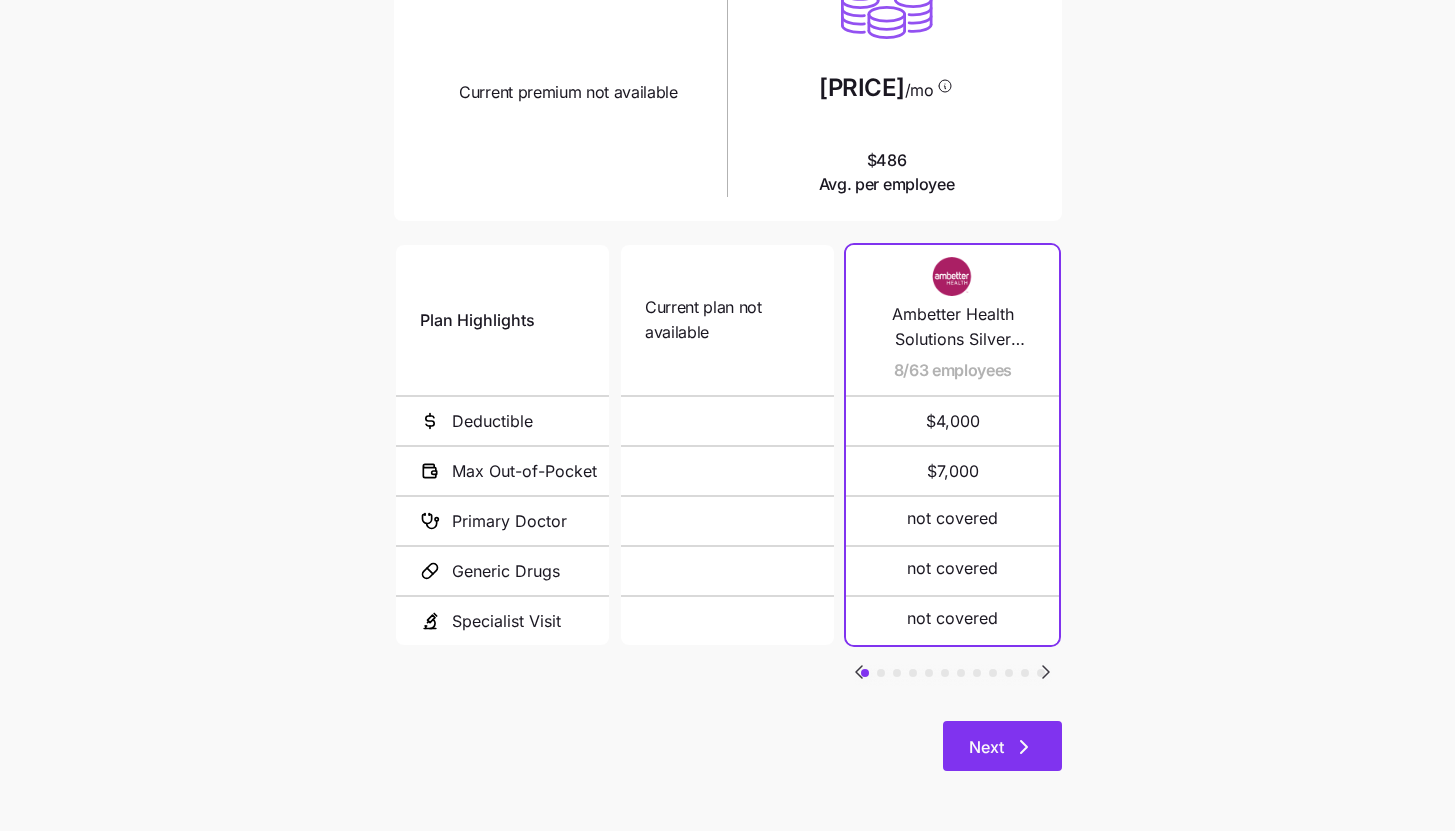 click on "Next" at bounding box center (1002, 746) 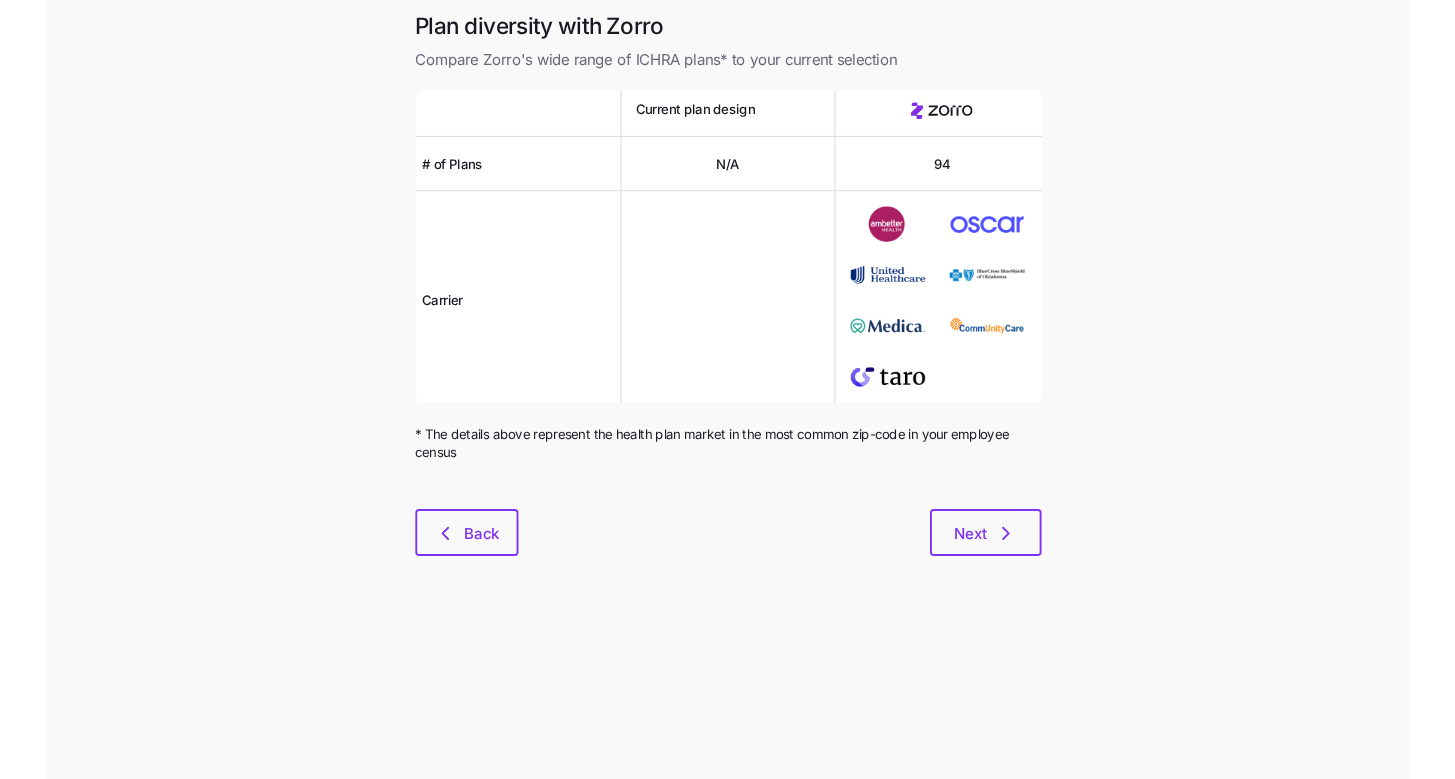 scroll, scrollTop: 0, scrollLeft: 0, axis: both 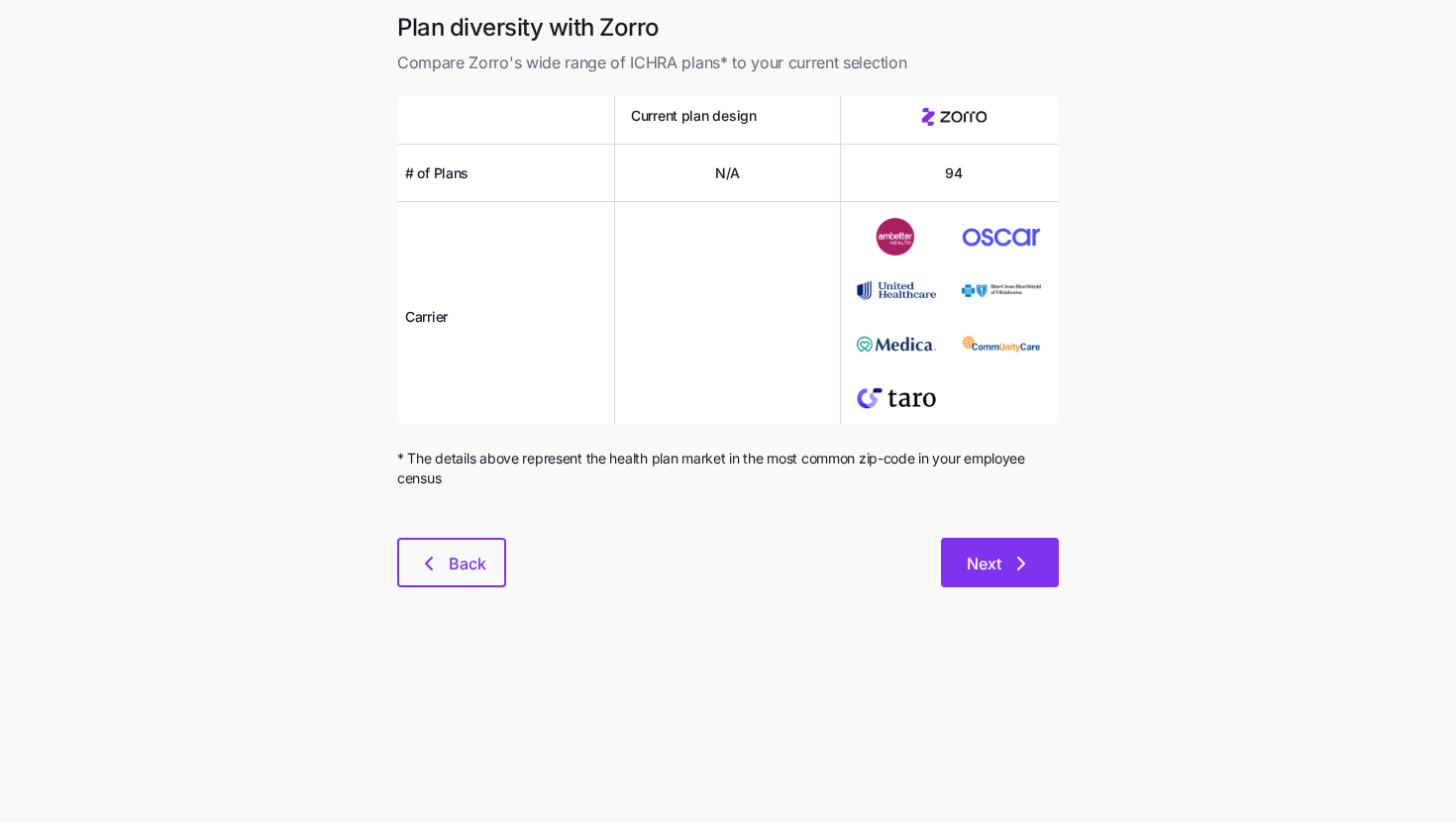 click 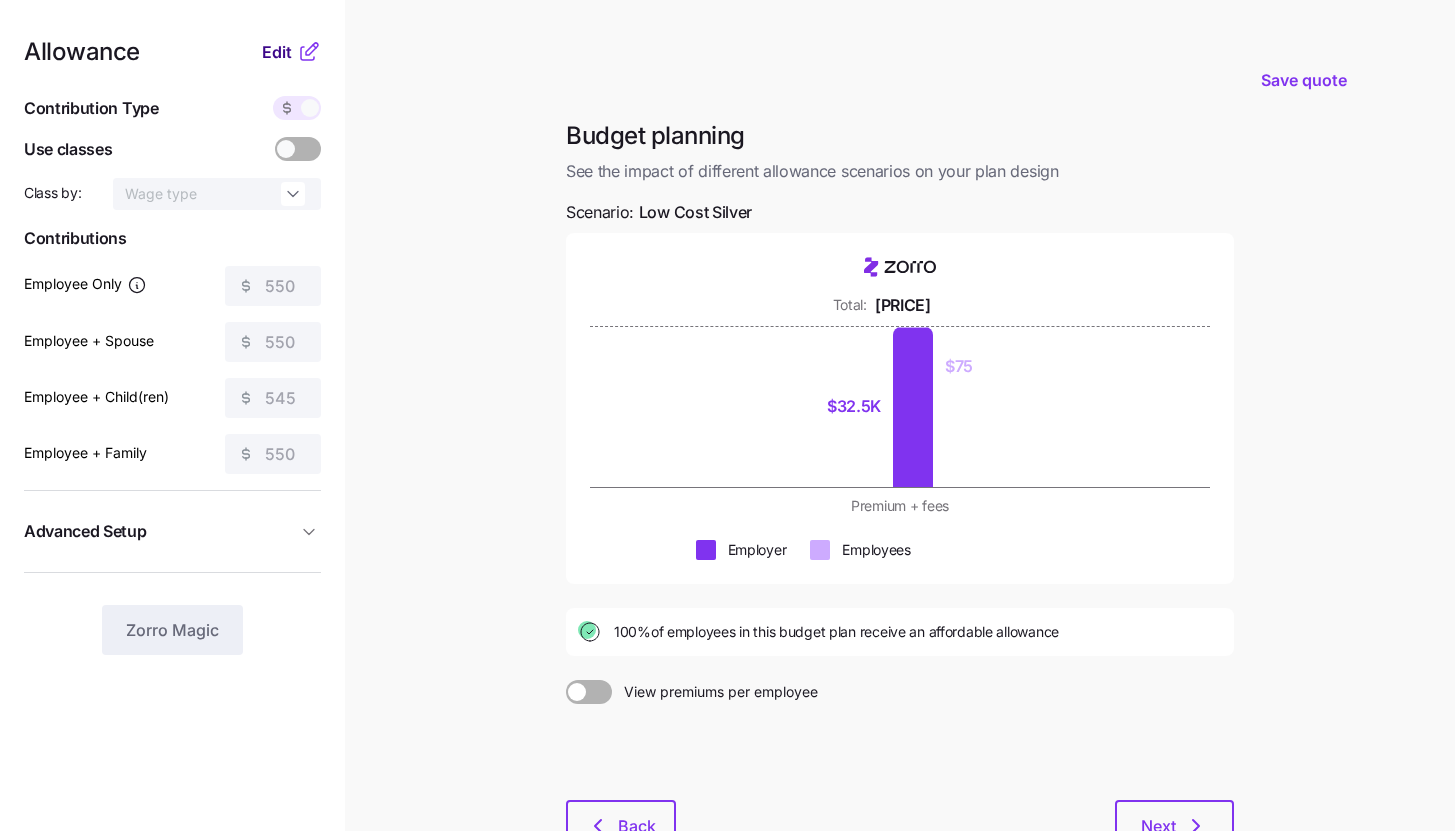 click on "Edit" at bounding box center (291, 52) 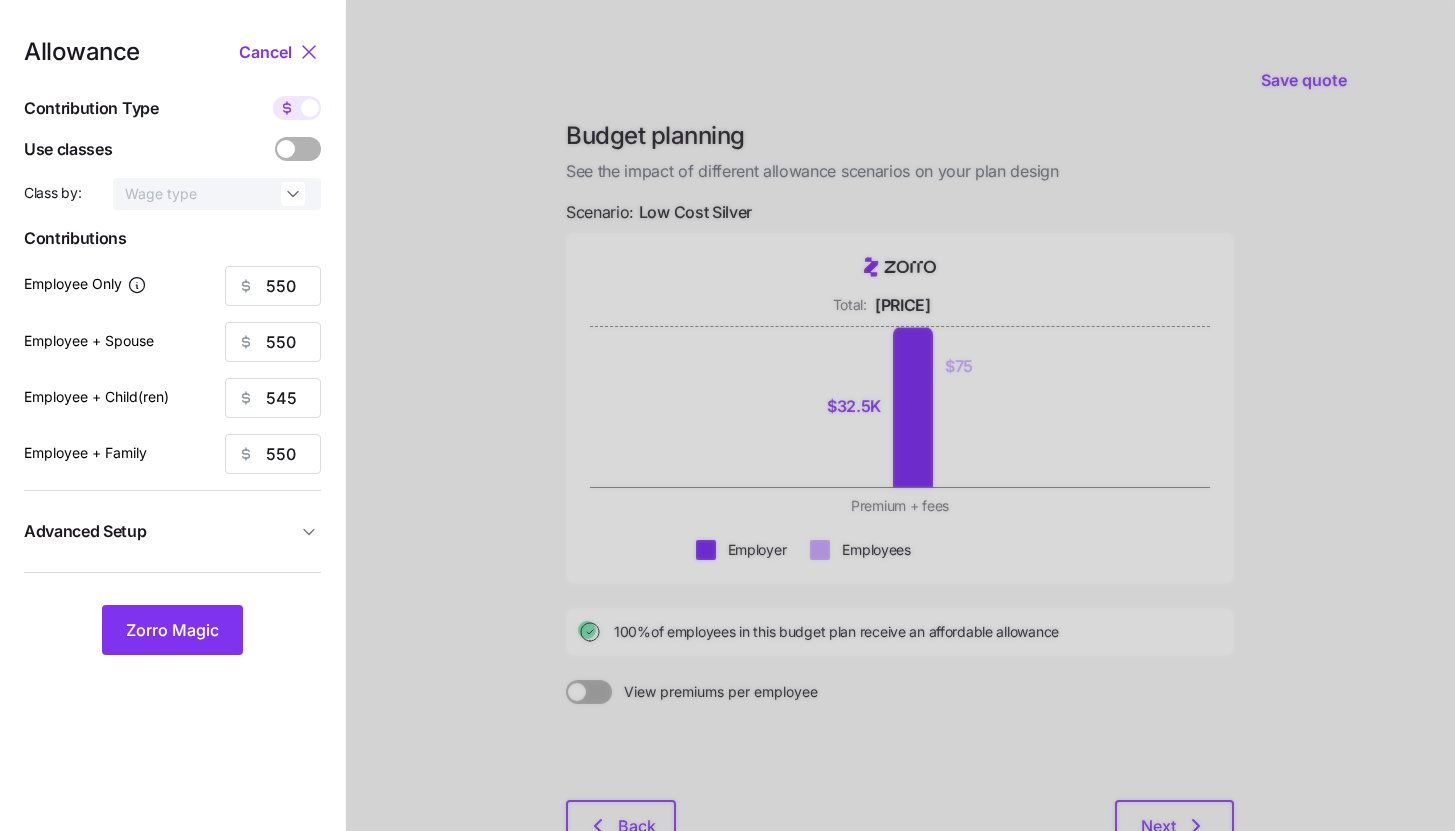 click on "Advanced Setup" at bounding box center (160, 531) 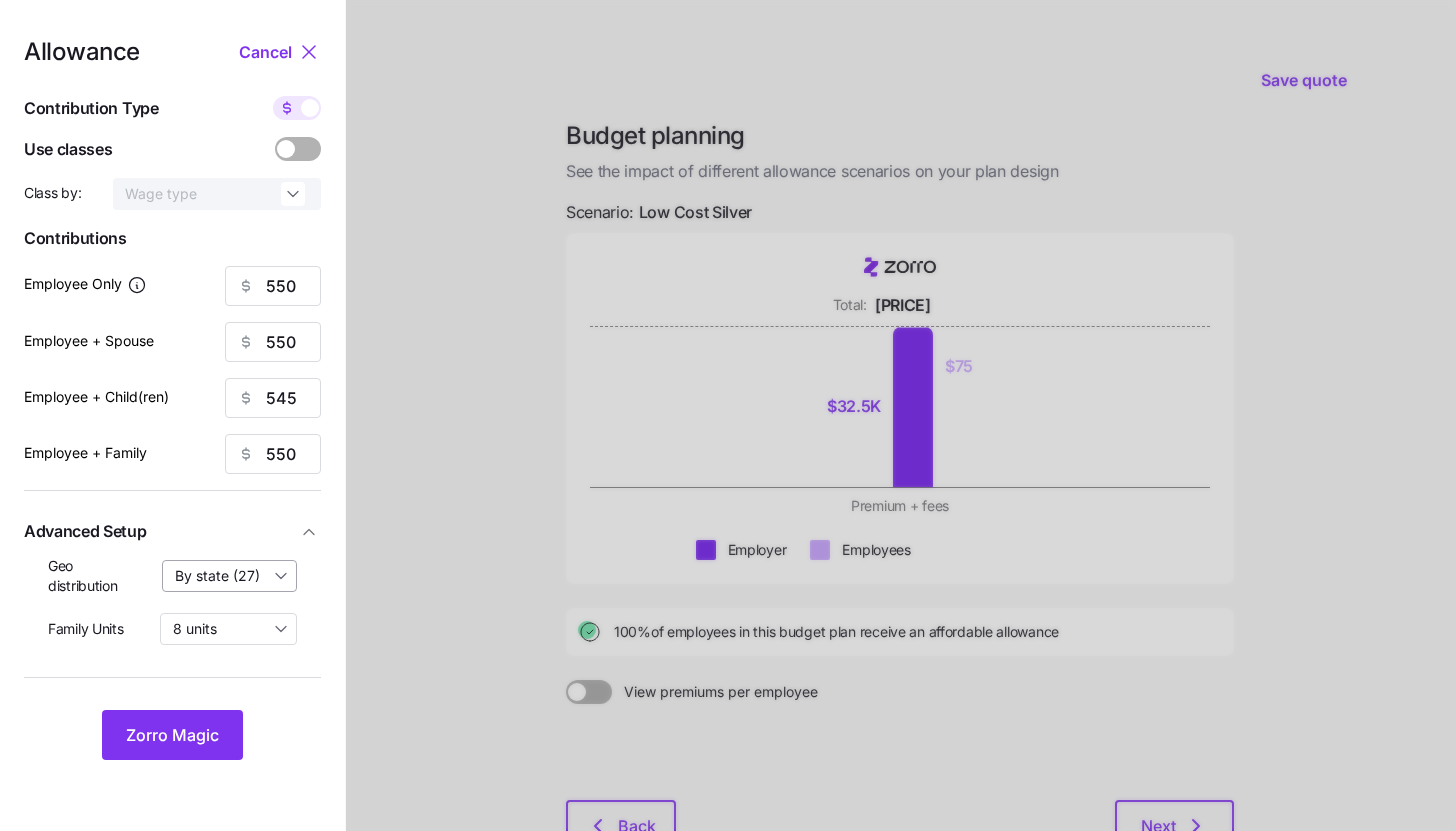 click on "By state (27)" at bounding box center (230, 576) 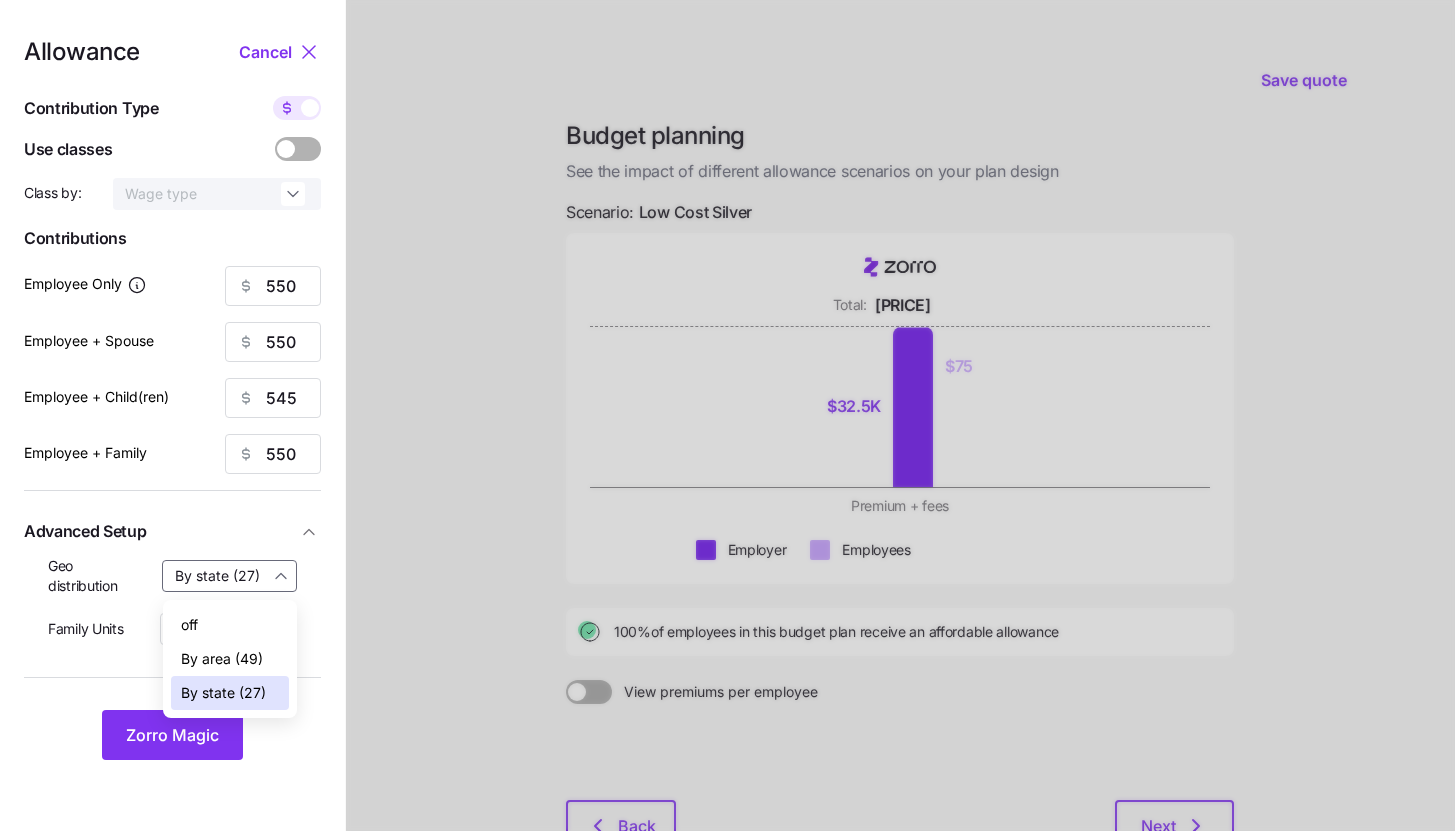 click on "By area (49)" at bounding box center (222, 659) 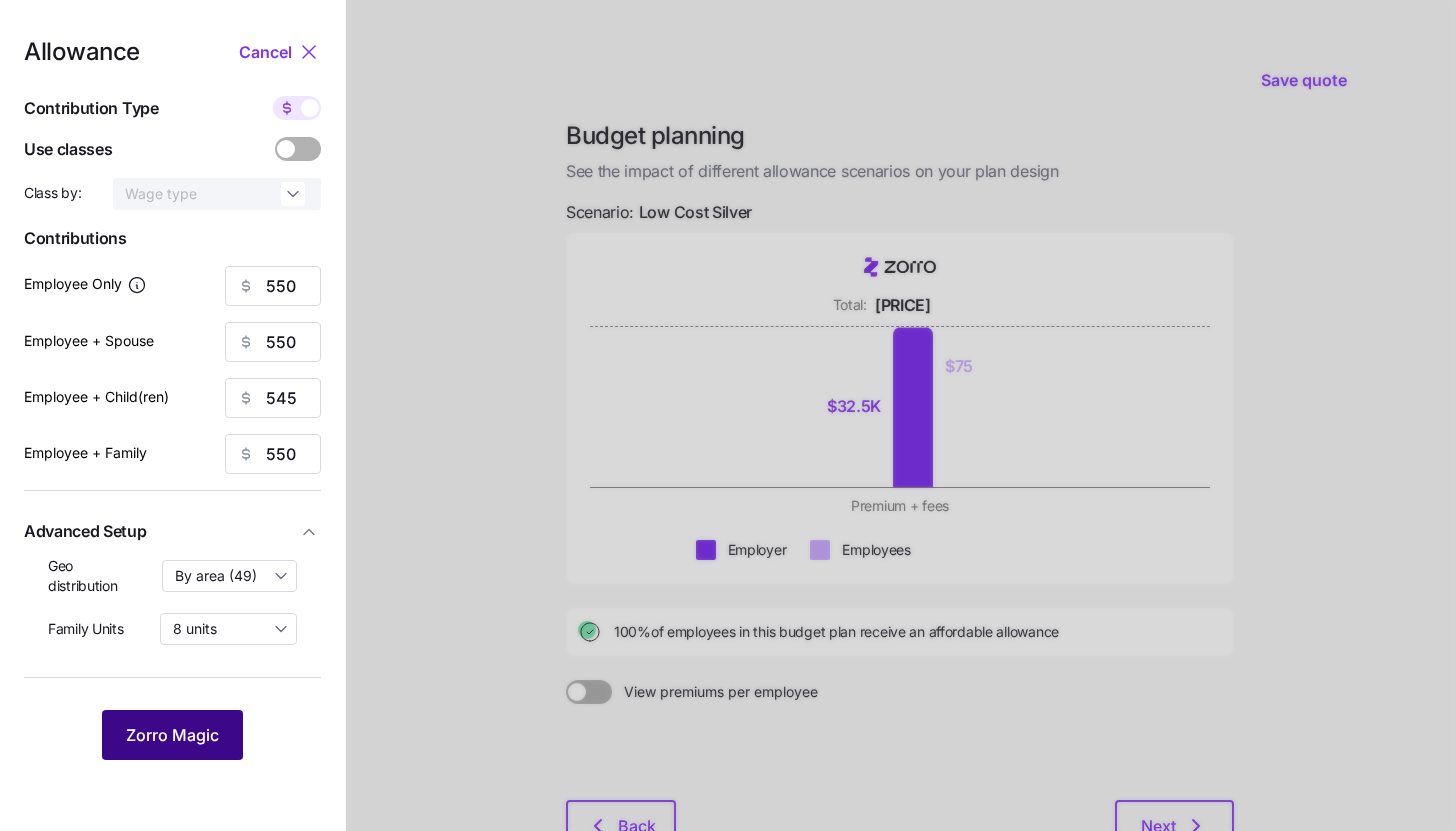 click on "Zorro Magic" at bounding box center [172, 735] 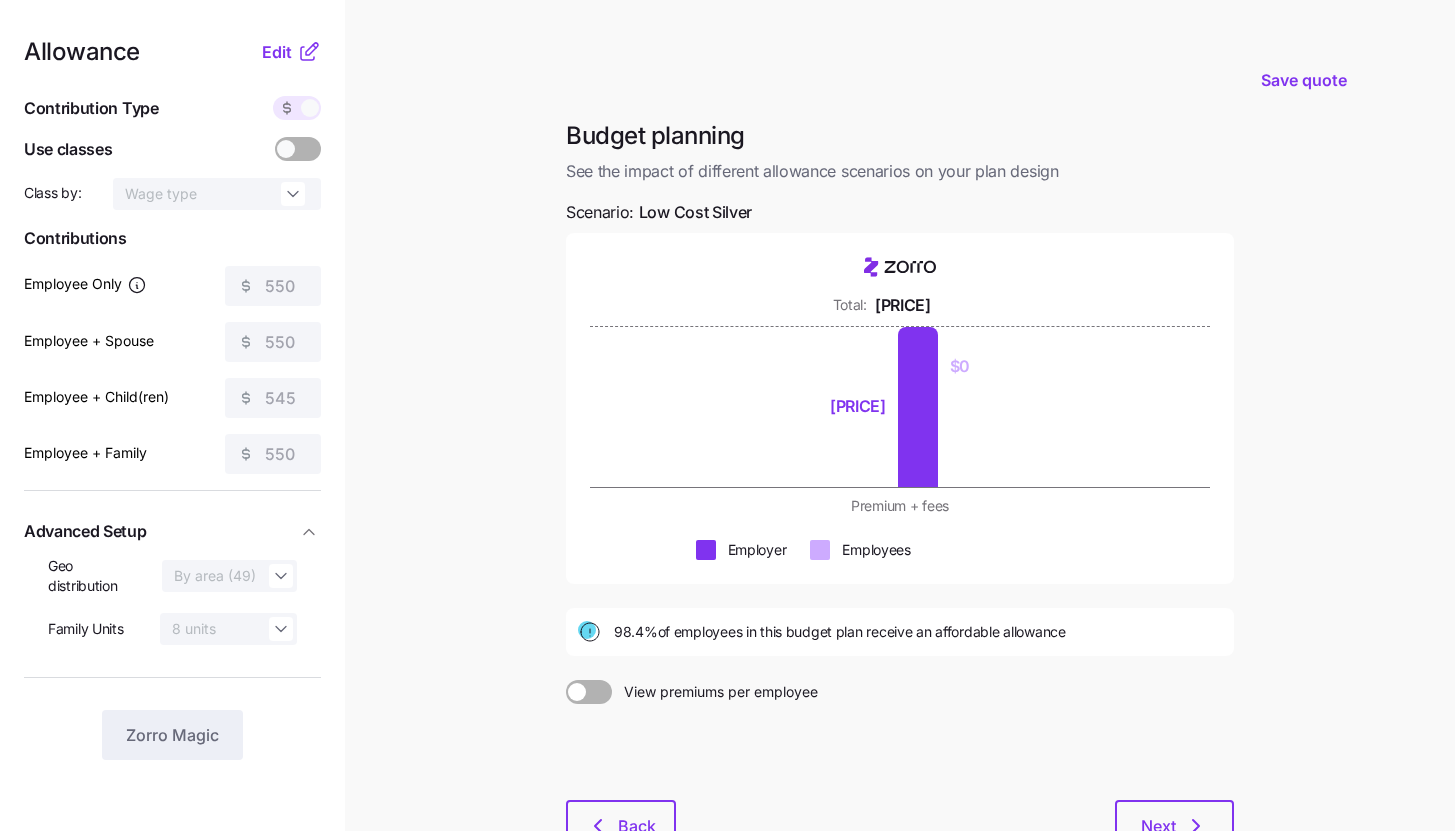 click 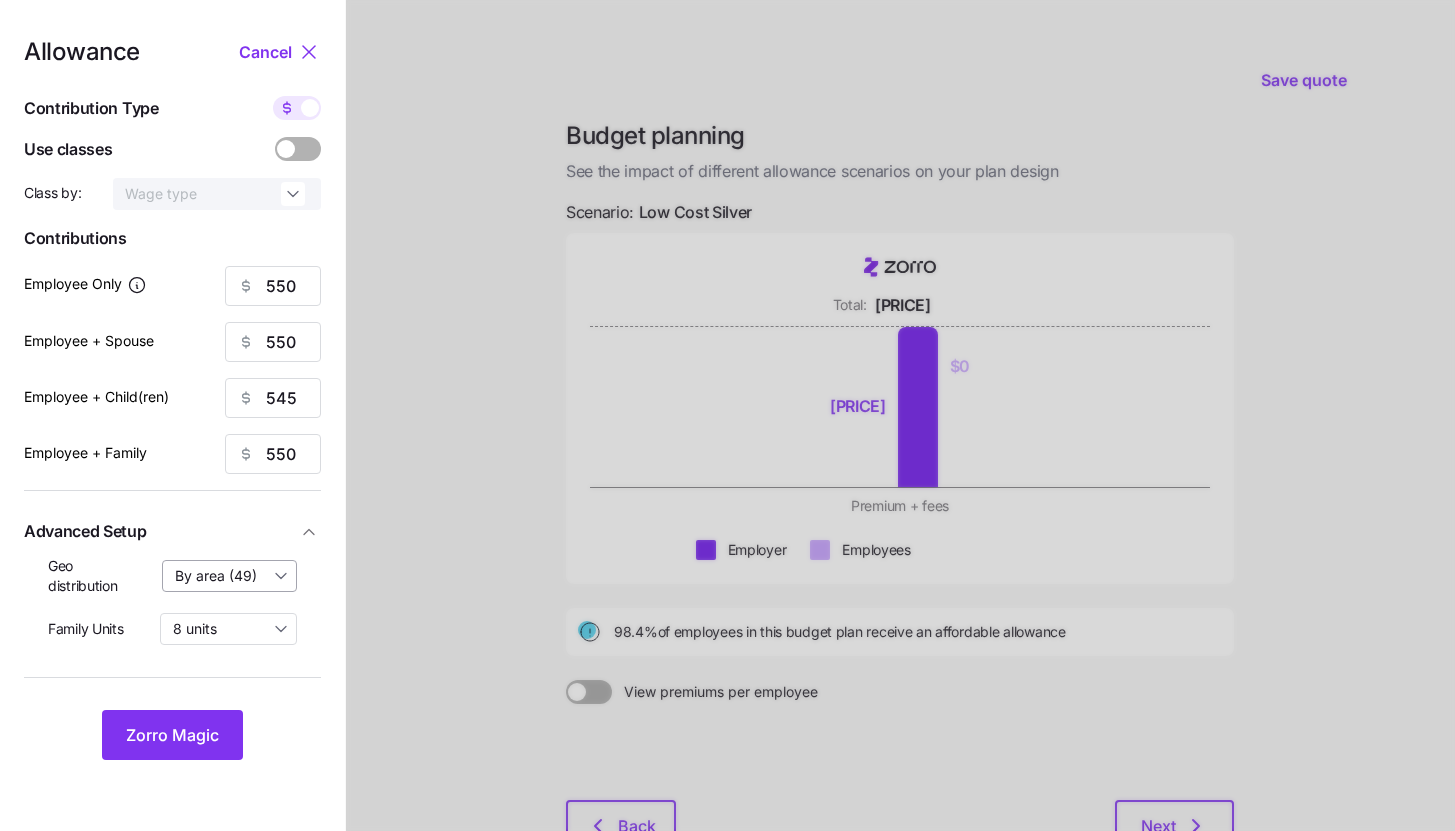 click on "By area (49)" at bounding box center [230, 576] 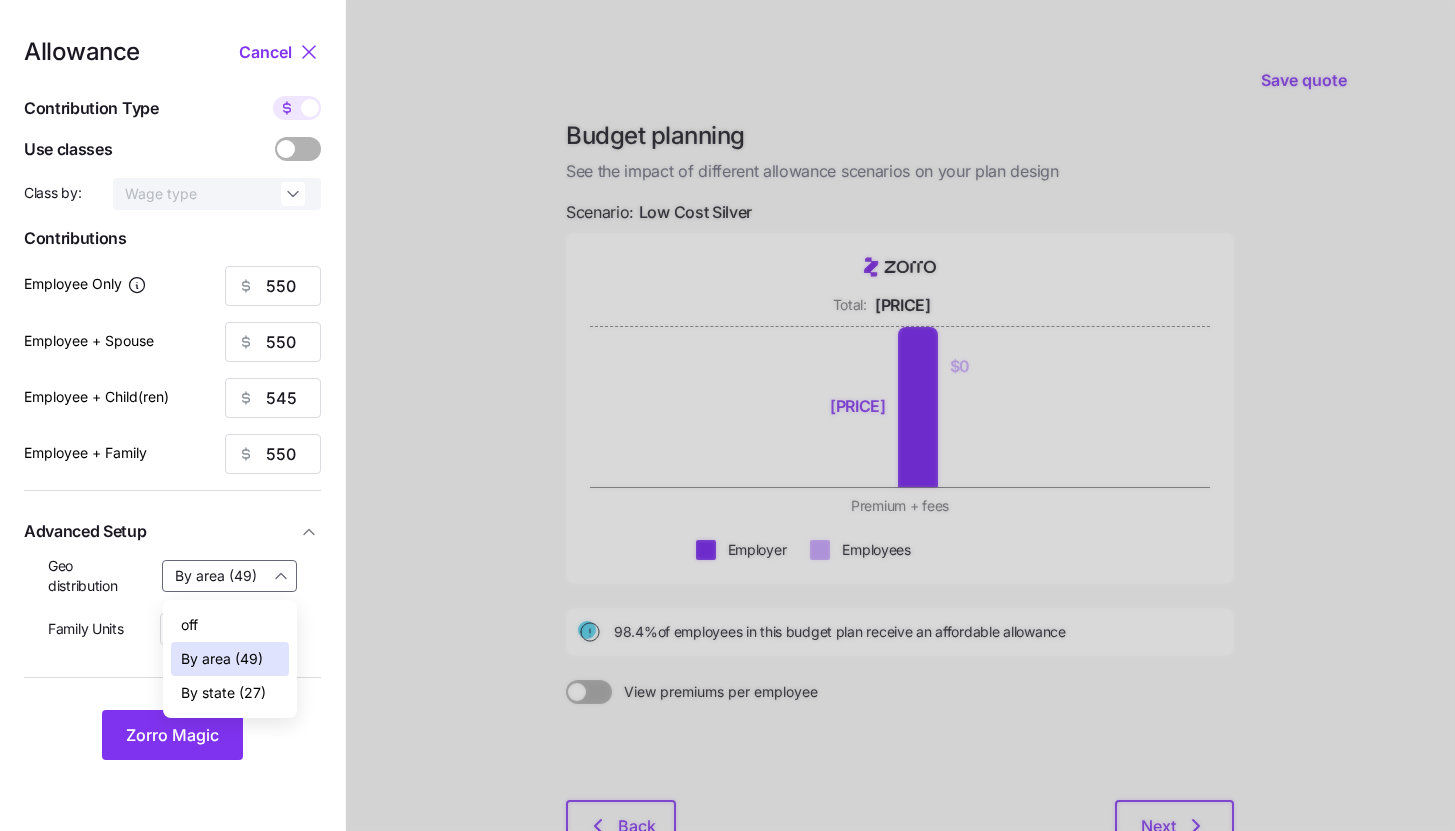 click on "By state (27)" at bounding box center [223, 693] 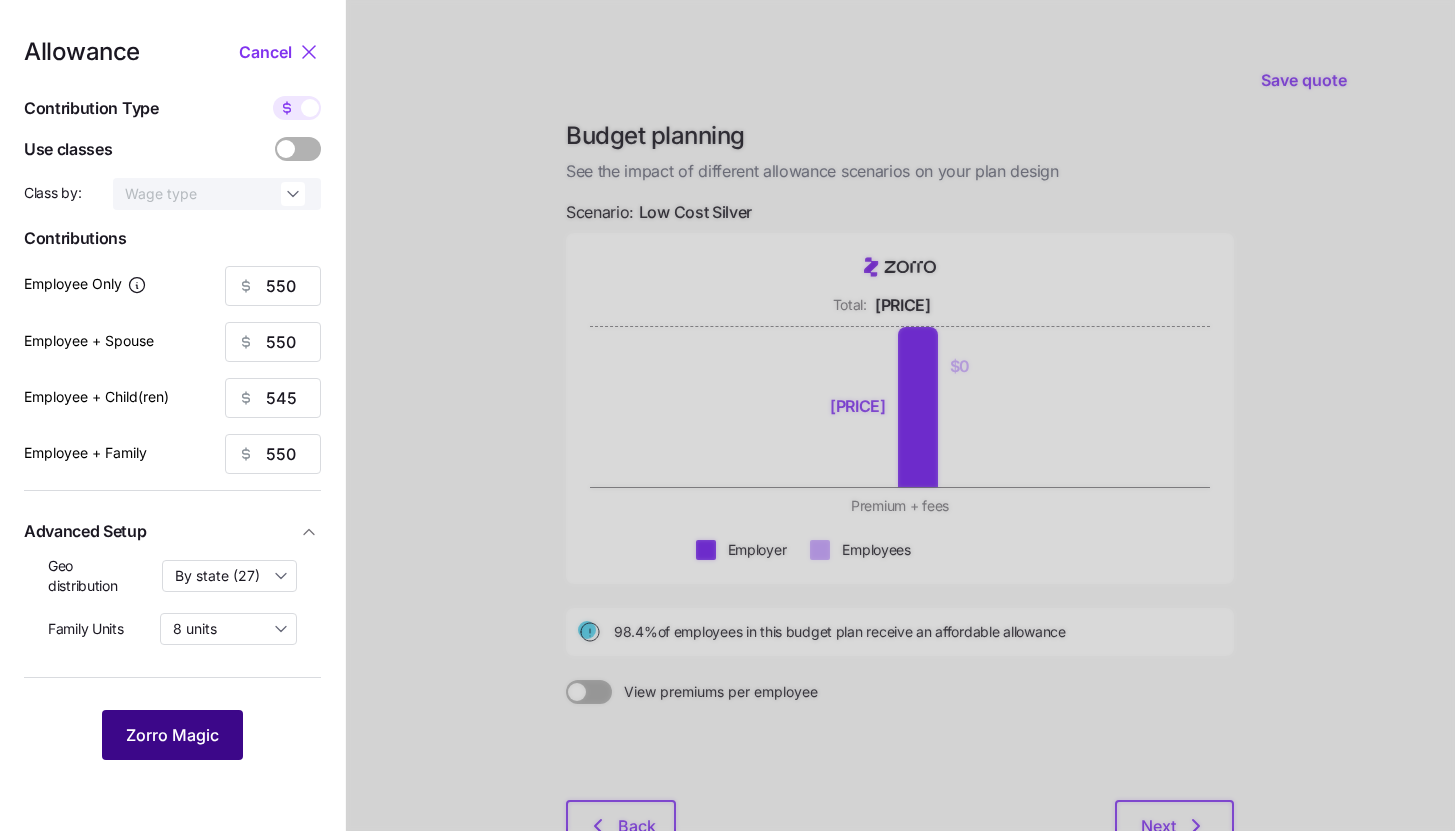 click on "Zorro Magic" at bounding box center (172, 735) 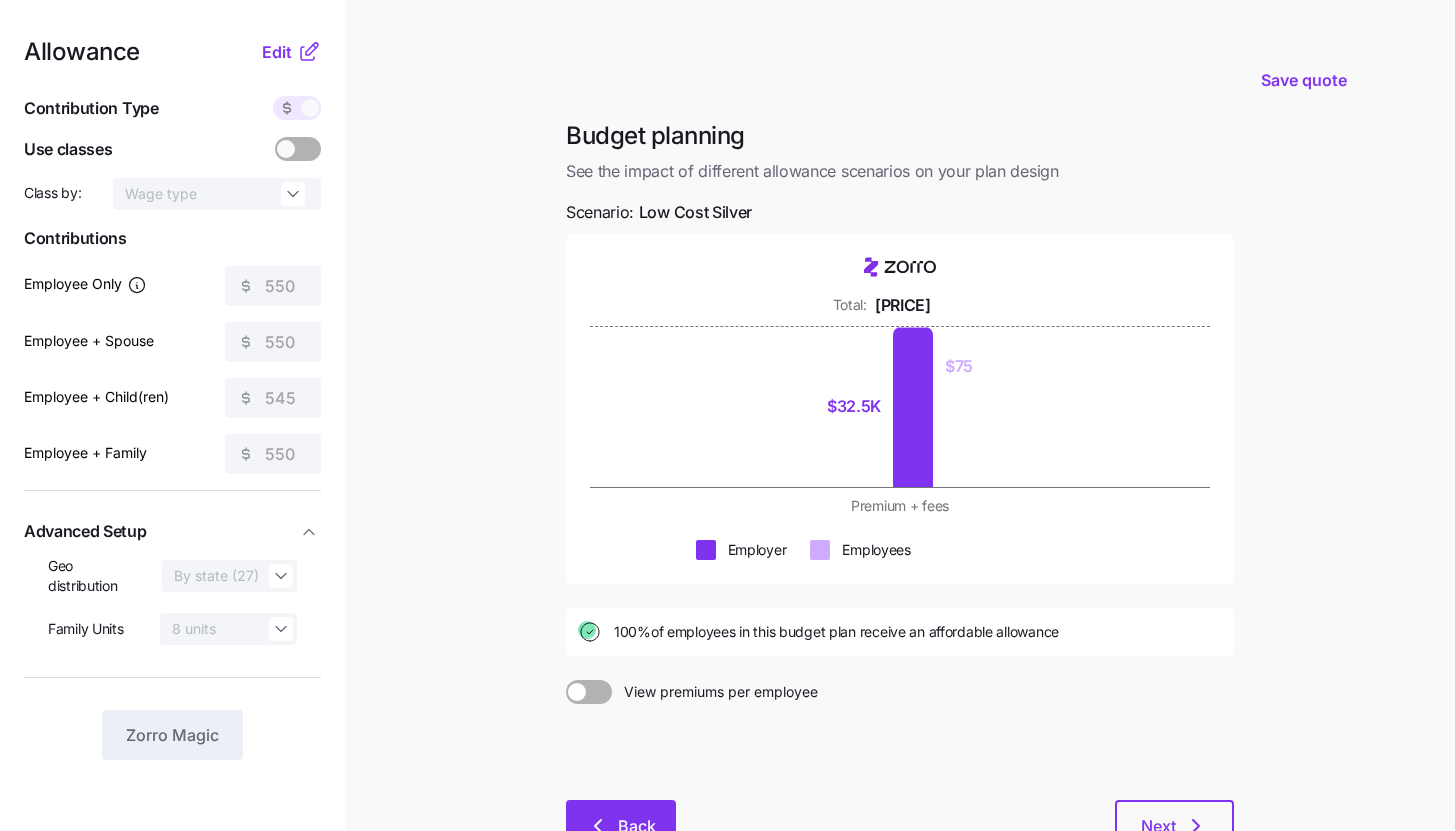 click on "Back" at bounding box center [637, 826] 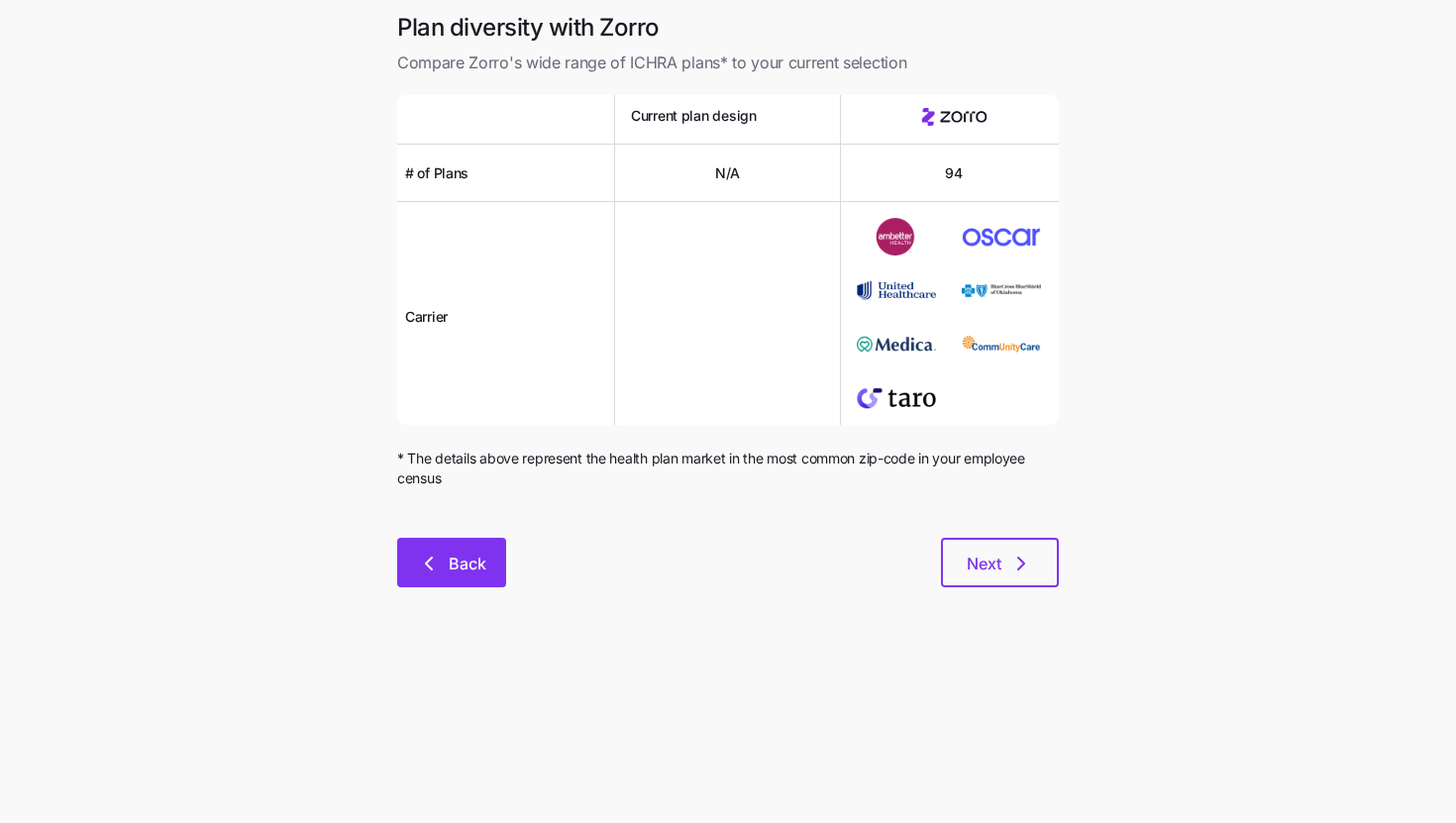 click on "Back" at bounding box center (468, 564) 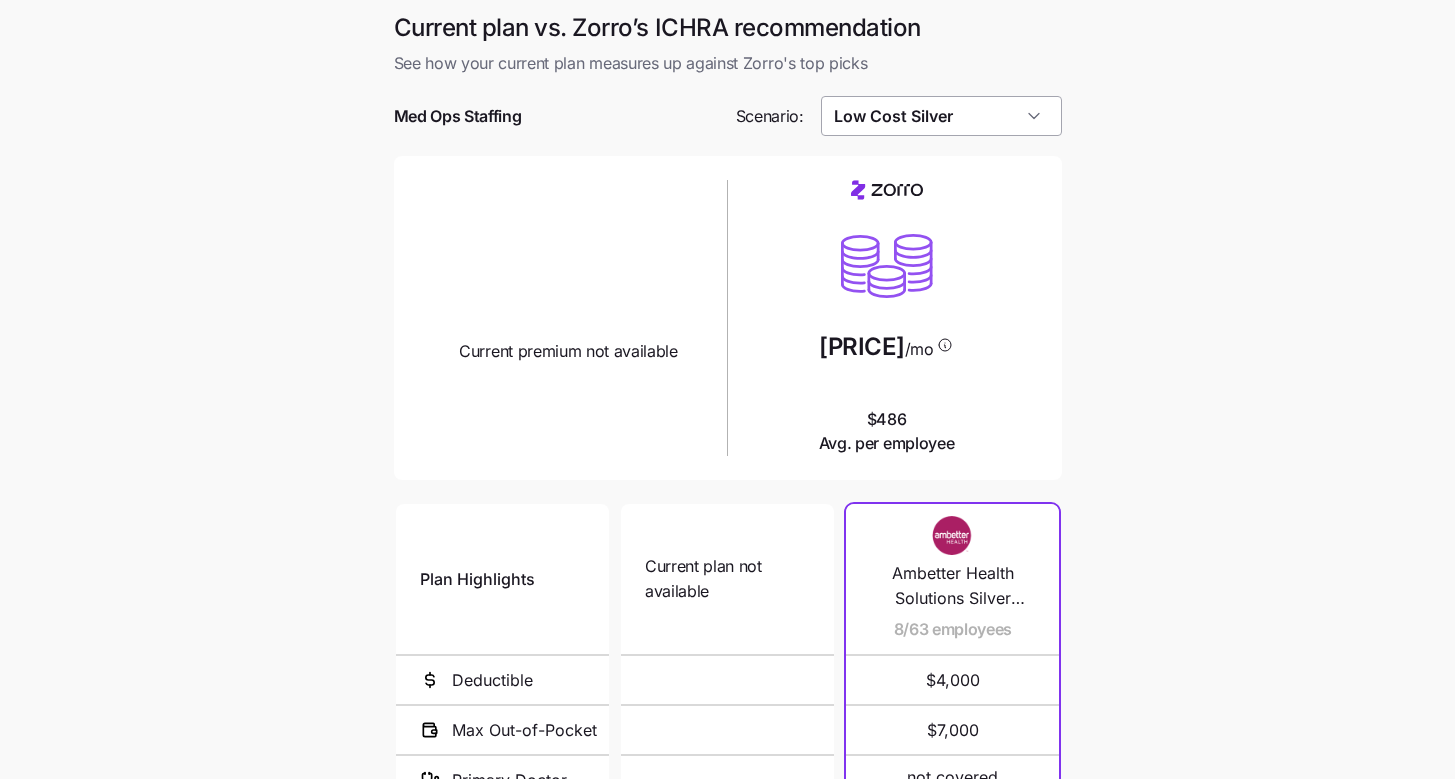 click on "Low Cost Silver" at bounding box center (941, 116) 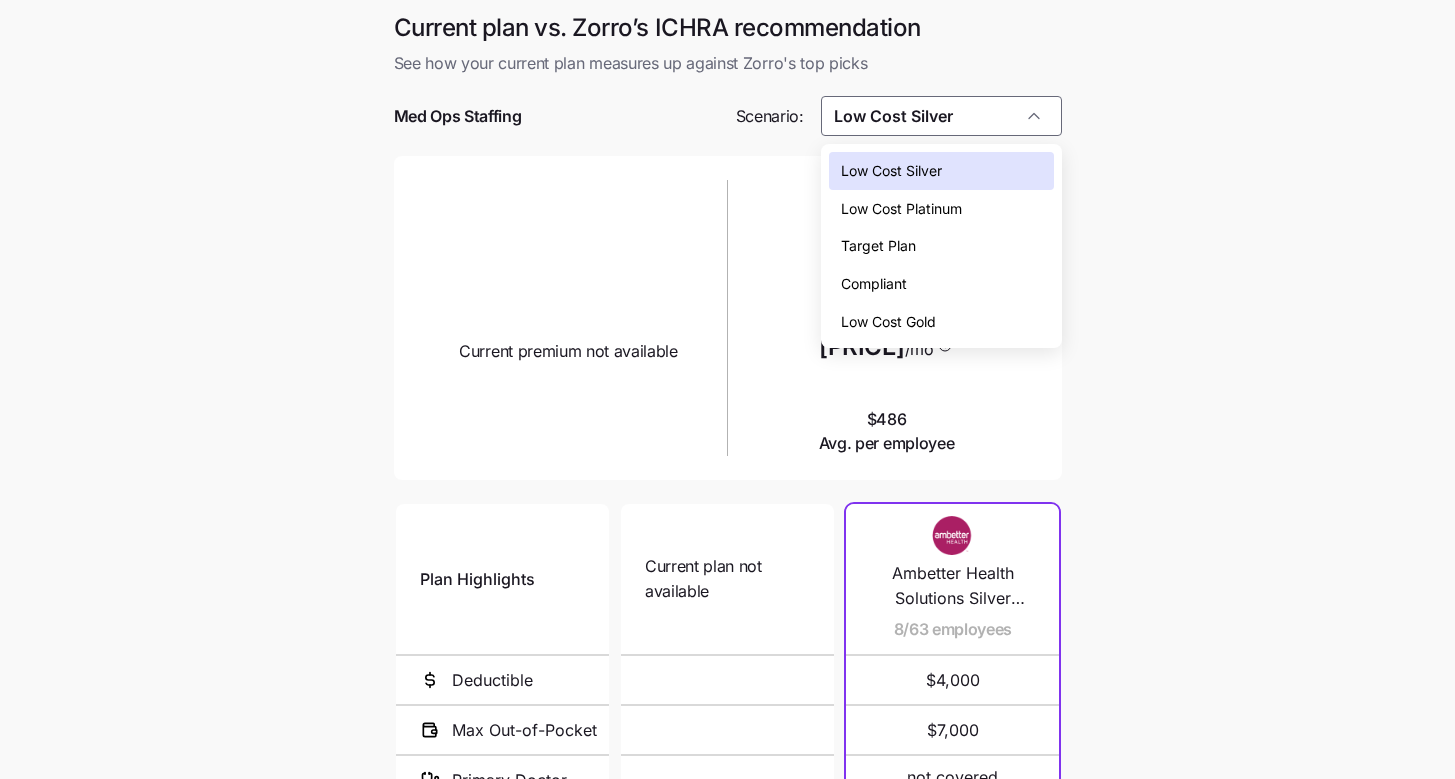 click on "Compliant" at bounding box center (941, 284) 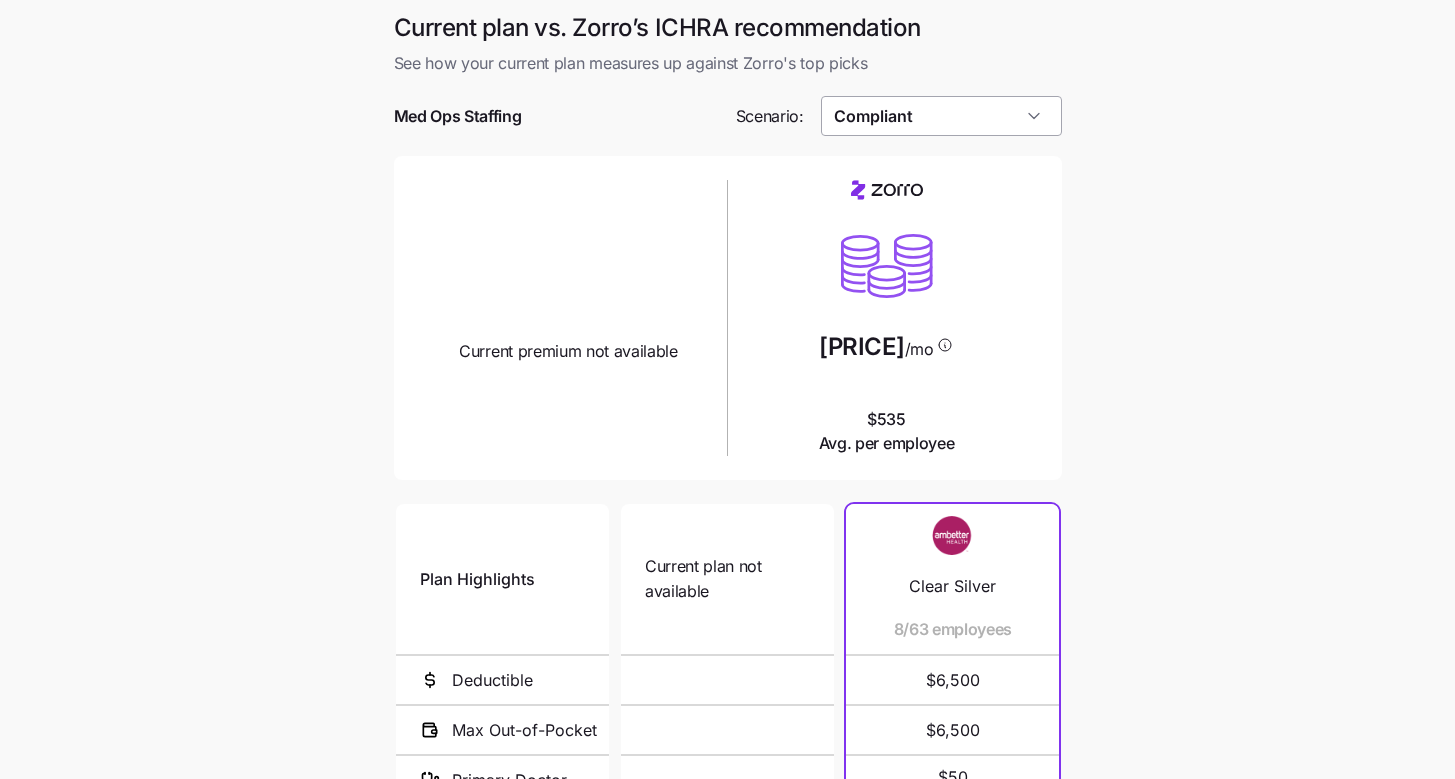 click on "Compliant" at bounding box center [941, 116] 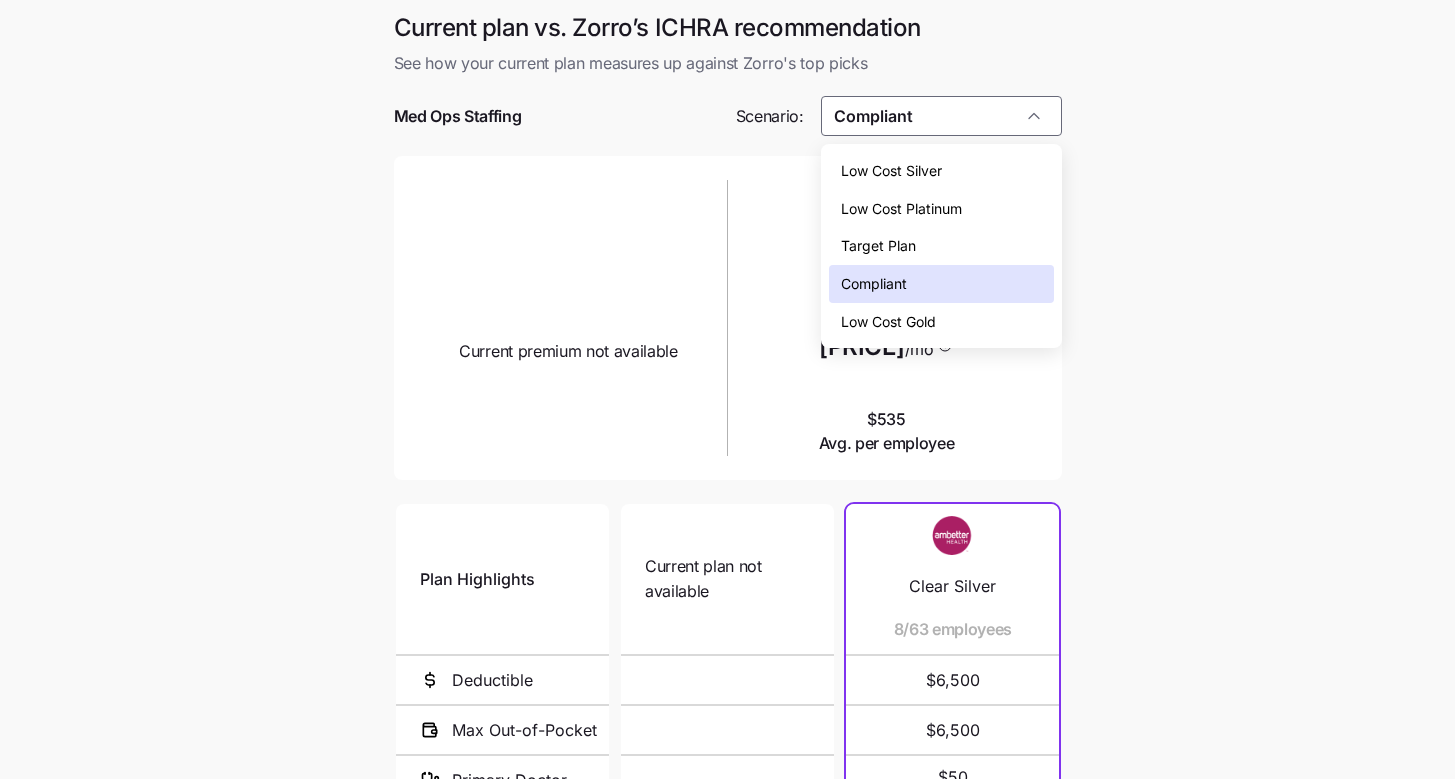 click on "Low Cost Silver" at bounding box center [941, 171] 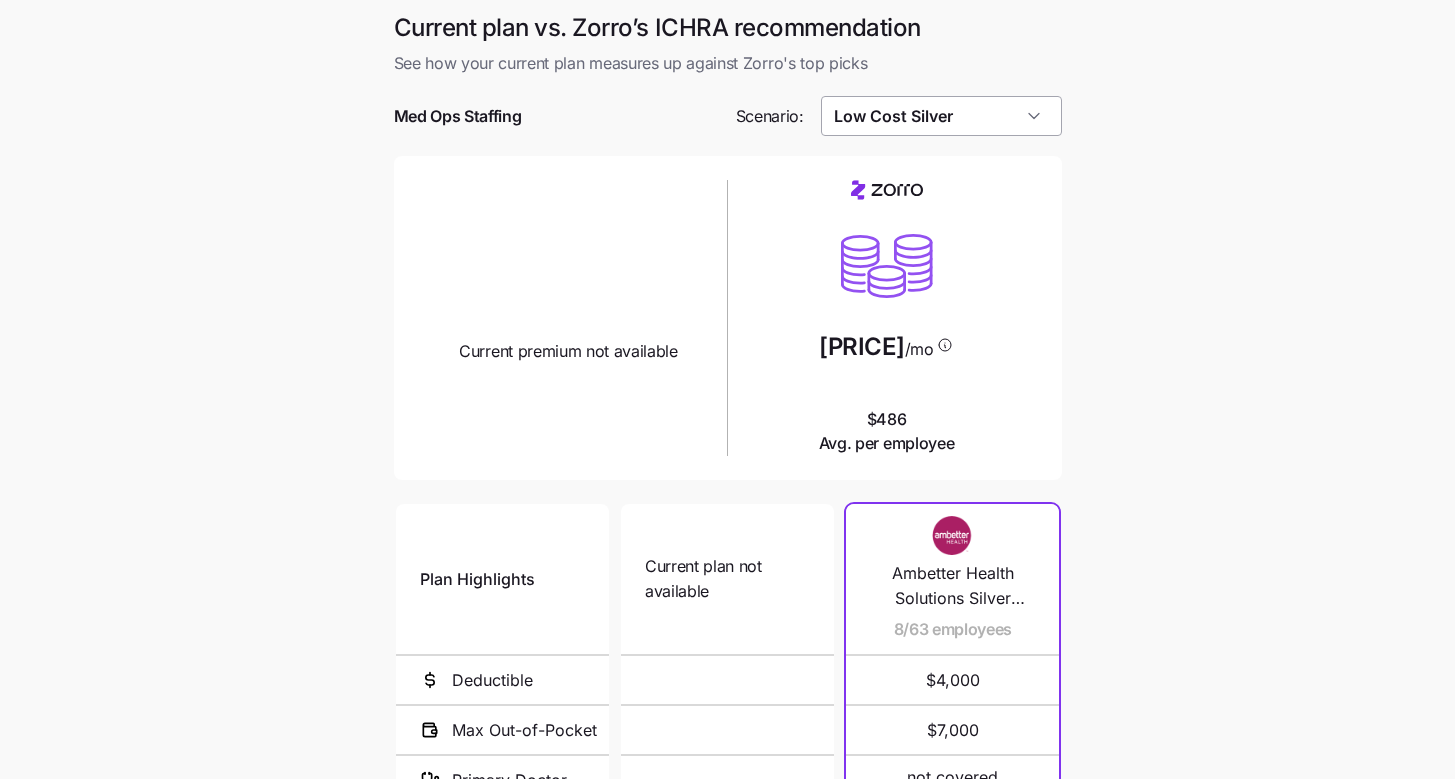 click on "Low Cost Silver" at bounding box center (941, 116) 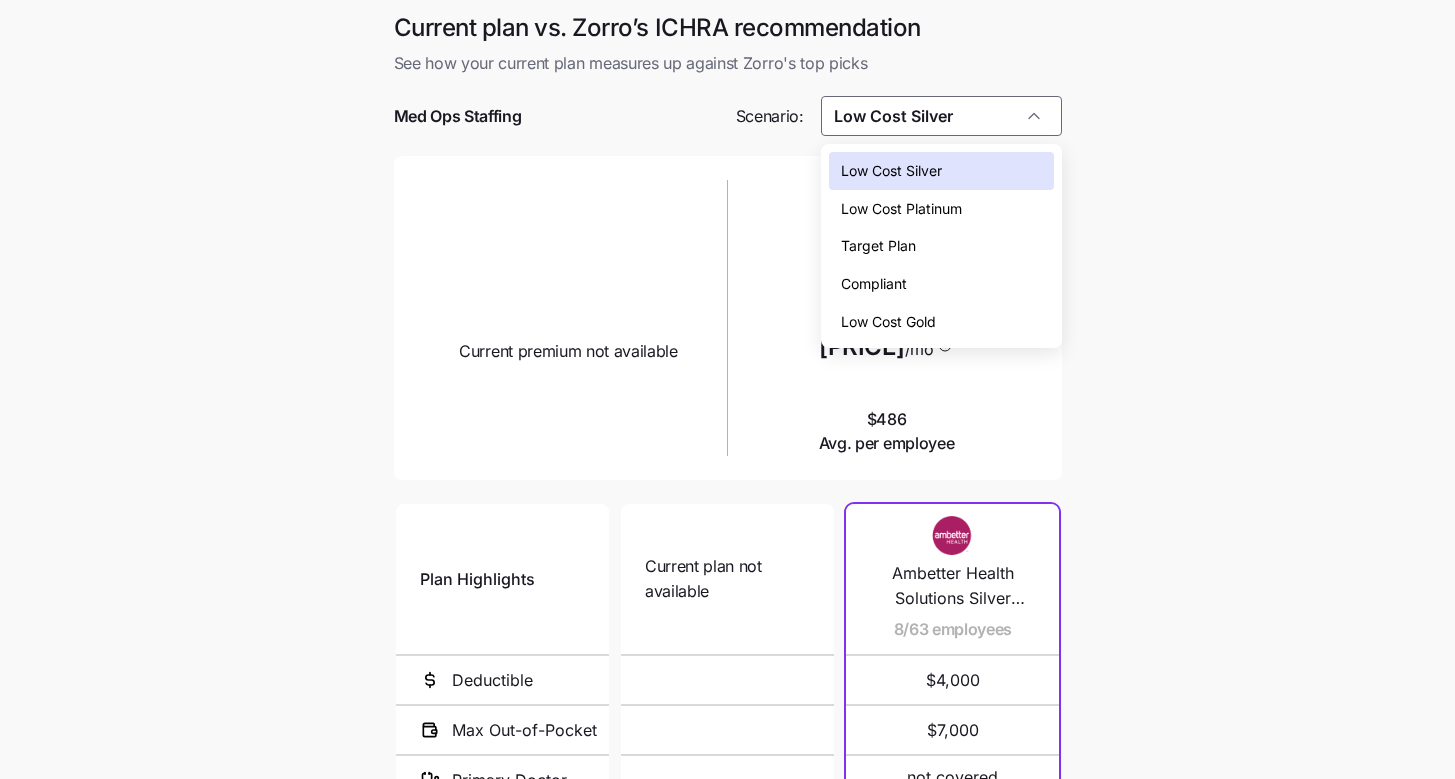 click on "Compliant" at bounding box center [941, 284] 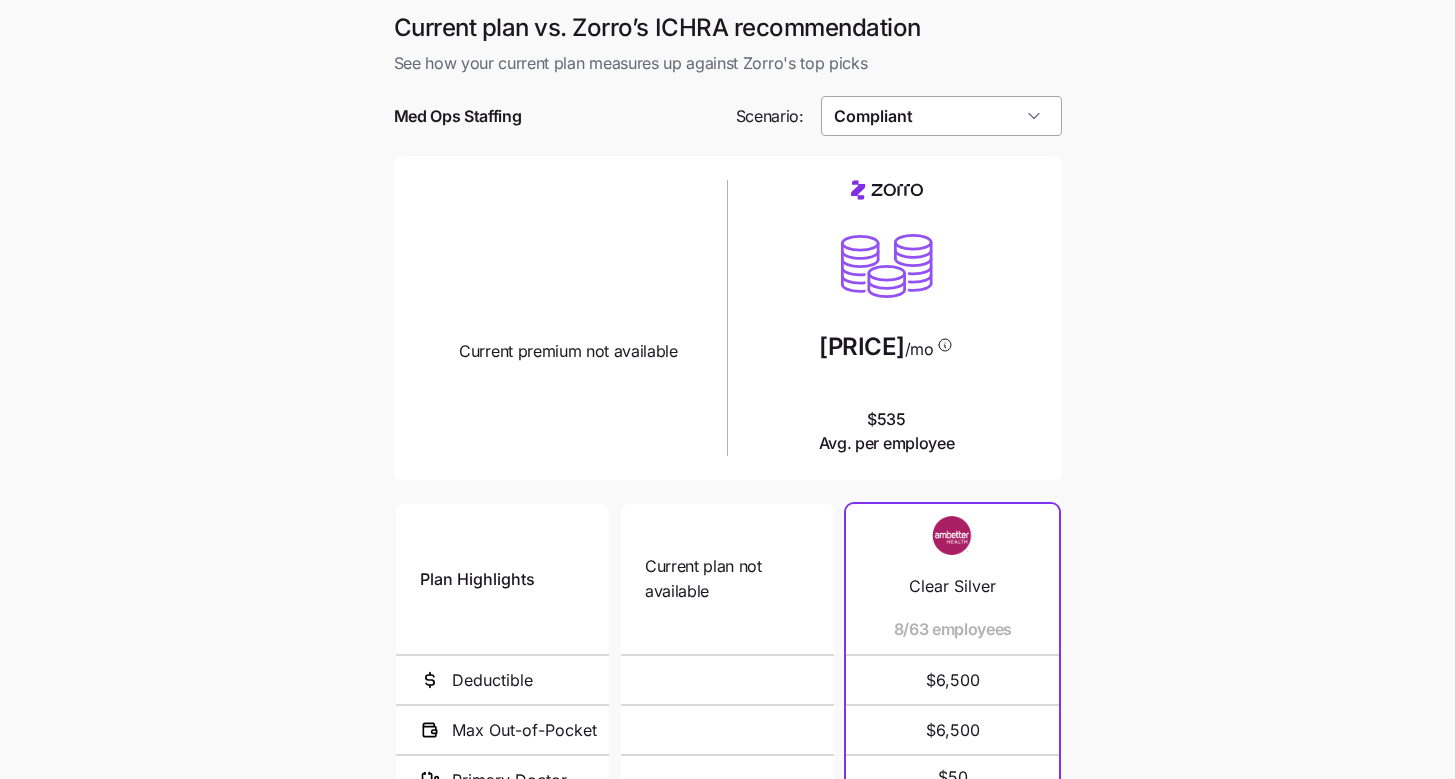 click on "Compliant" at bounding box center [941, 116] 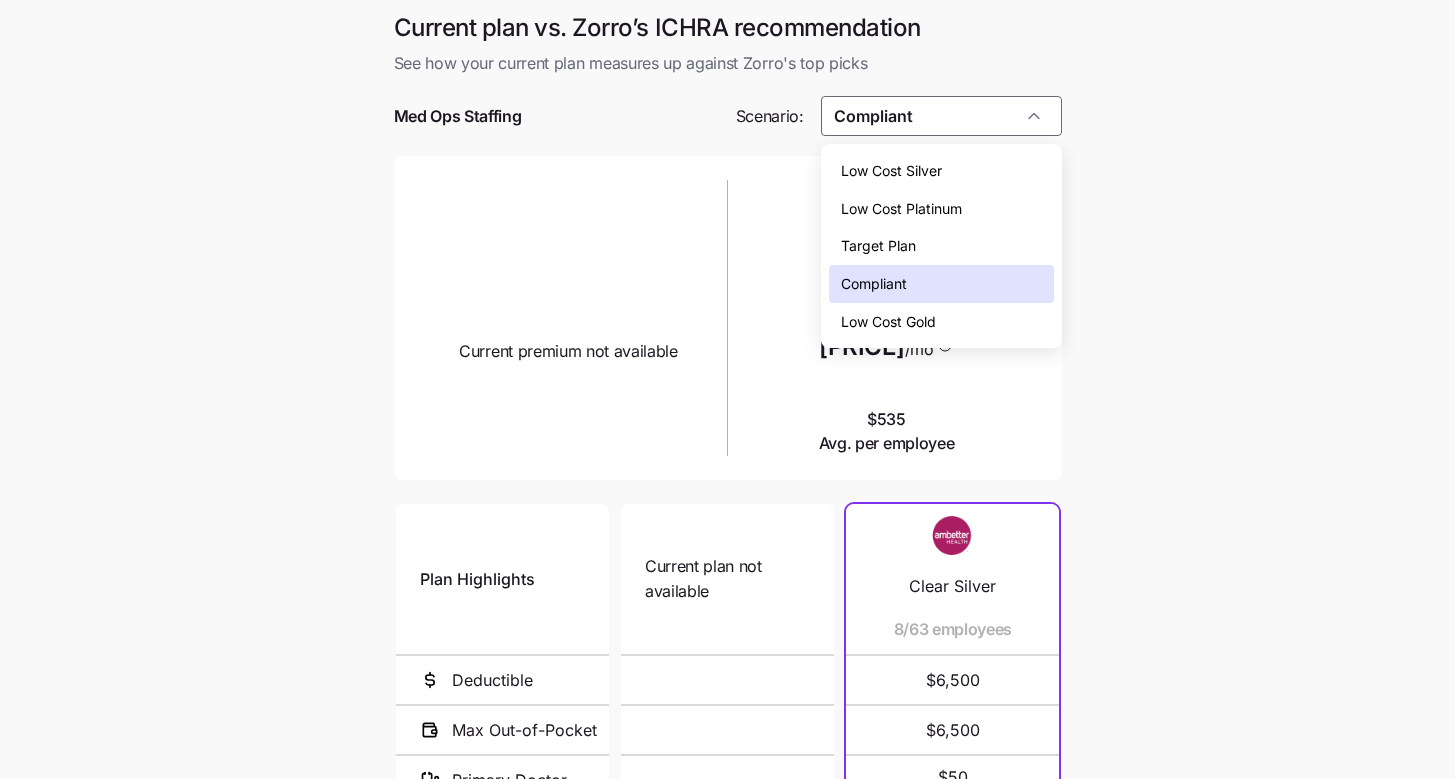 click on "Low Cost Silver" at bounding box center (941, 171) 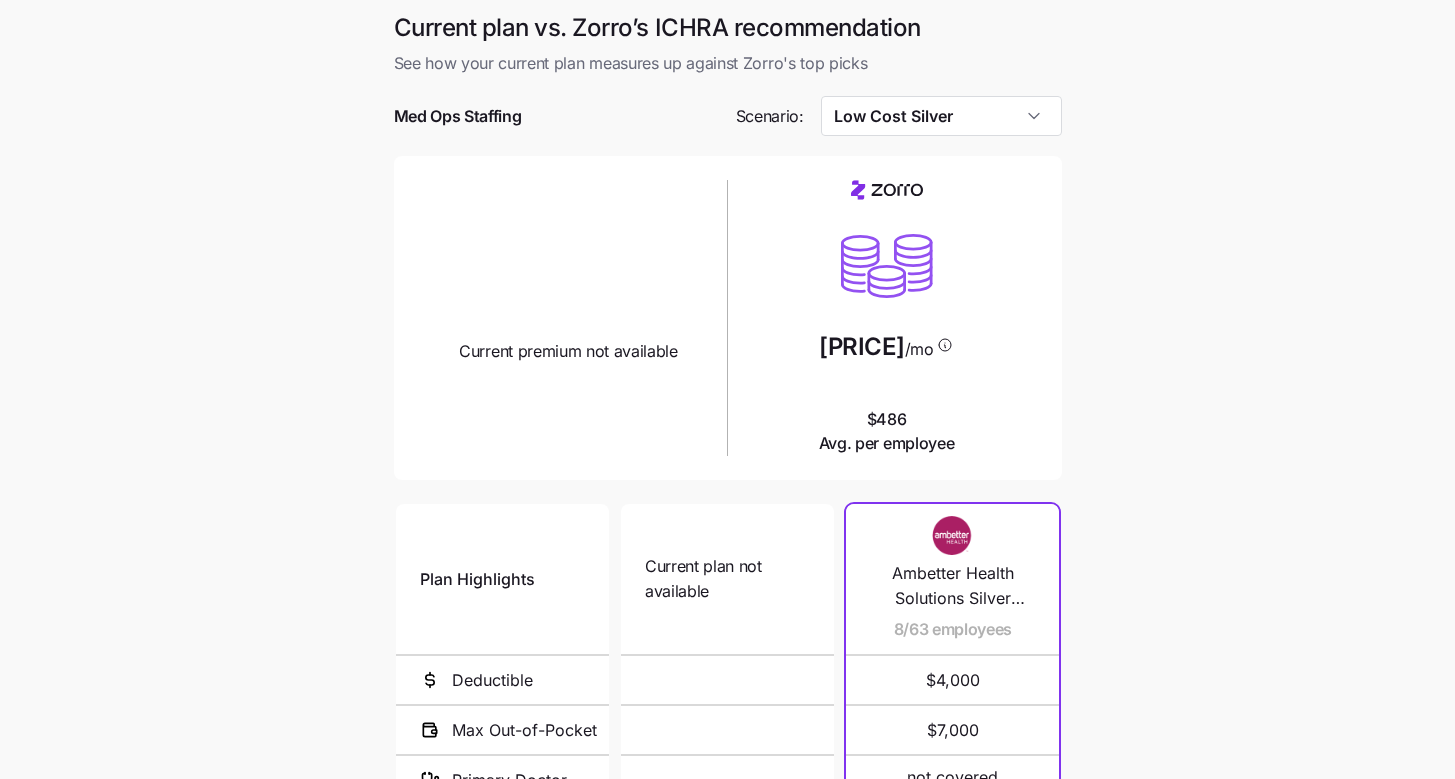 click on "Current plan vs. Zorro’s ICHRA recommendation See how your current plan measures up against Zorro's top picks Med Ops Staffing Scenario: Low Cost Silver Current plan design Current premium not available $[PRICE]/mo $[PRICE] Avg. per employee Plan Highlights Deductible Max Out-of-Pocket Primary Doctor Generic Drugs Specialist Visit Current plan not available N/A N/A Ambetter Health Solutions Silver Copay HSA [PRICE] [NUMBER]/[NUMBER] employees $[PRICE] $[PRICE] not covered not covered not covered MyBlue Silver HMO SM  903 [NUMBER]/[NUMBER] employees $[PRICE] $[PRICE] $[PRICE] $[PRICE] not covered Silver 201 HSA [NUMBER]/[NUMBER] employees $[PRICE] $[PRICE] not covered not covered not covered MyBlue Health Silver SM  901 [NUMBER]/[NUMBER] employees $[PRICE] $[PRICE] $[PRICE] $[PRICE] not covered Standard Silver [NUMBER]/[NUMBER] employees $[PRICE] $[PRICE] $[PRICE] $[PRICE] Silver 70 Off Exchange Ambetter HMO [NUMBER]/[NUMBER] employees $[PRICE] $[PRICE] $[PRICE] $[PRICE] $[PRICE] Silver 201 HSA [NUMBER]/[NUMBER] employees $[PRICE] $[PRICE] not covered not covered not covered Clear Silver [NUMBER]/[NUMBER] employees $[PRICE] $[PRICE] $[PRICE] not covered $[PRICE] [NUMBER]/[NUMBER] employees $[PRICE] $[PRICE] $[PRICE] $[PRICE]" at bounding box center [727, 545] 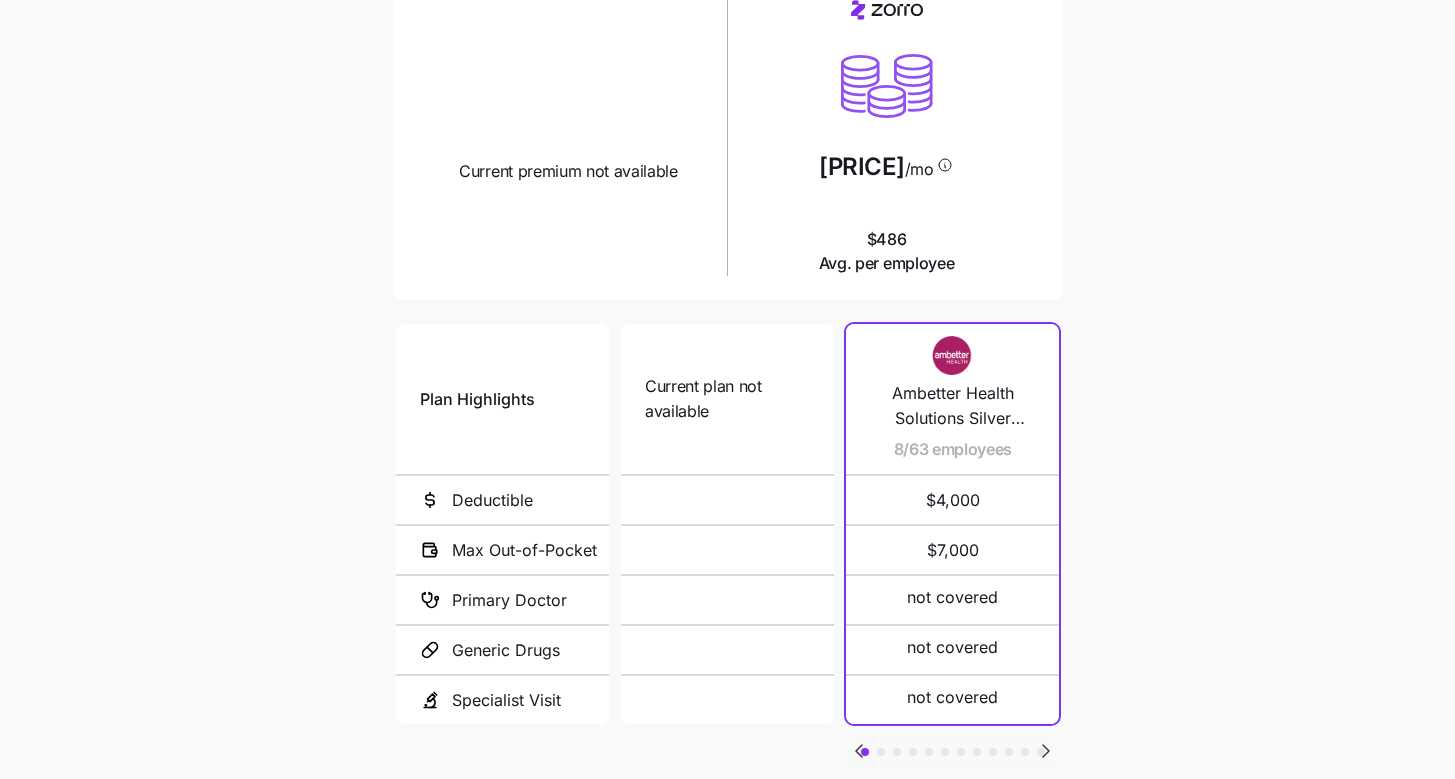scroll, scrollTop: 311, scrollLeft: 0, axis: vertical 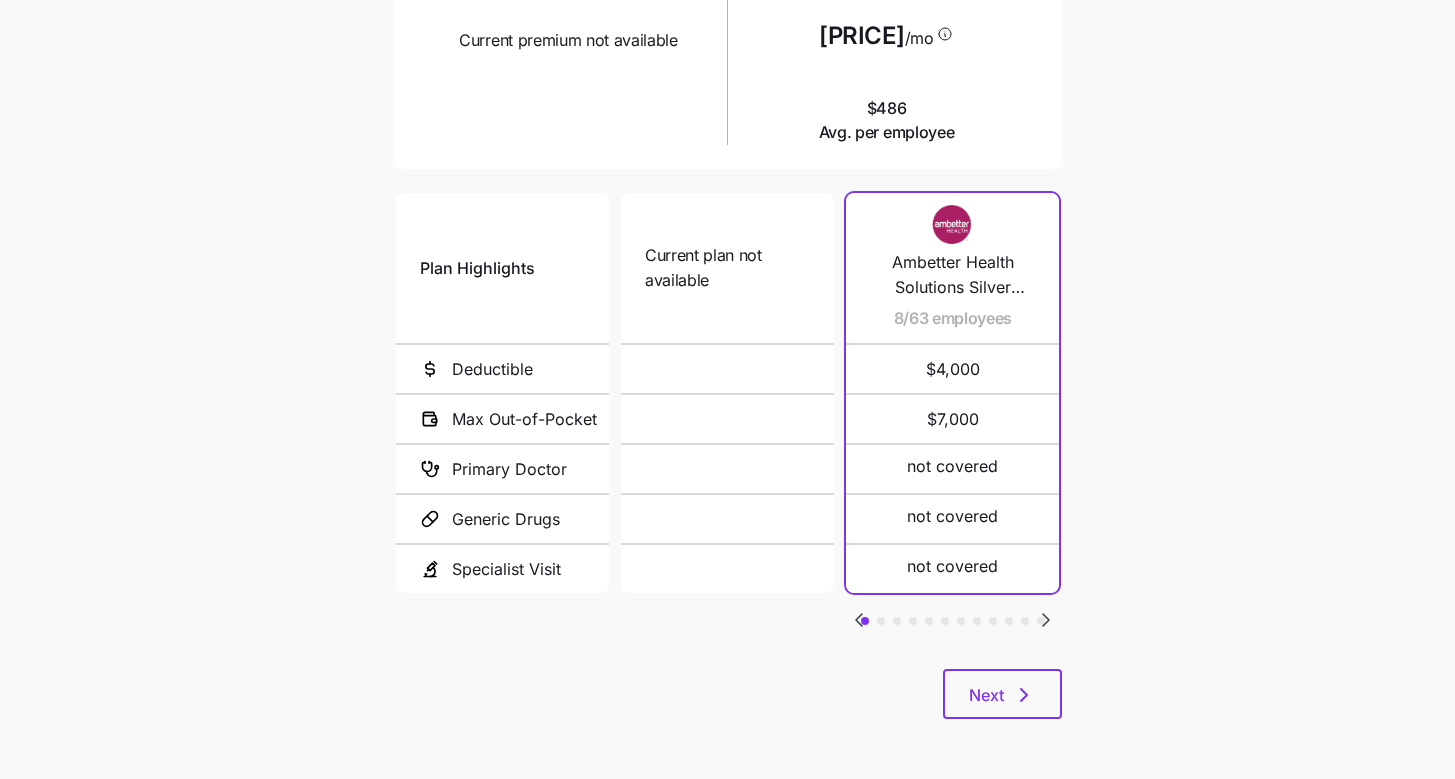 click 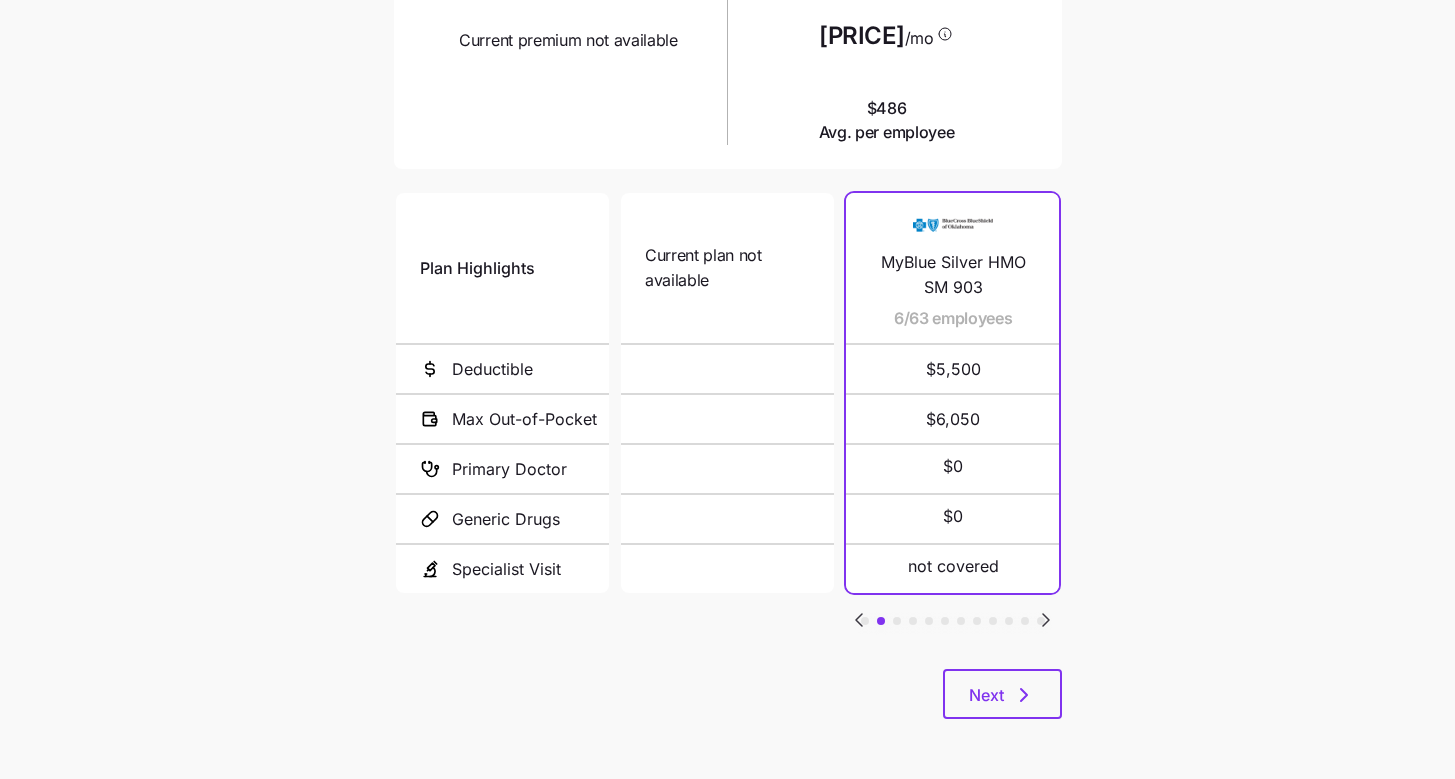 click 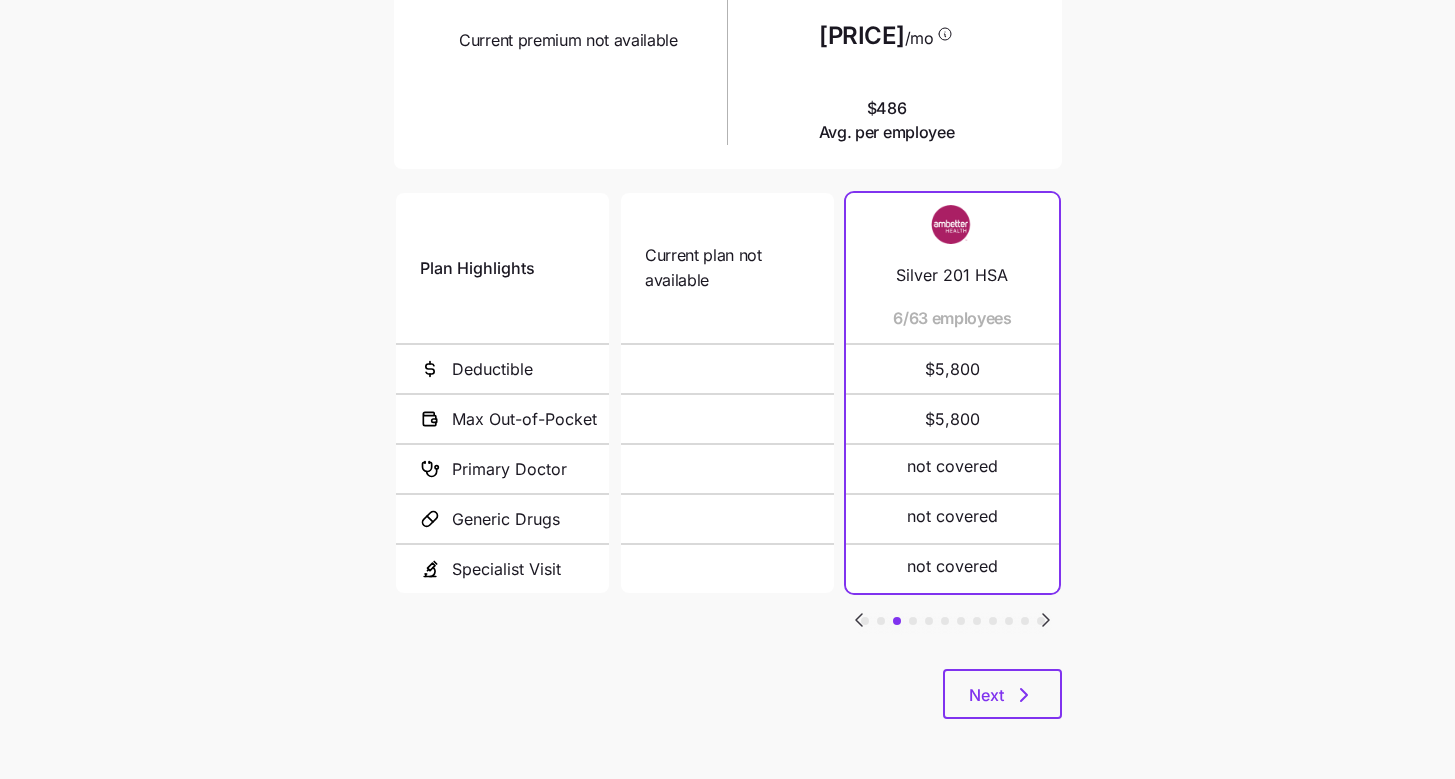 click 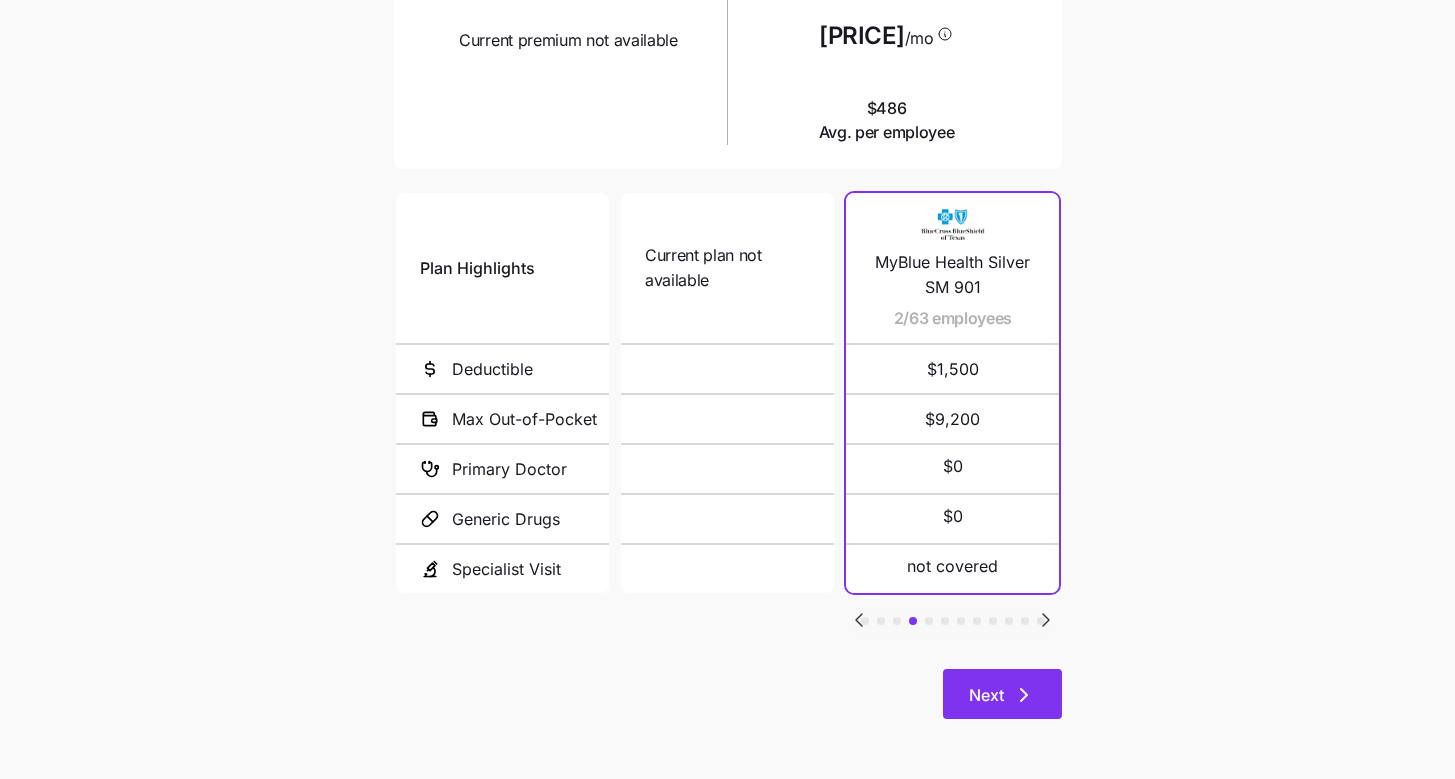 click 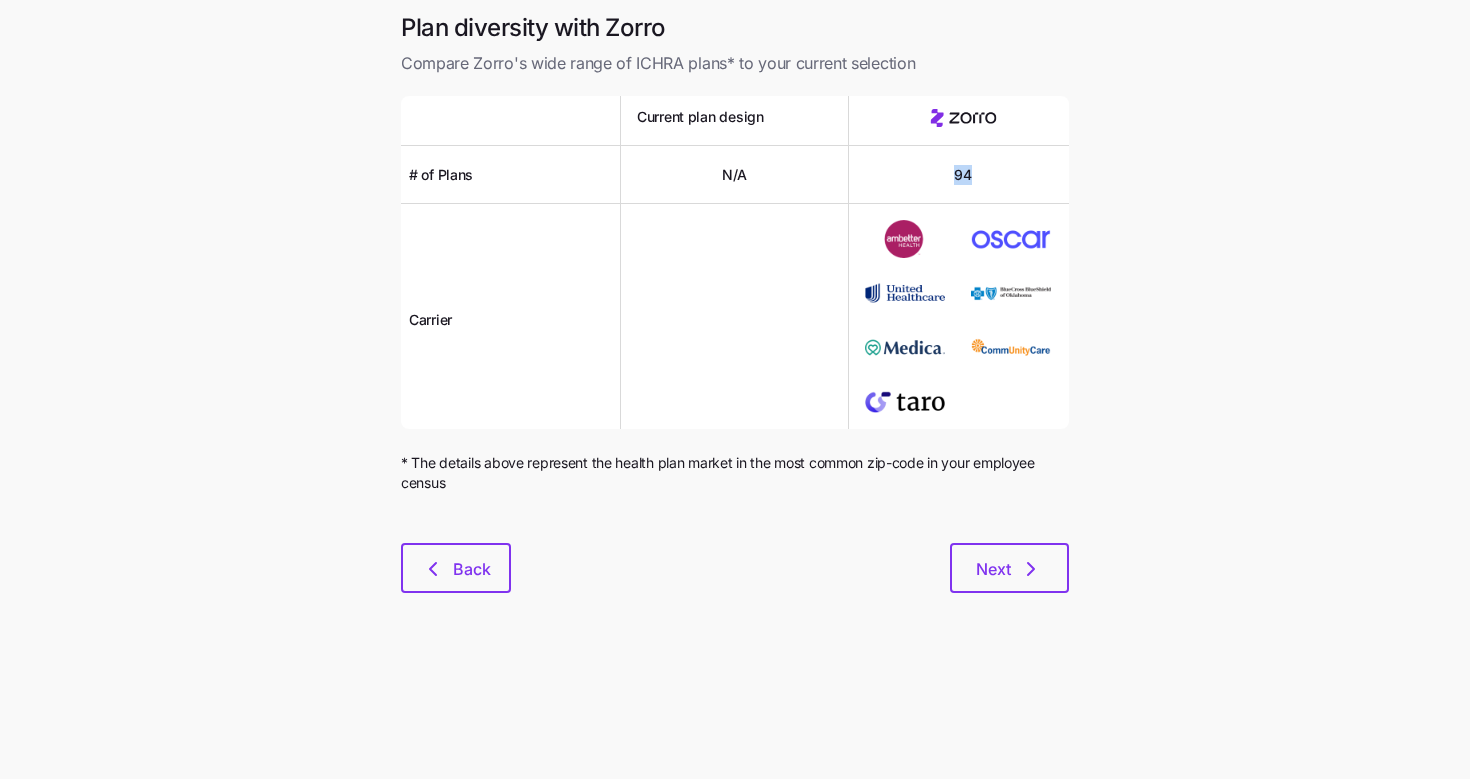 drag, startPoint x: 937, startPoint y: 179, endPoint x: 978, endPoint y: 175, distance: 41.19466 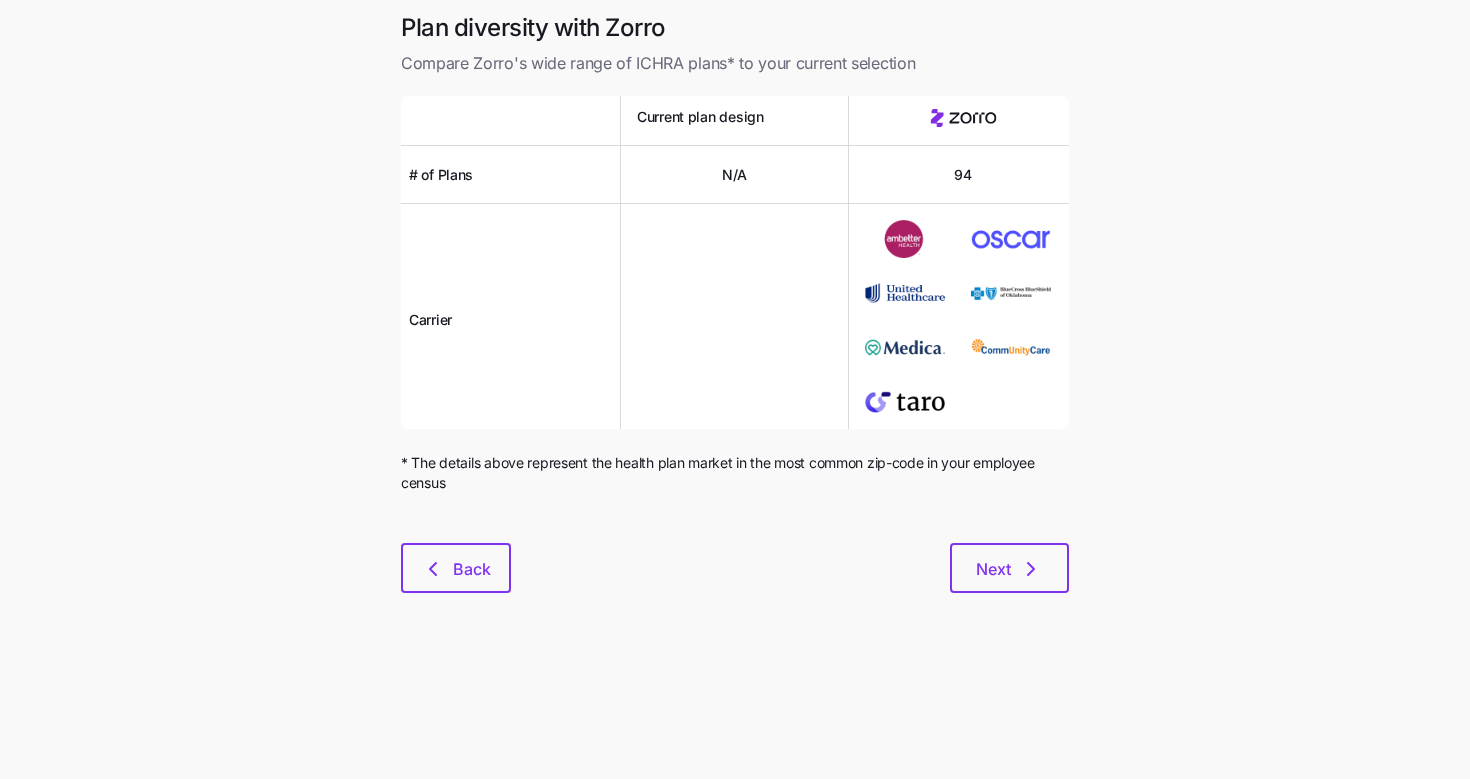 click on "Plan diversity with Zorro Compare Zorro's wide range of ICHRA plans* to your current selection  Current plan design # of Plans N/A 94 Carrier * The details above represent the health plan market in the most common zip-code in your employee census Back Next" at bounding box center (735, 389) 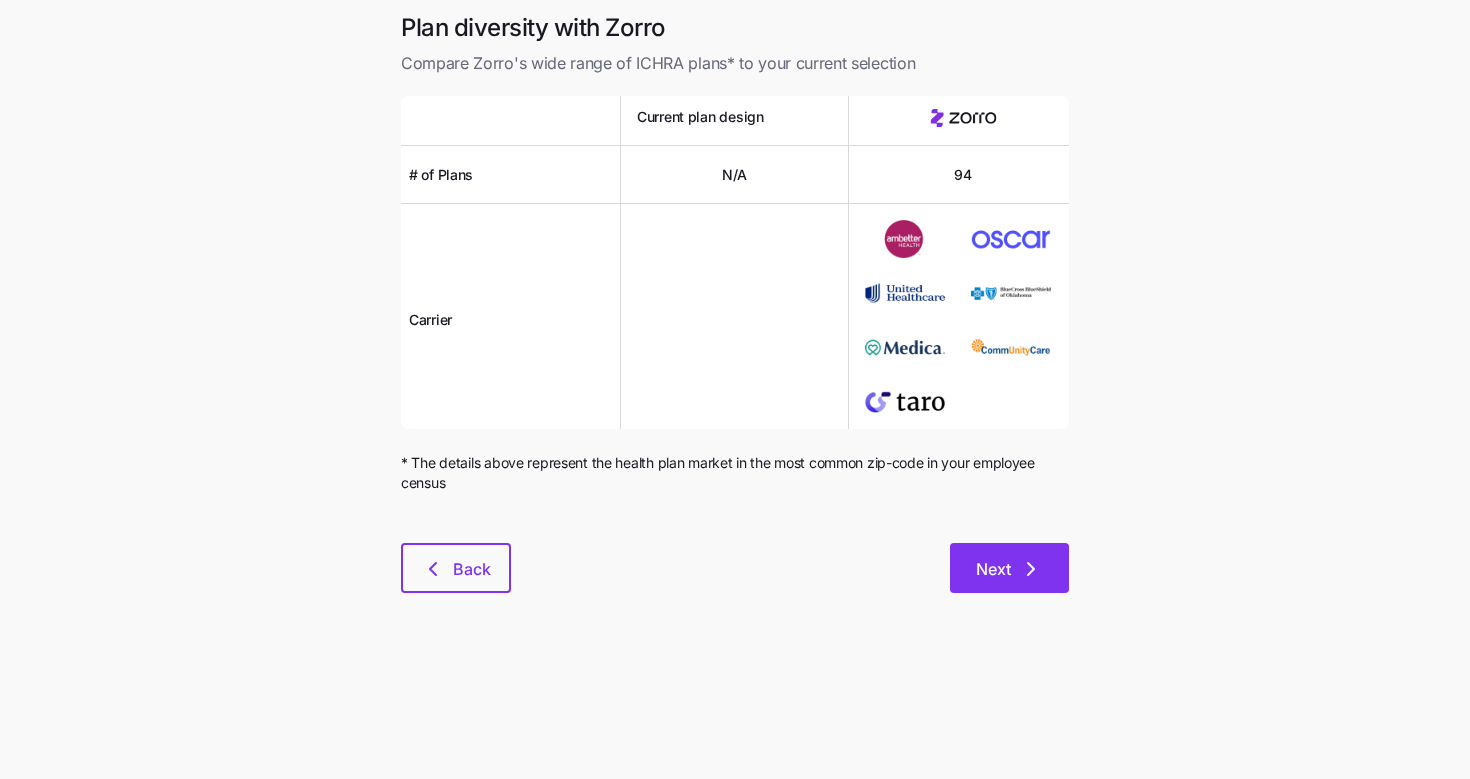 click 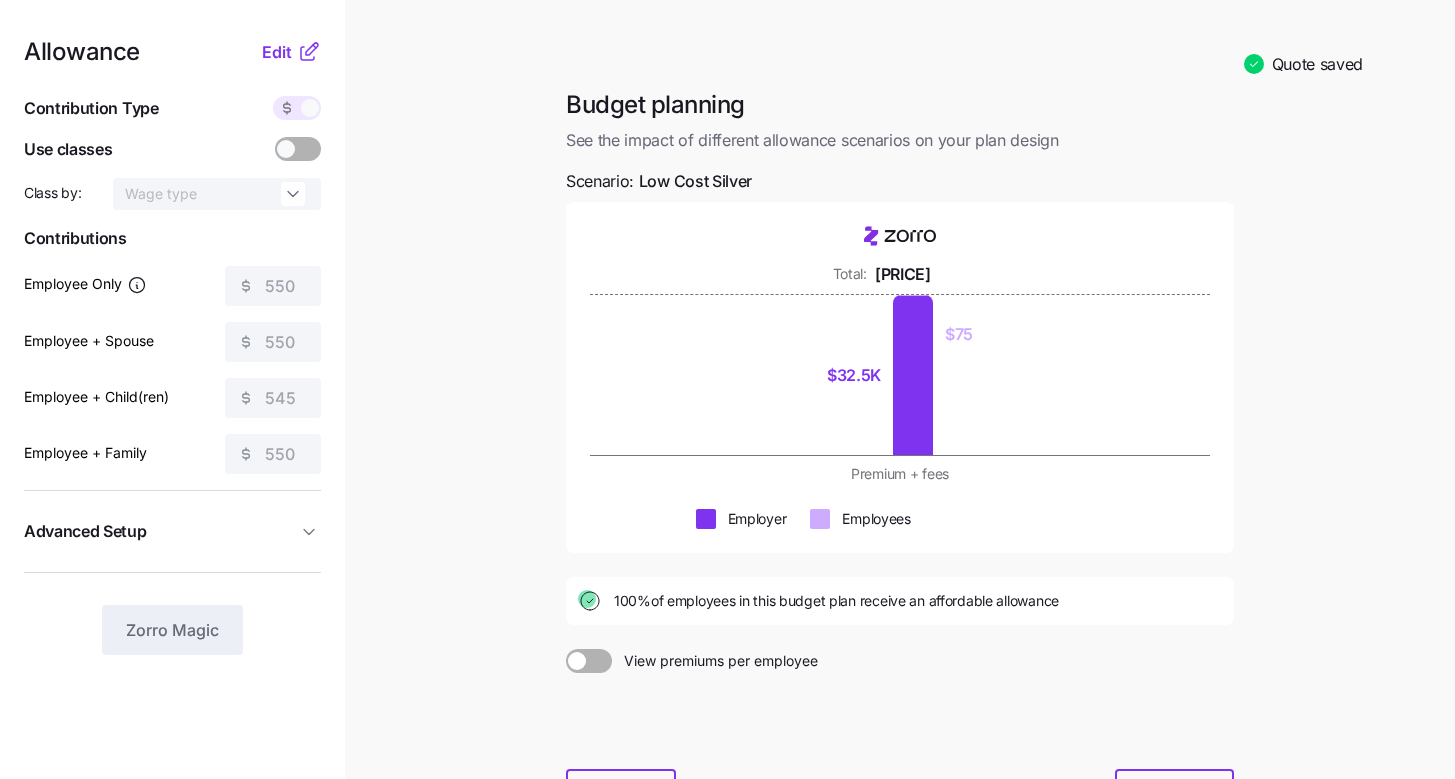 click 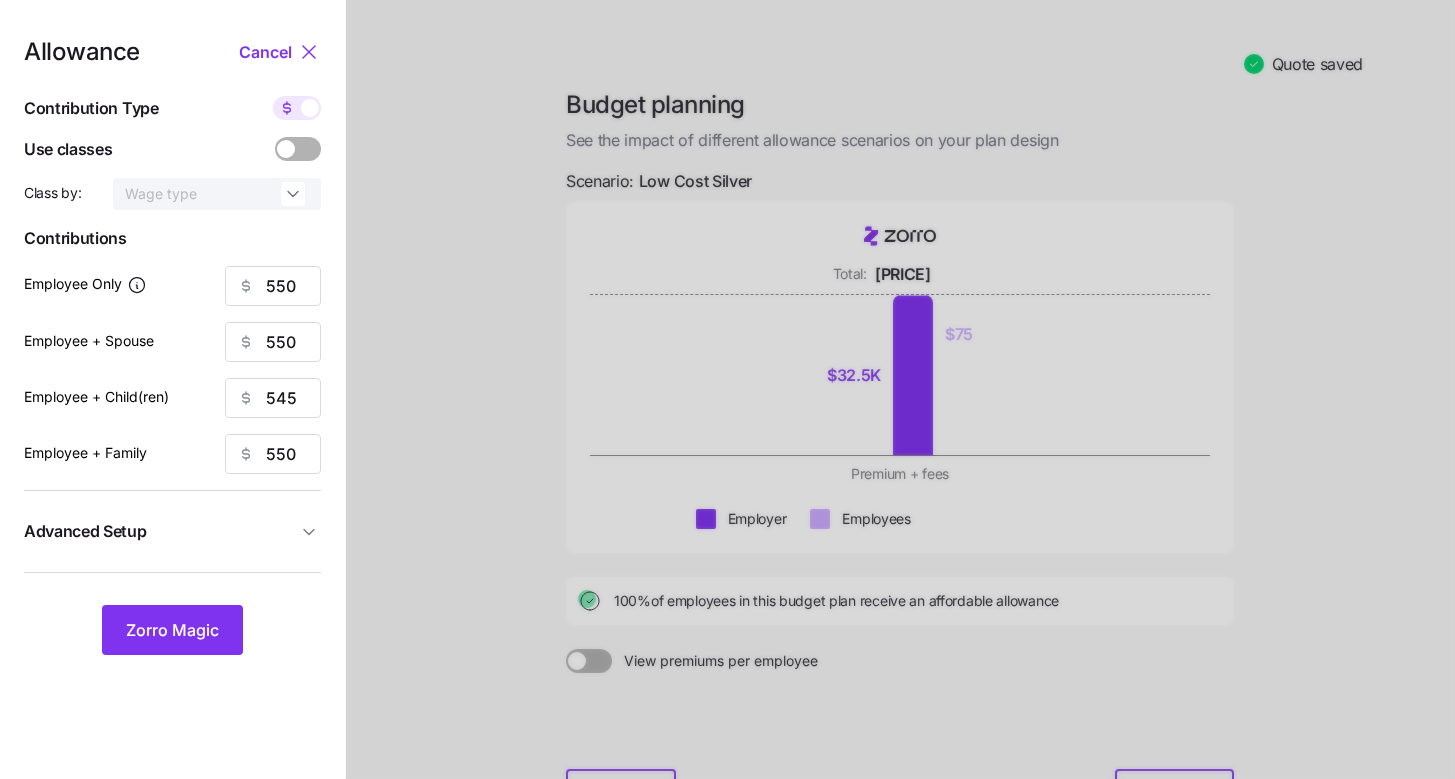 click at bounding box center [900, 473] 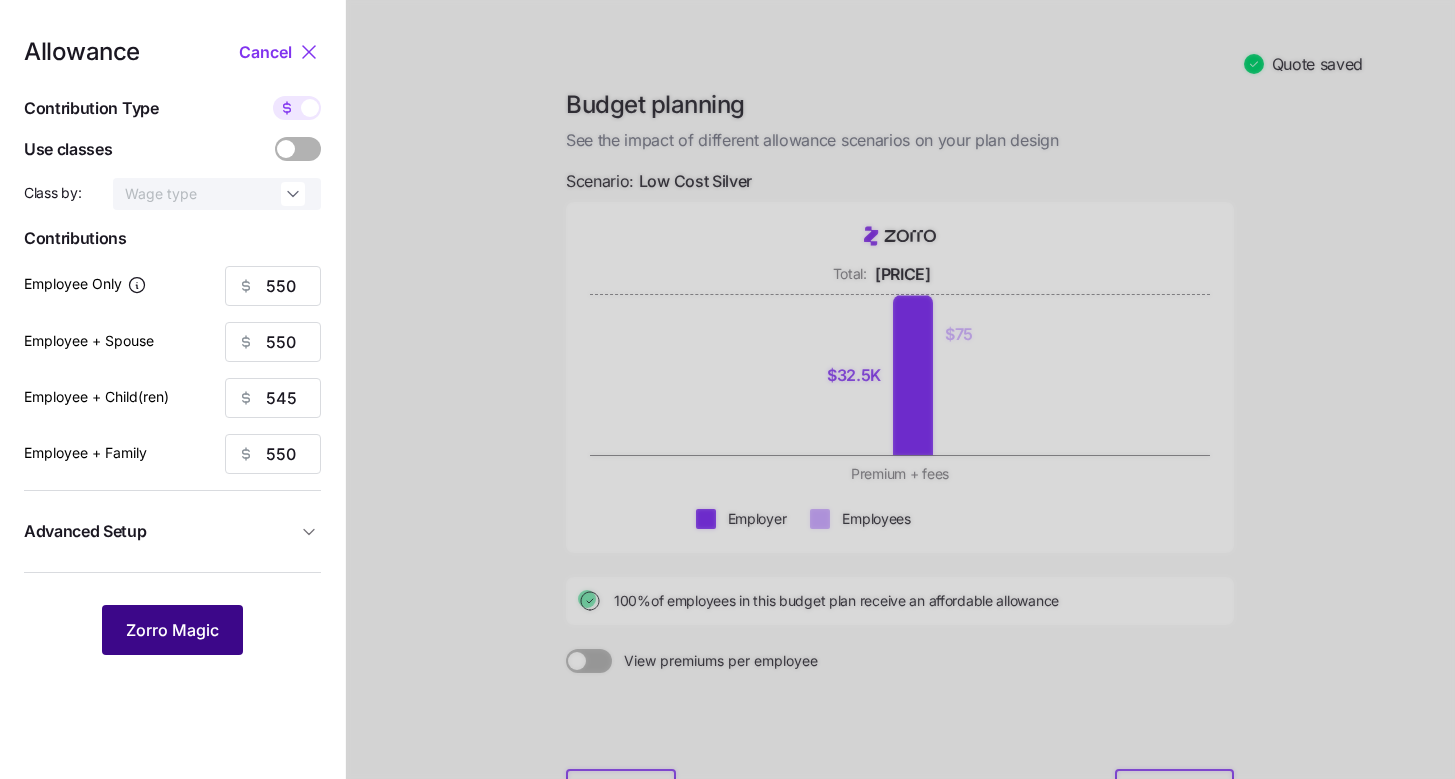 click on "Zorro Magic" at bounding box center [172, 630] 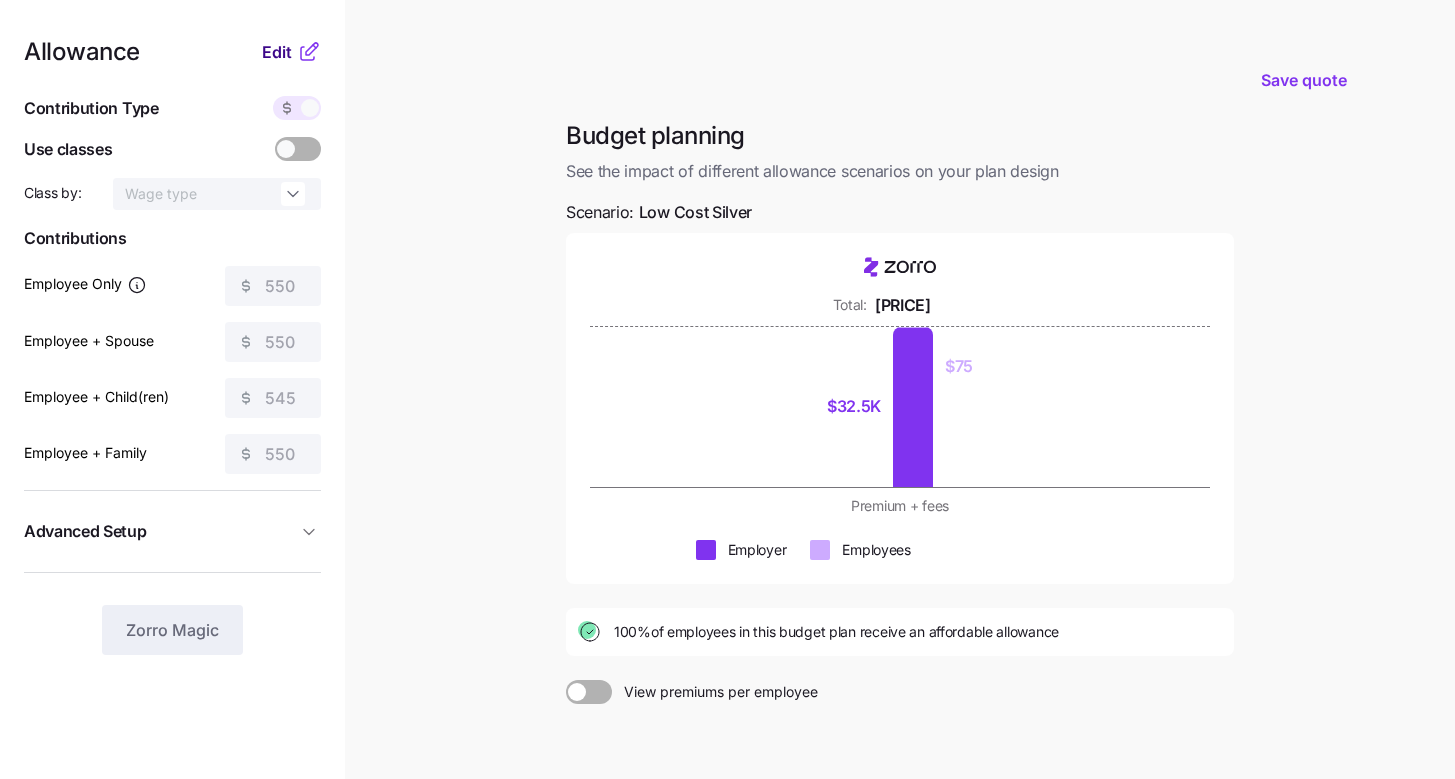 click on "Edit" at bounding box center (279, 52) 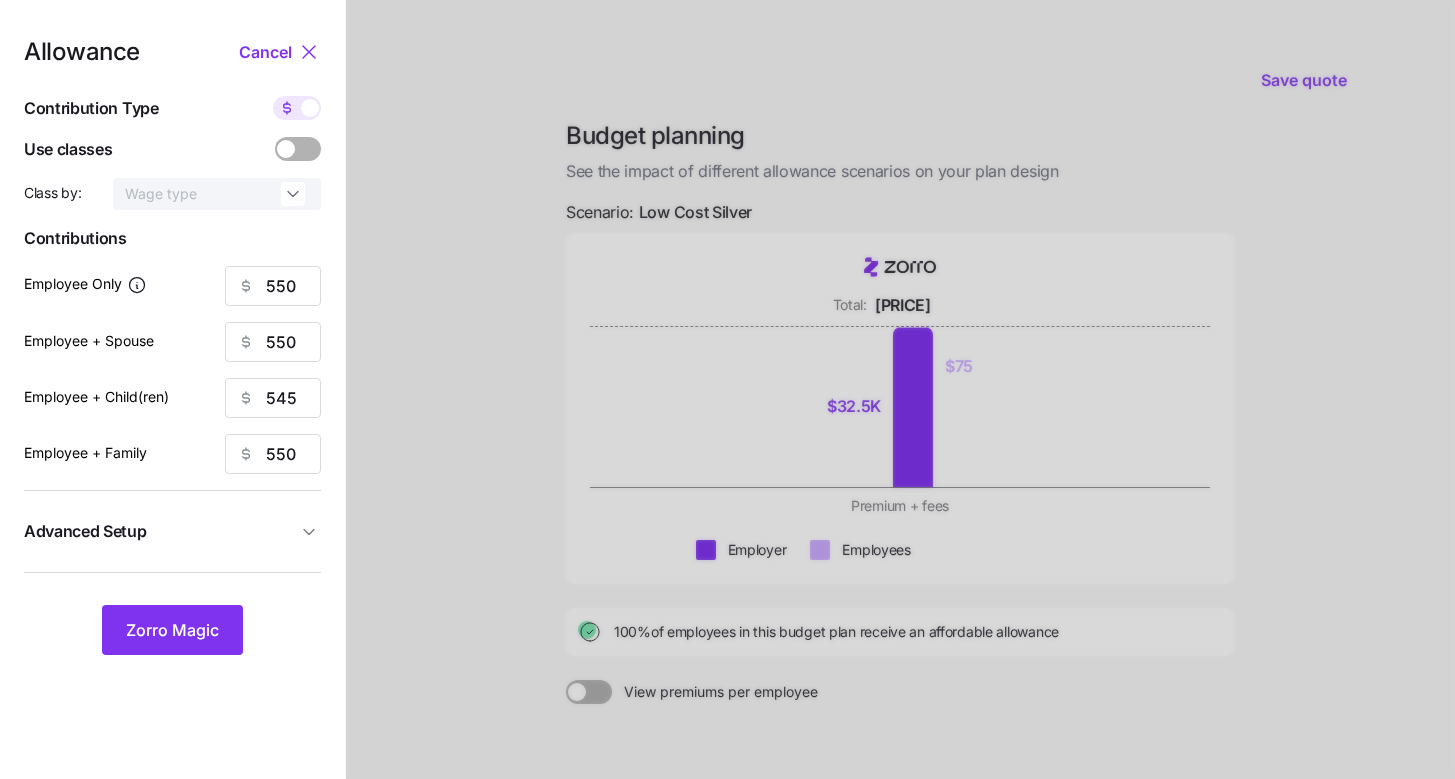 click at bounding box center (310, 108) 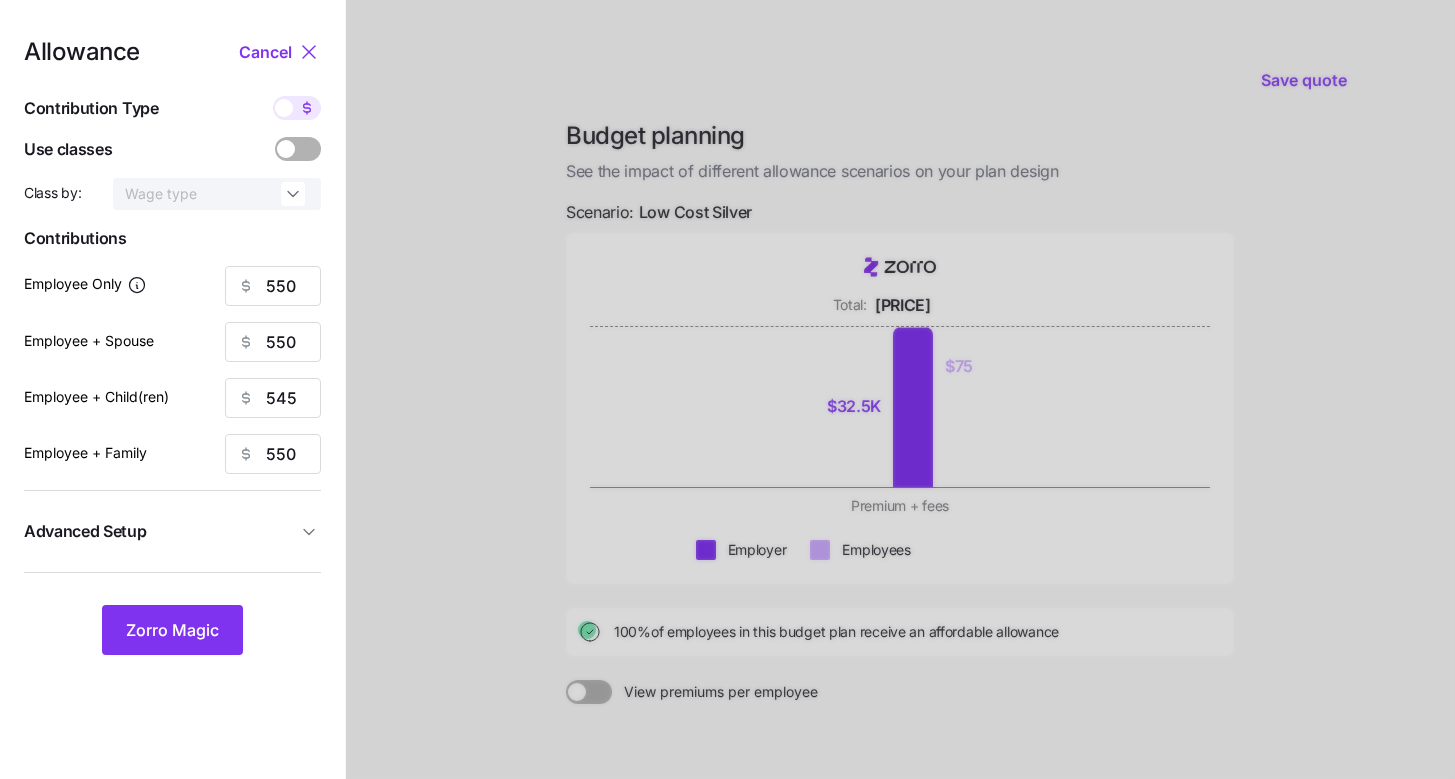 type on "110" 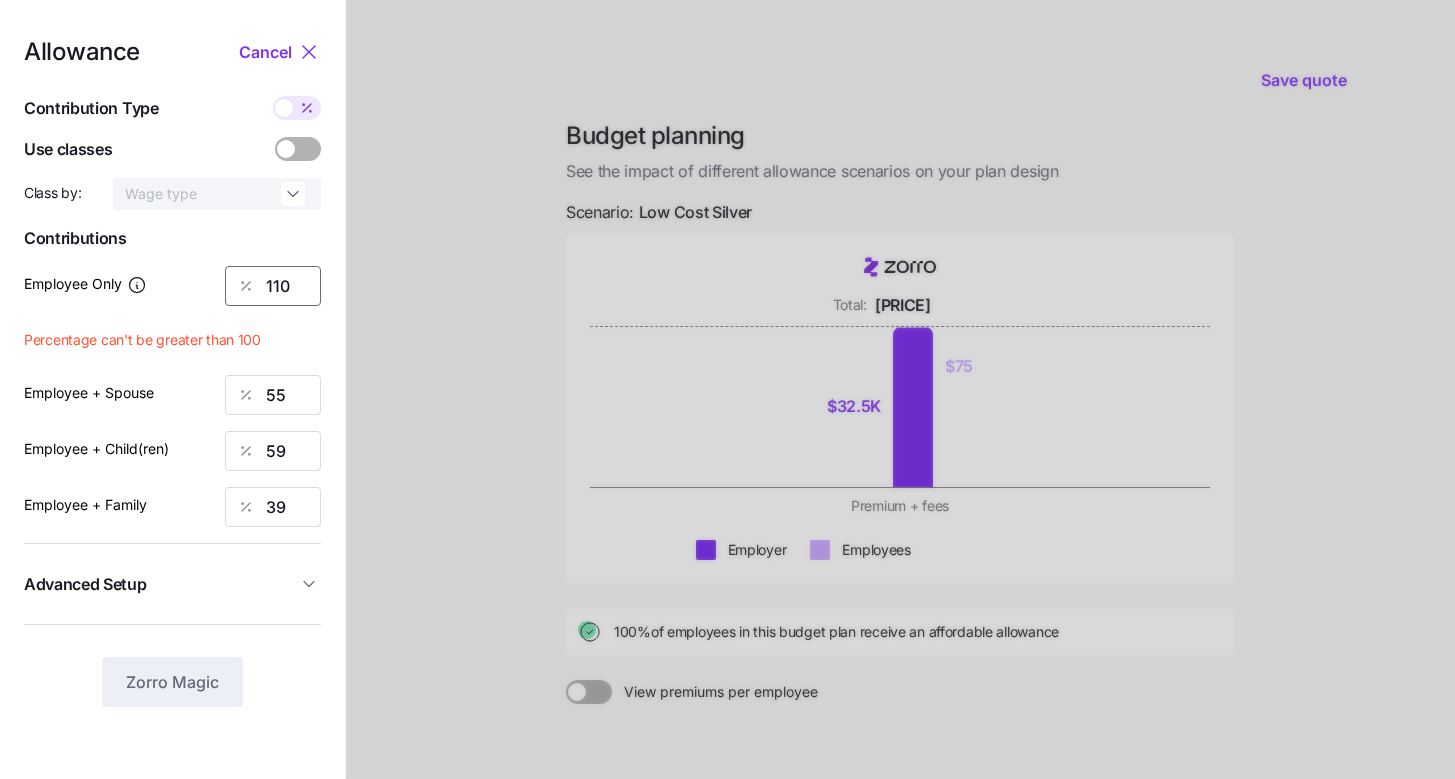 drag, startPoint x: 306, startPoint y: 283, endPoint x: 238, endPoint y: 284, distance: 68.007355 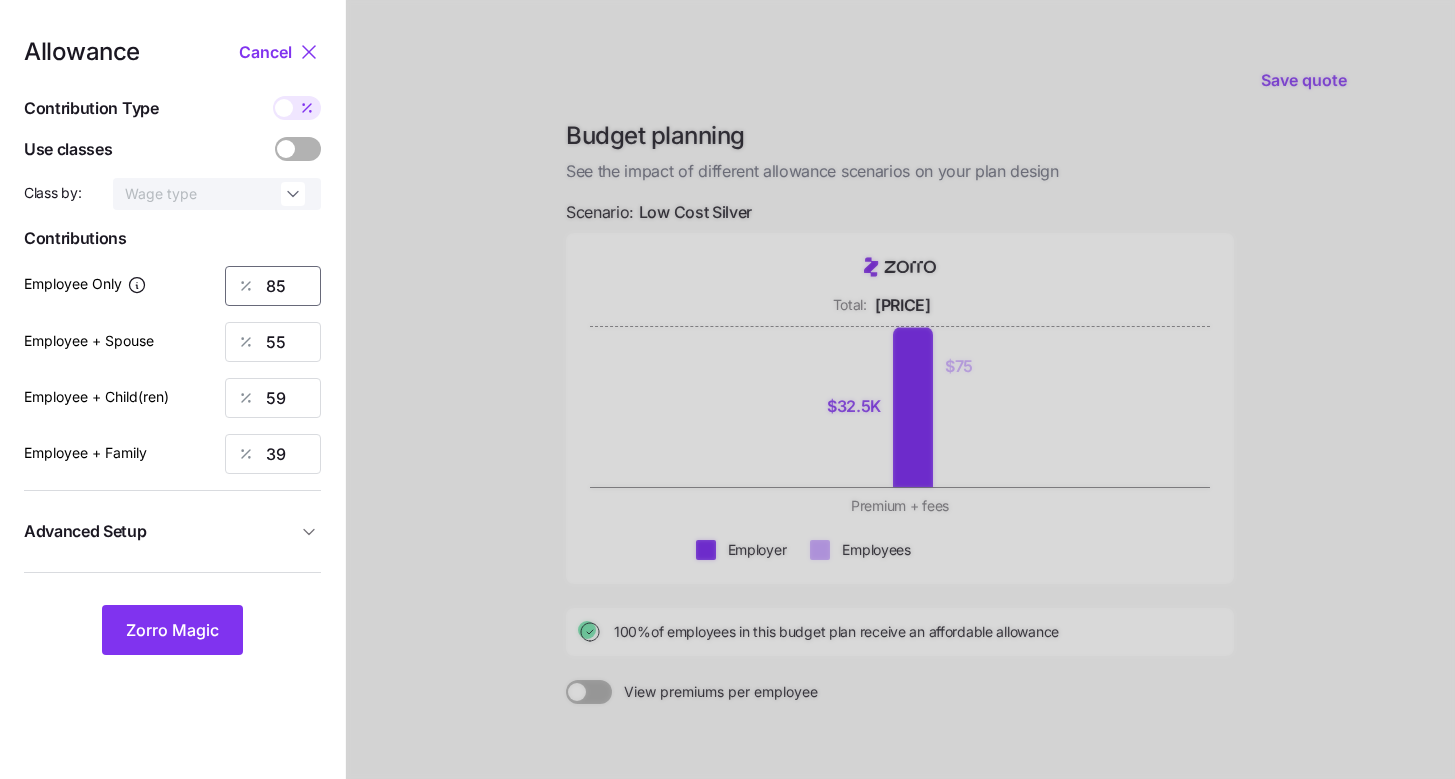type on "85" 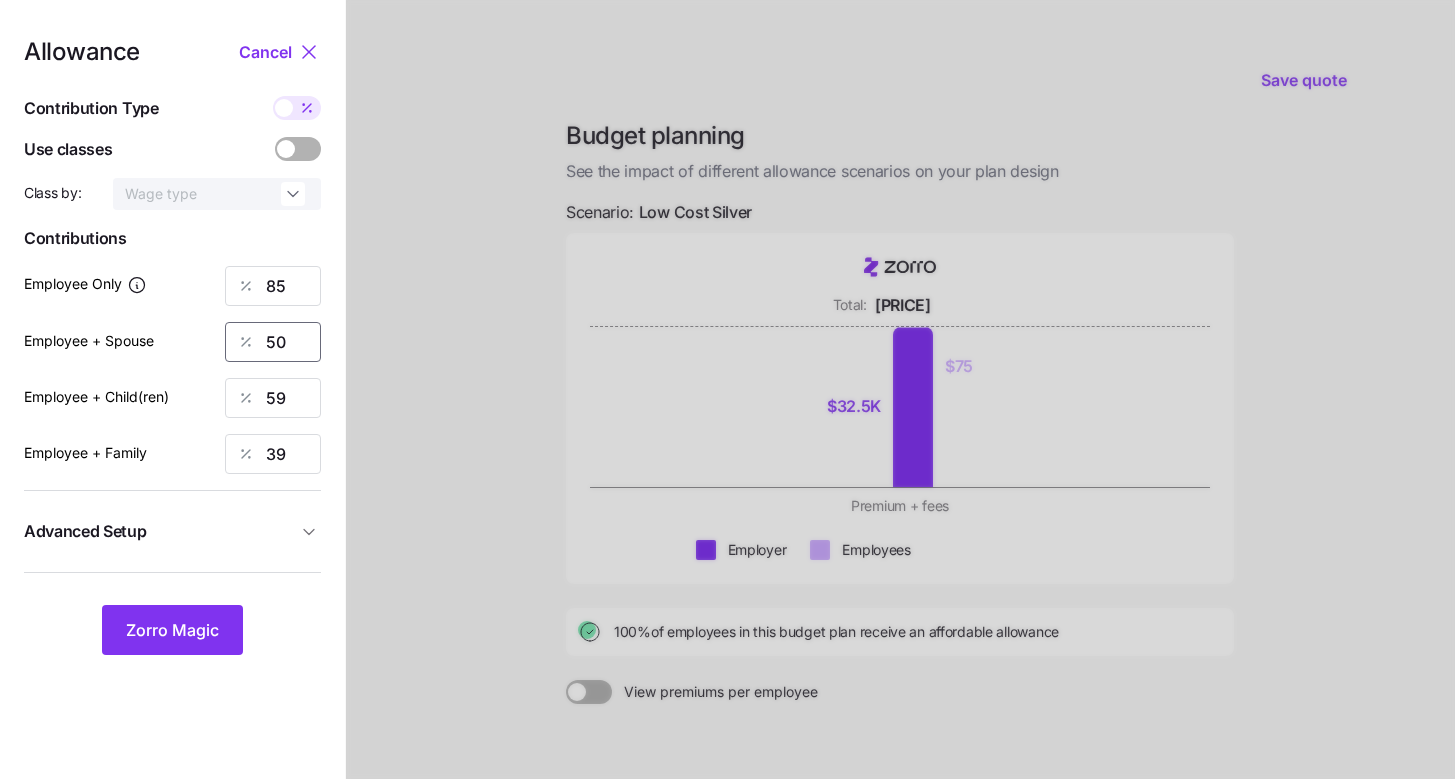 type on "50" 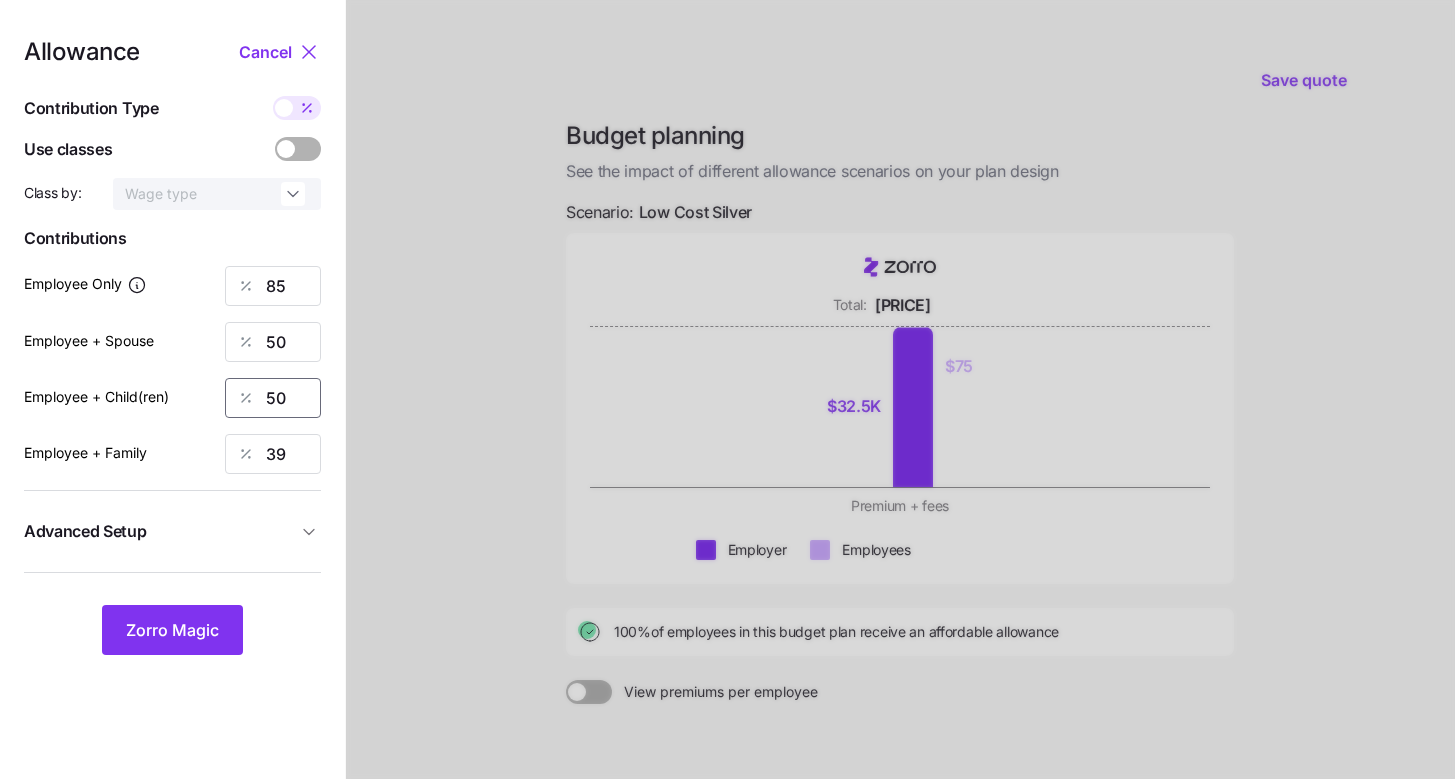 type on "50" 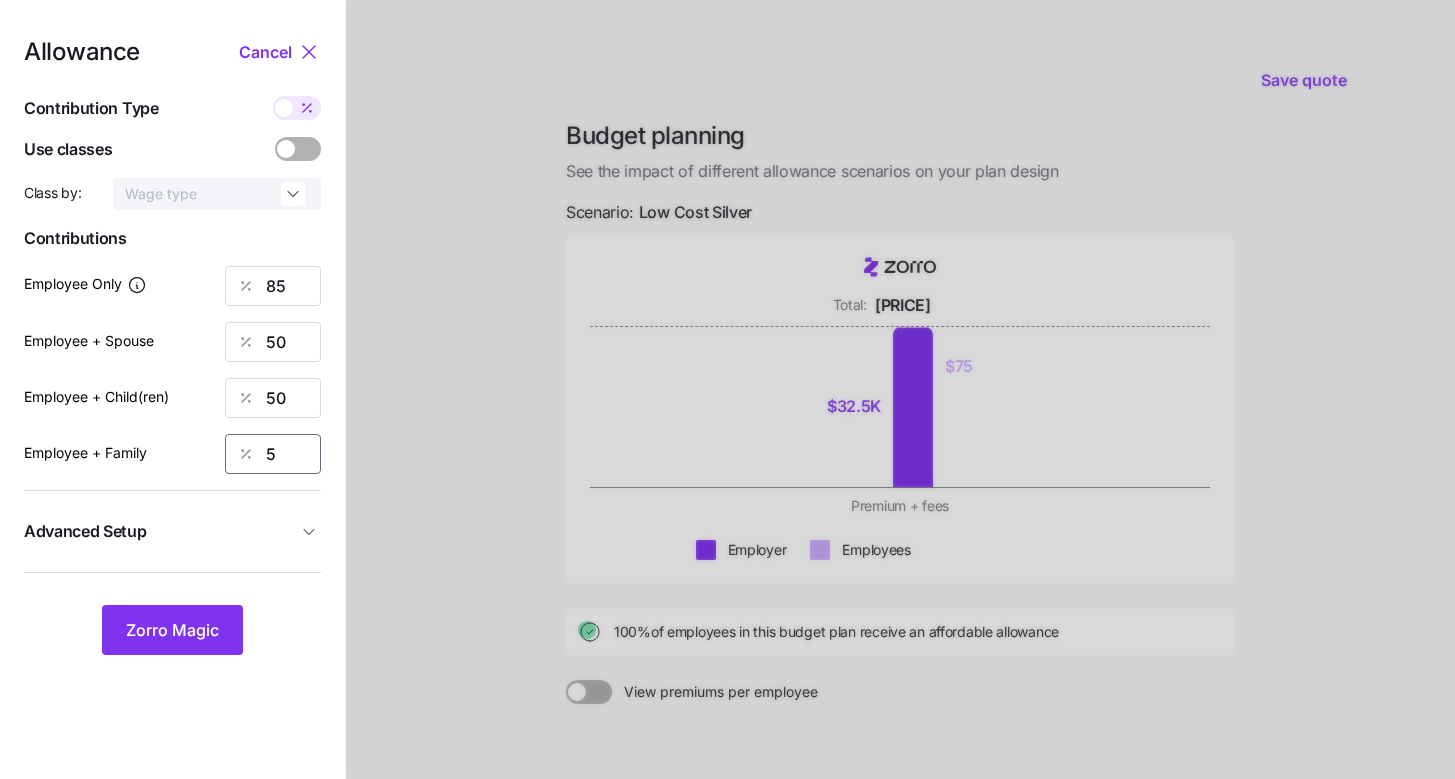 type on "5" 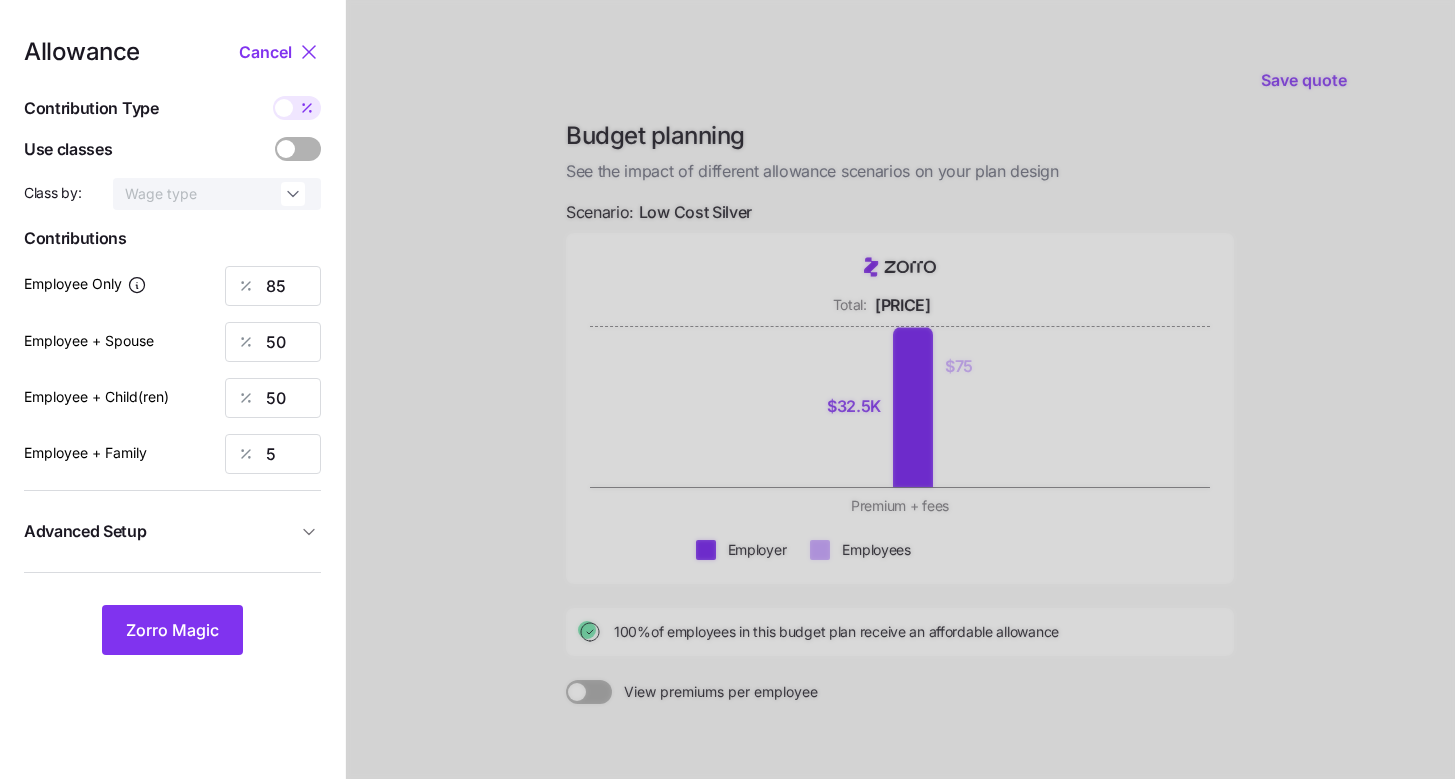 type 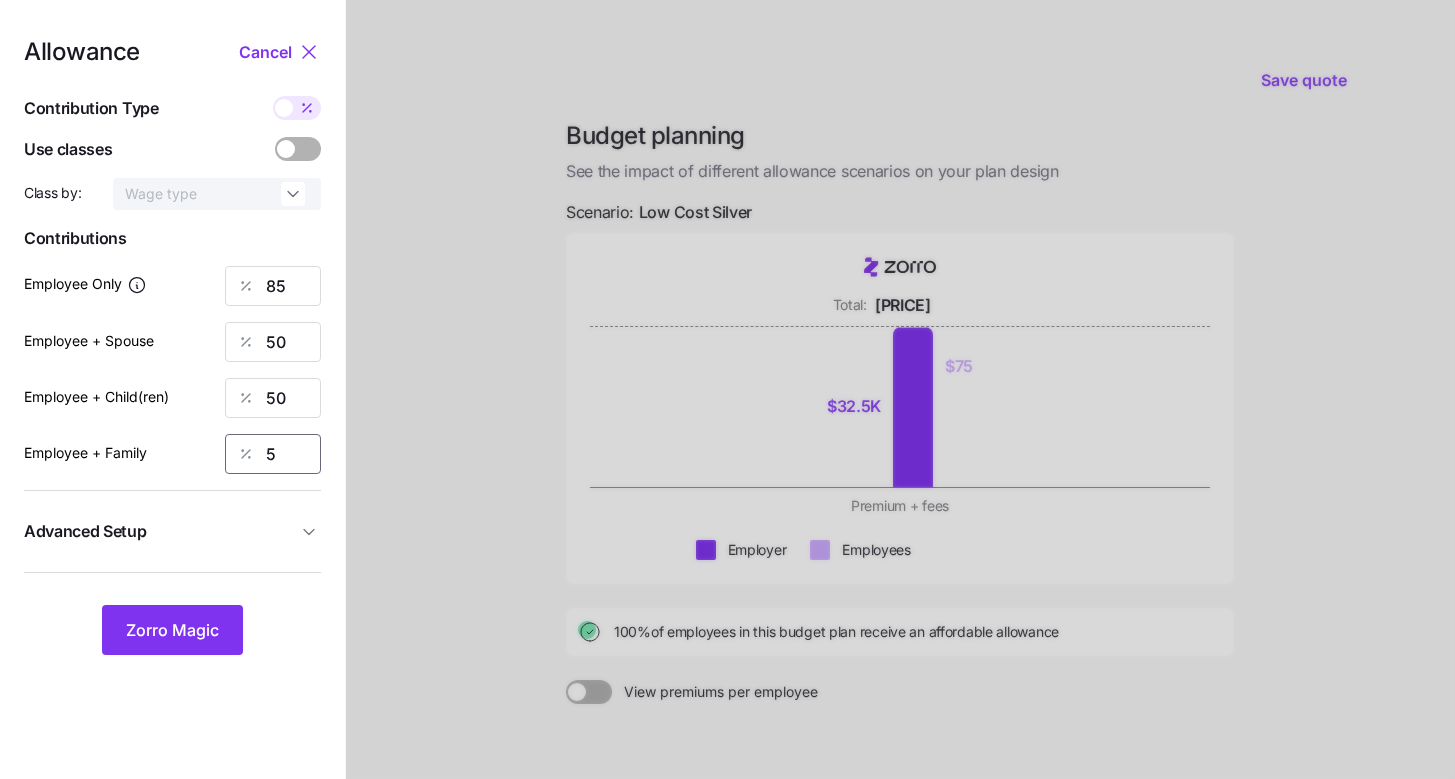 click on "5" at bounding box center [273, 454] 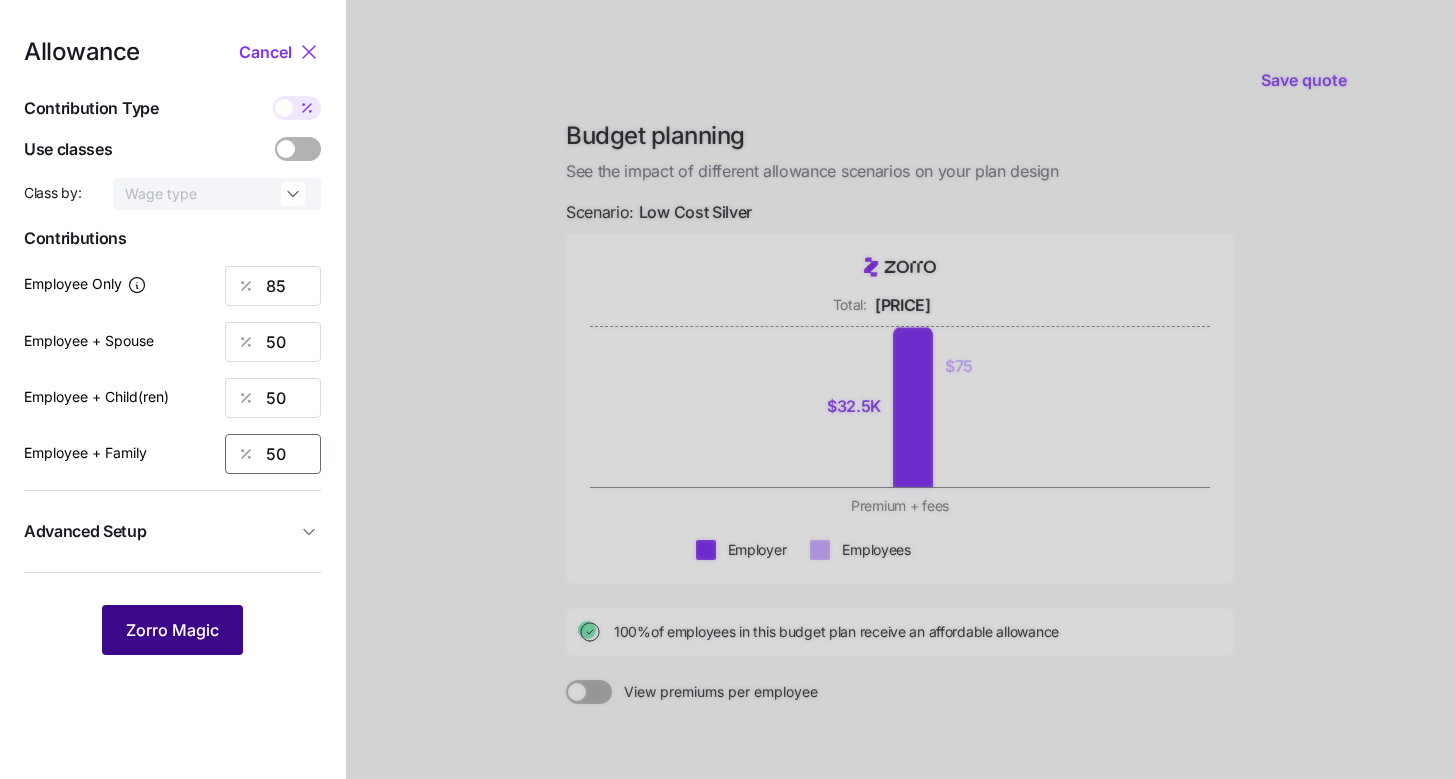 type on "50" 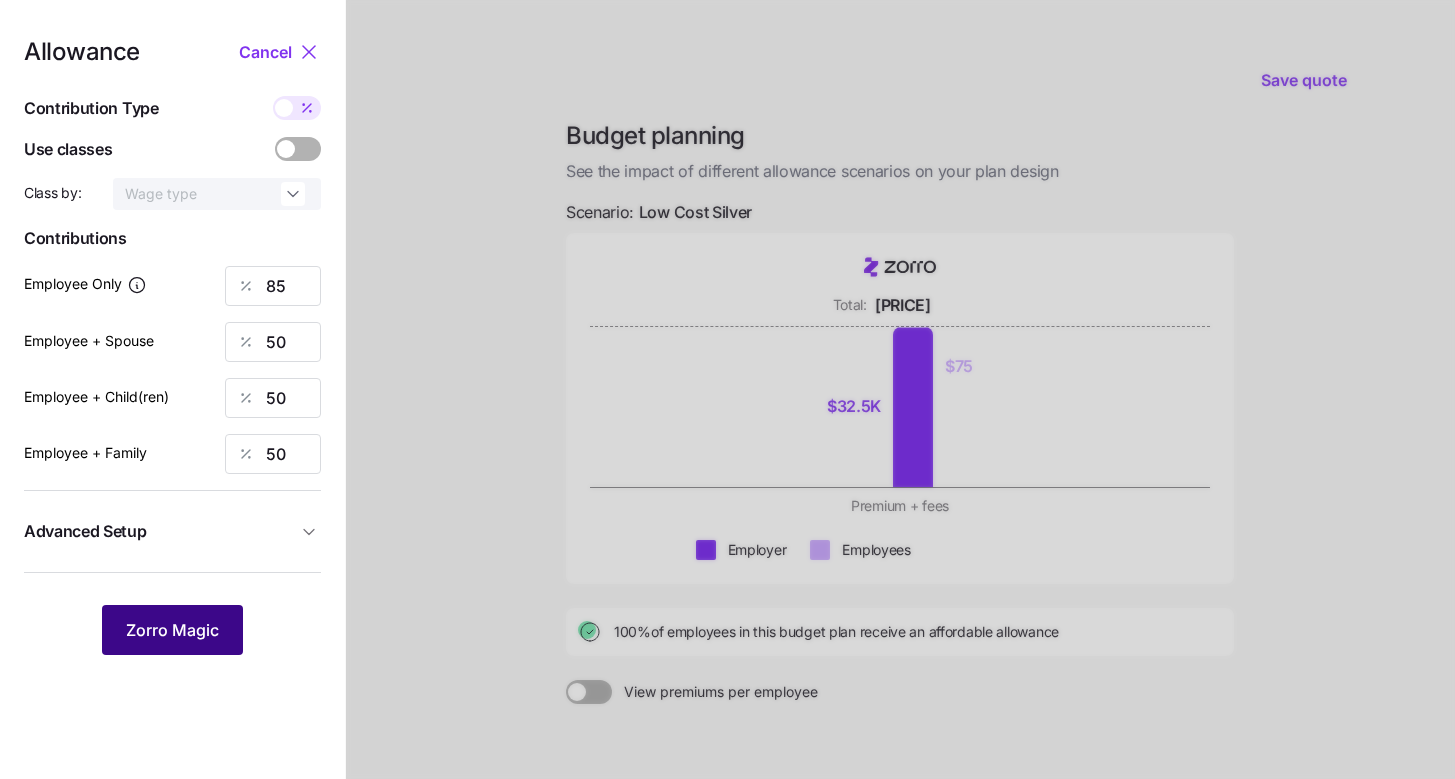click on "Zorro Magic" at bounding box center (172, 630) 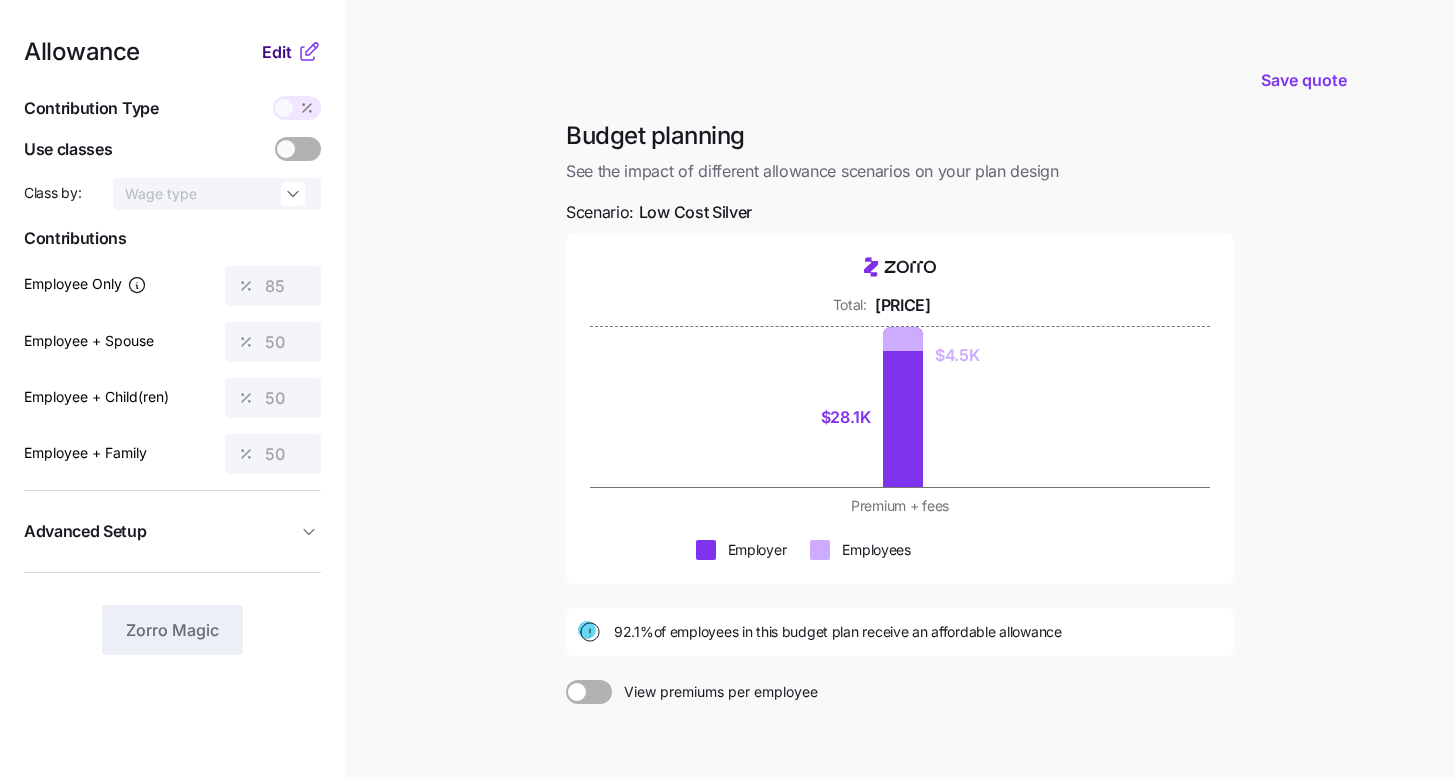 click on "Edit" at bounding box center (277, 52) 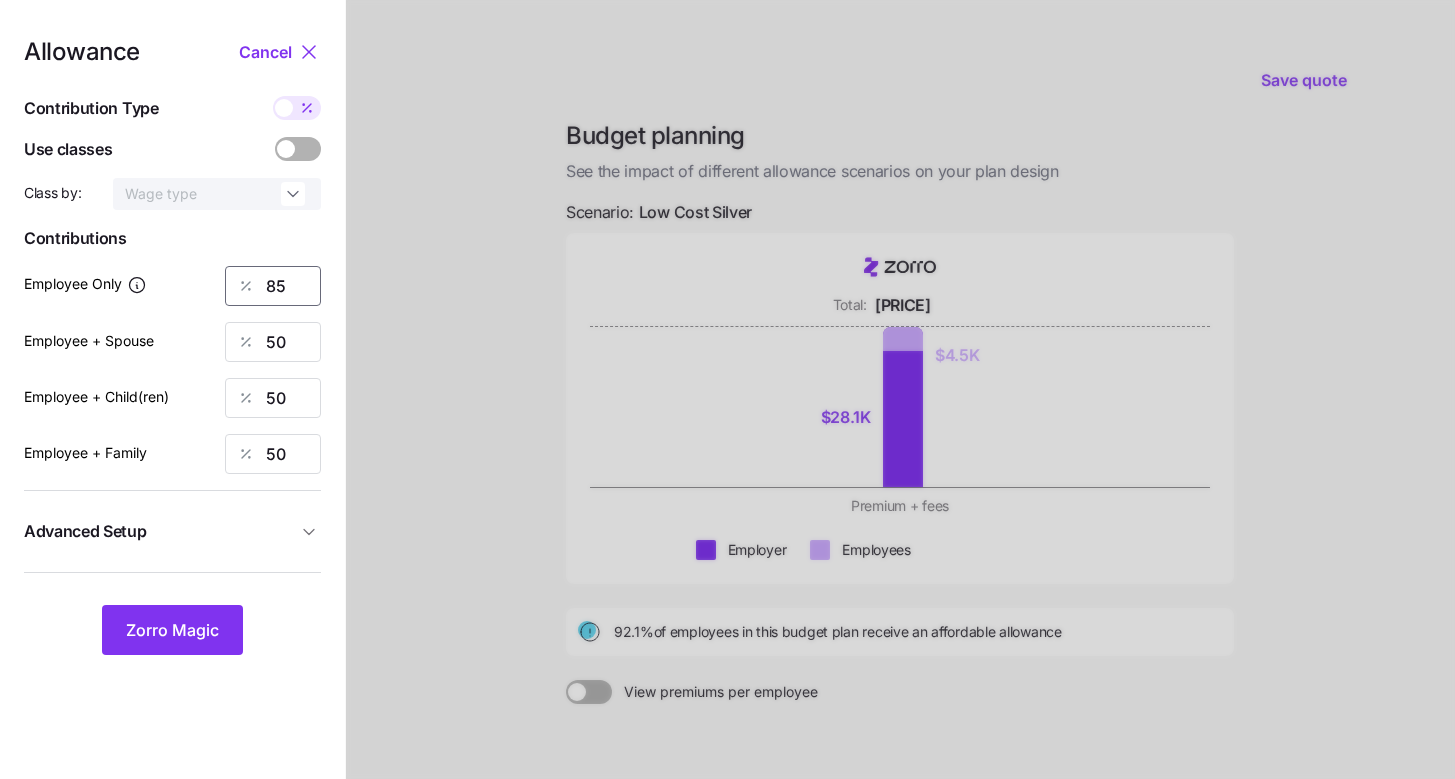 click on "85" at bounding box center [273, 286] 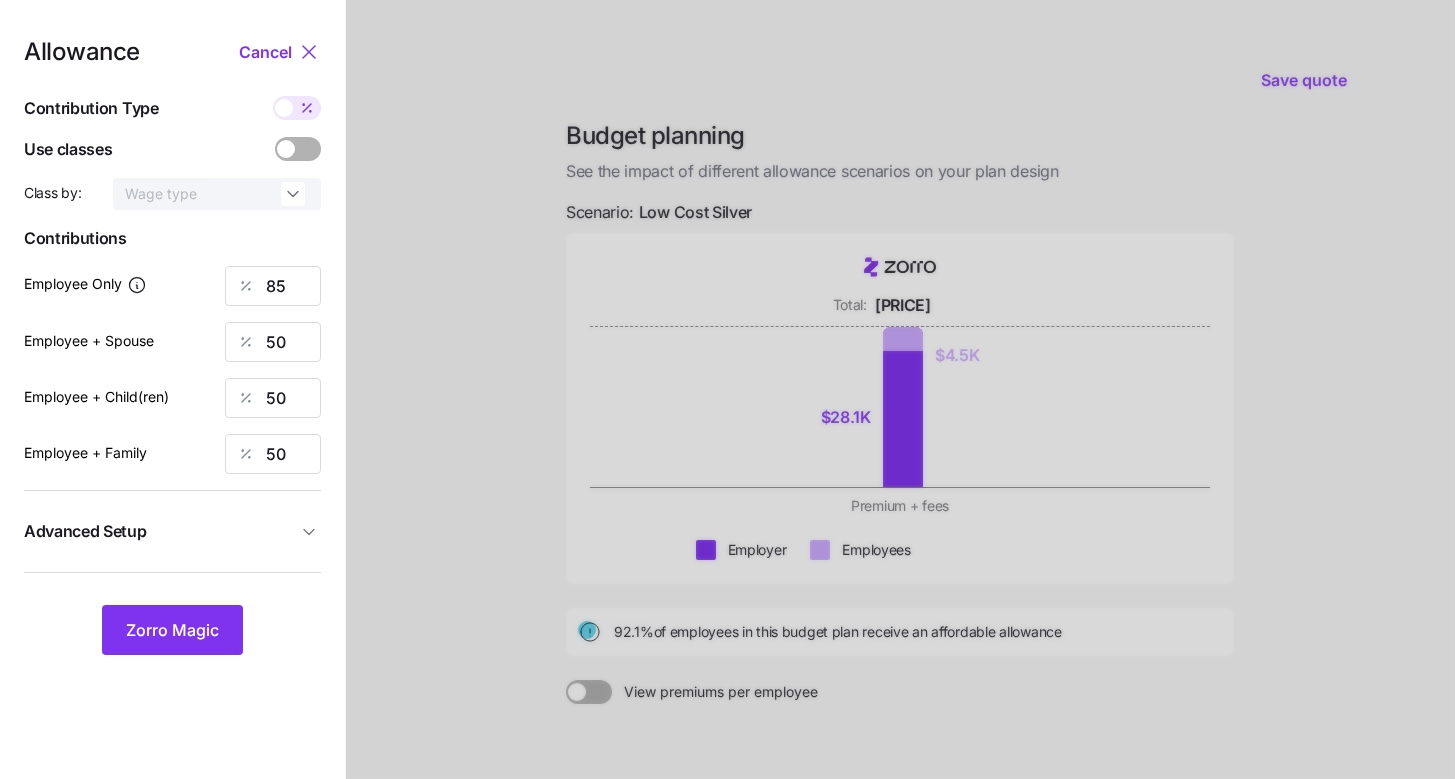 drag, startPoint x: 298, startPoint y: 95, endPoint x: 296, endPoint y: 156, distance: 61.03278 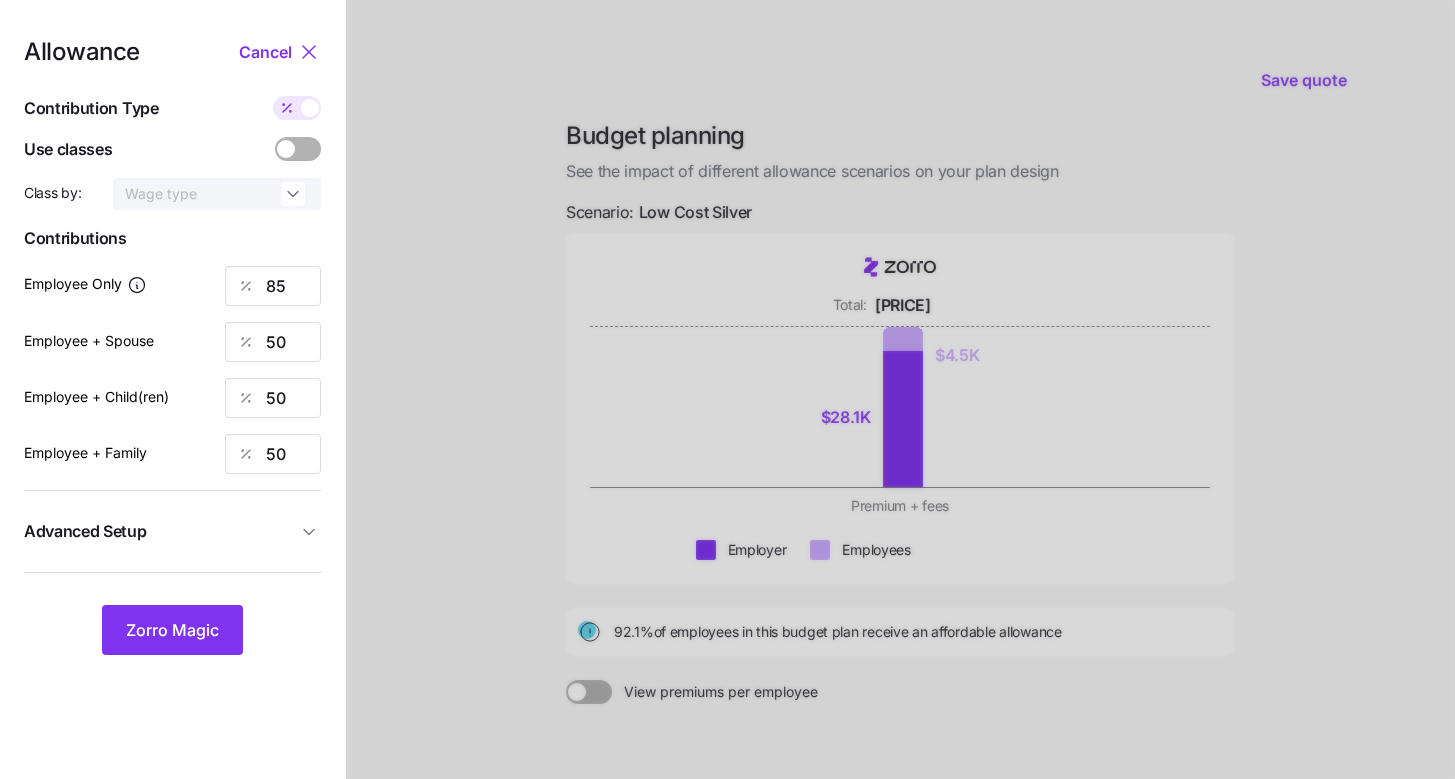 type on "425" 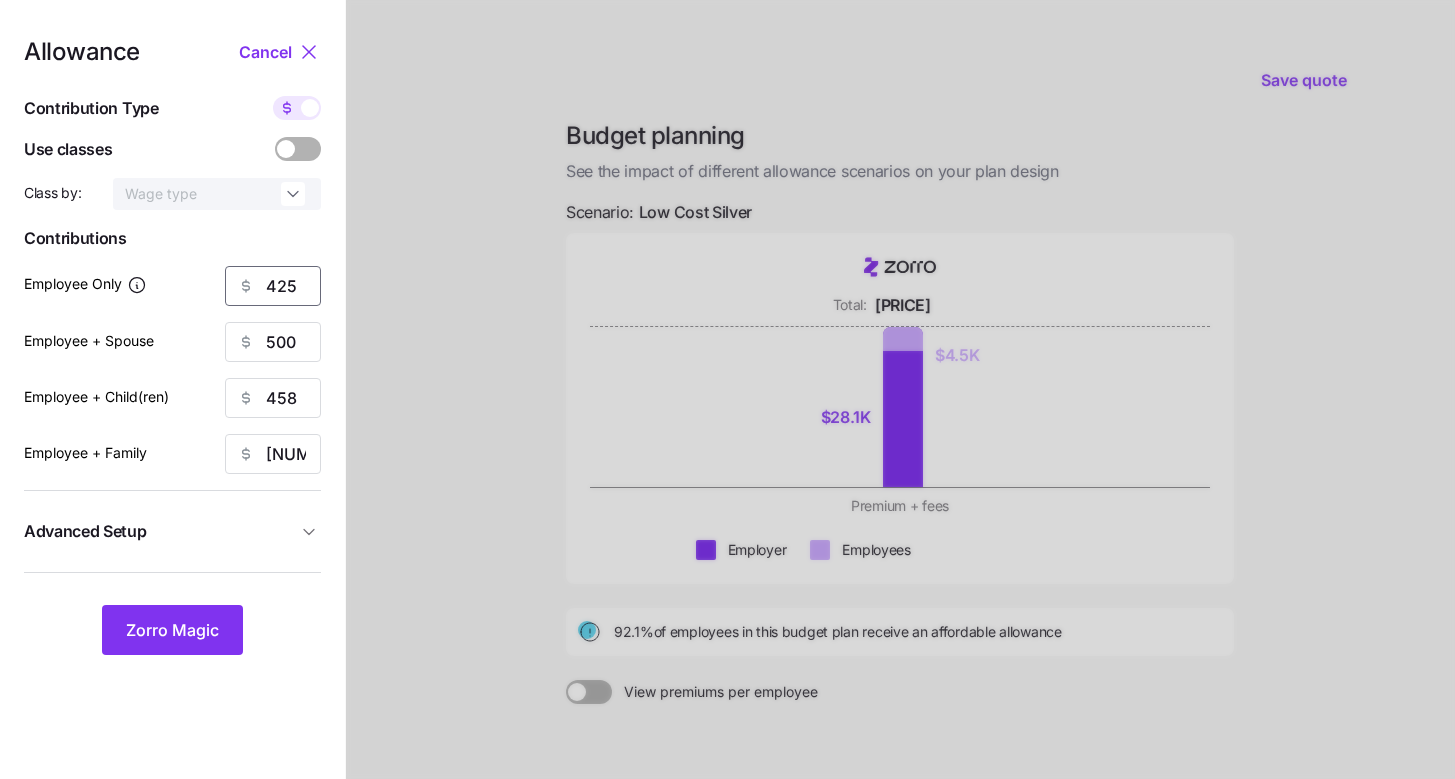 click on "425" at bounding box center (273, 286) 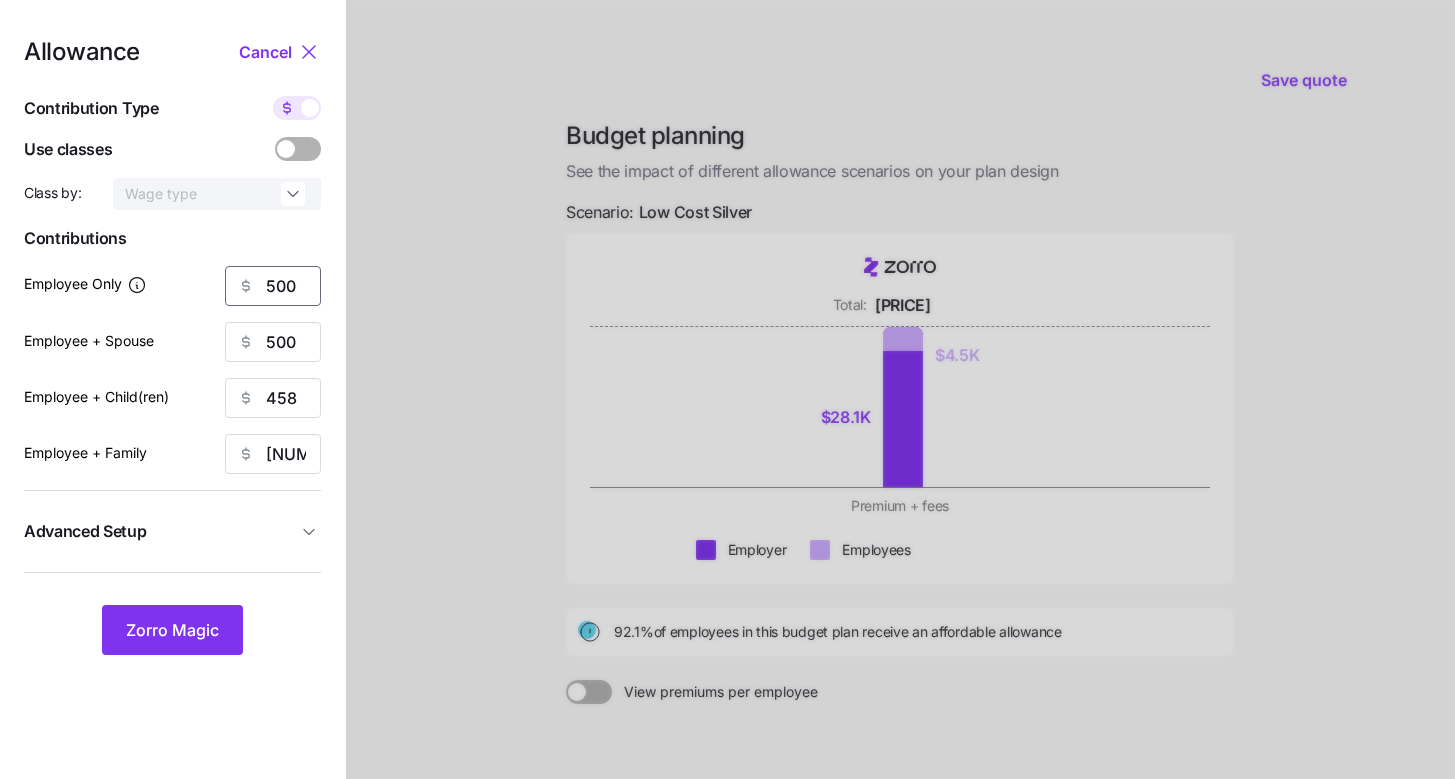 type on "500" 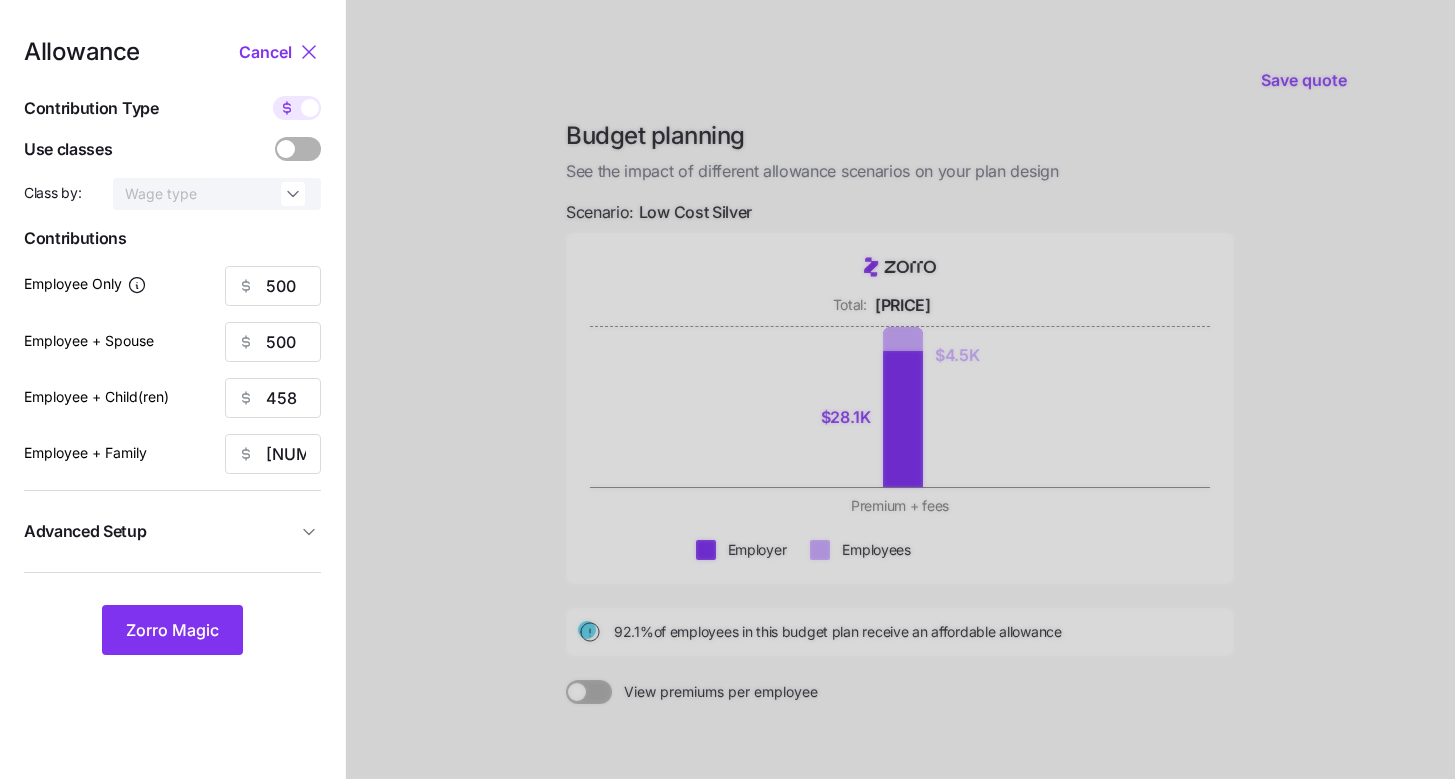 click on "Allowance Cancel Contribution Type Use classes Class by: Wage type Contributions Employee Only [NUMBER] Employee + Spouse [NUMBER] Employee + Child(ren) [NUMBER] Employee + Family [NUMBER] Advanced Setup Geo distribution By state ([NUMBER]) Family Units [NUMBER] units Zorro Magic" at bounding box center [172, 347] 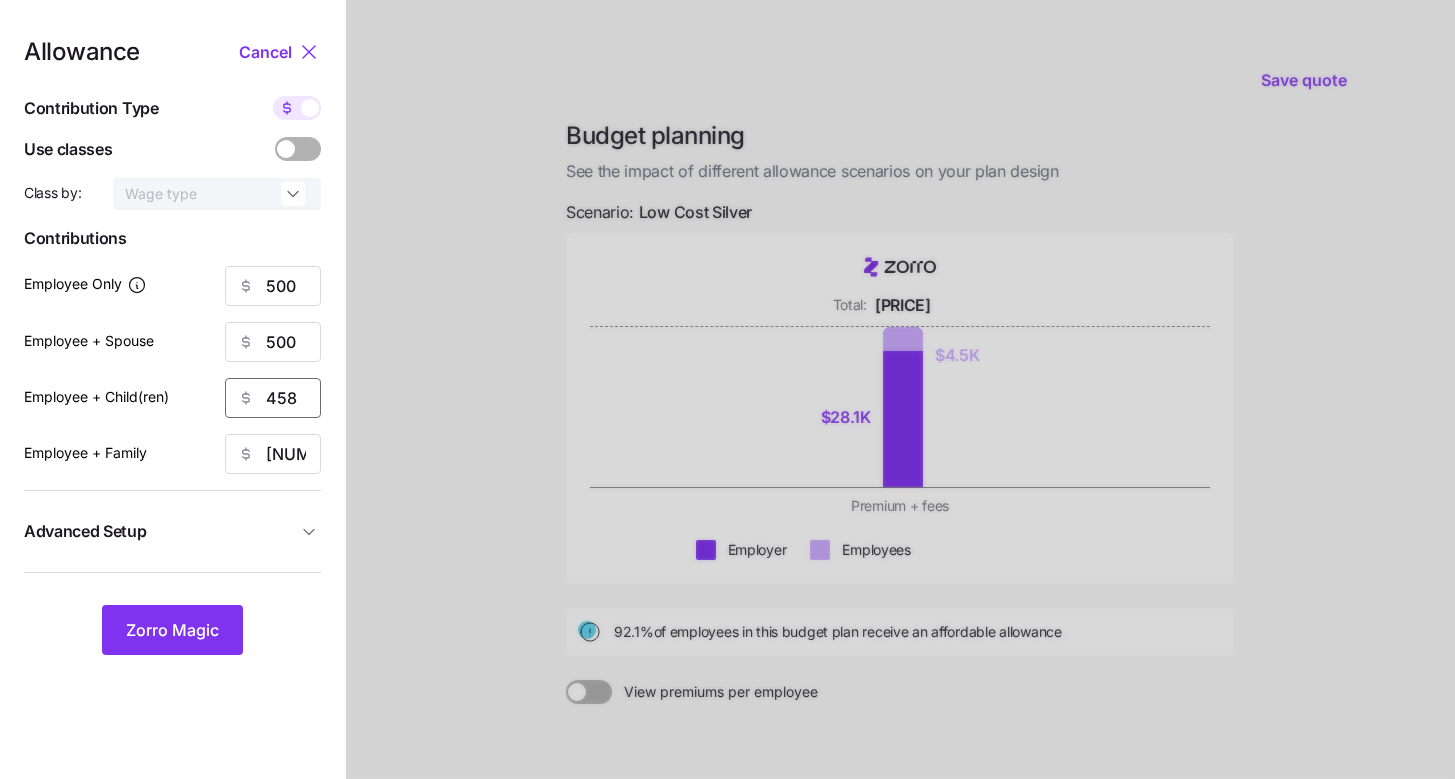 click on "458" at bounding box center [273, 398] 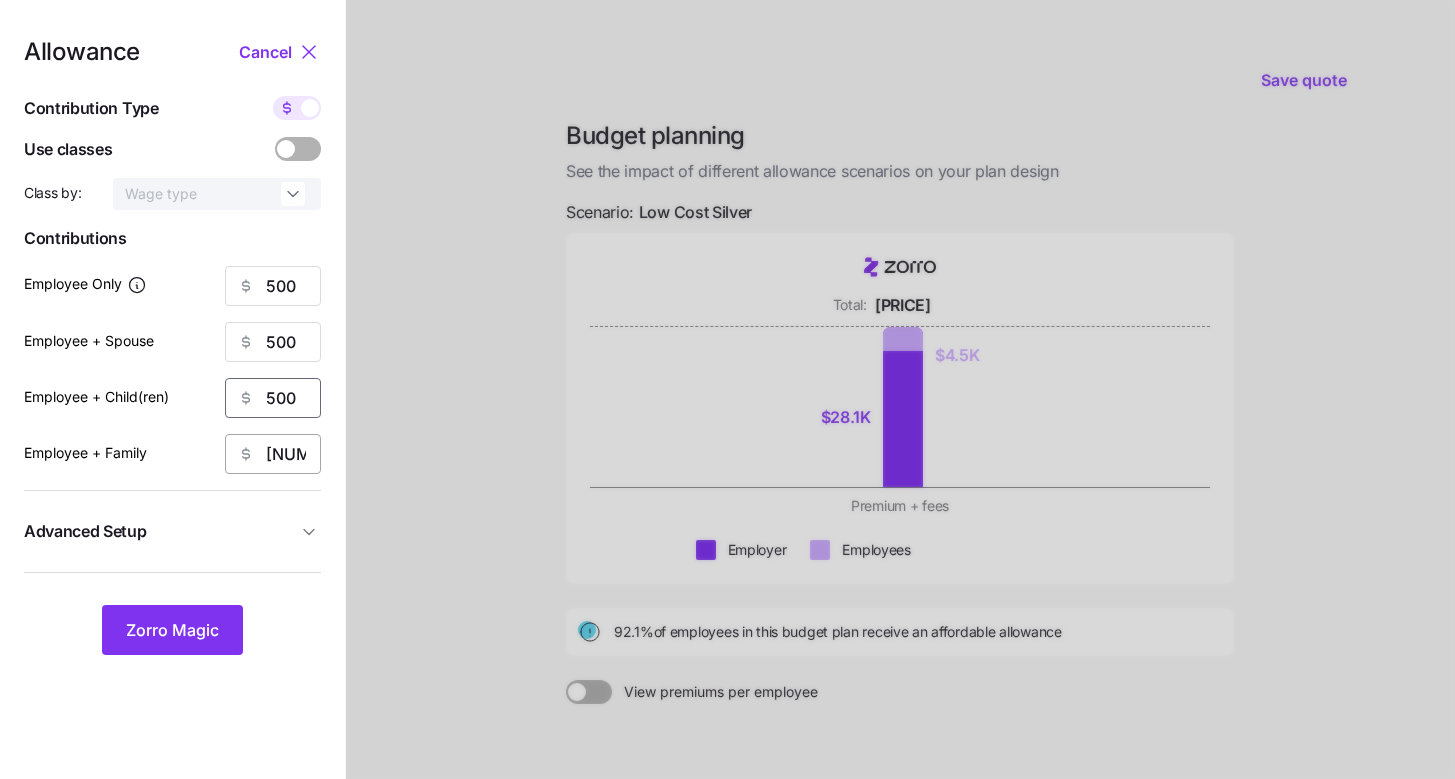 type on "500" 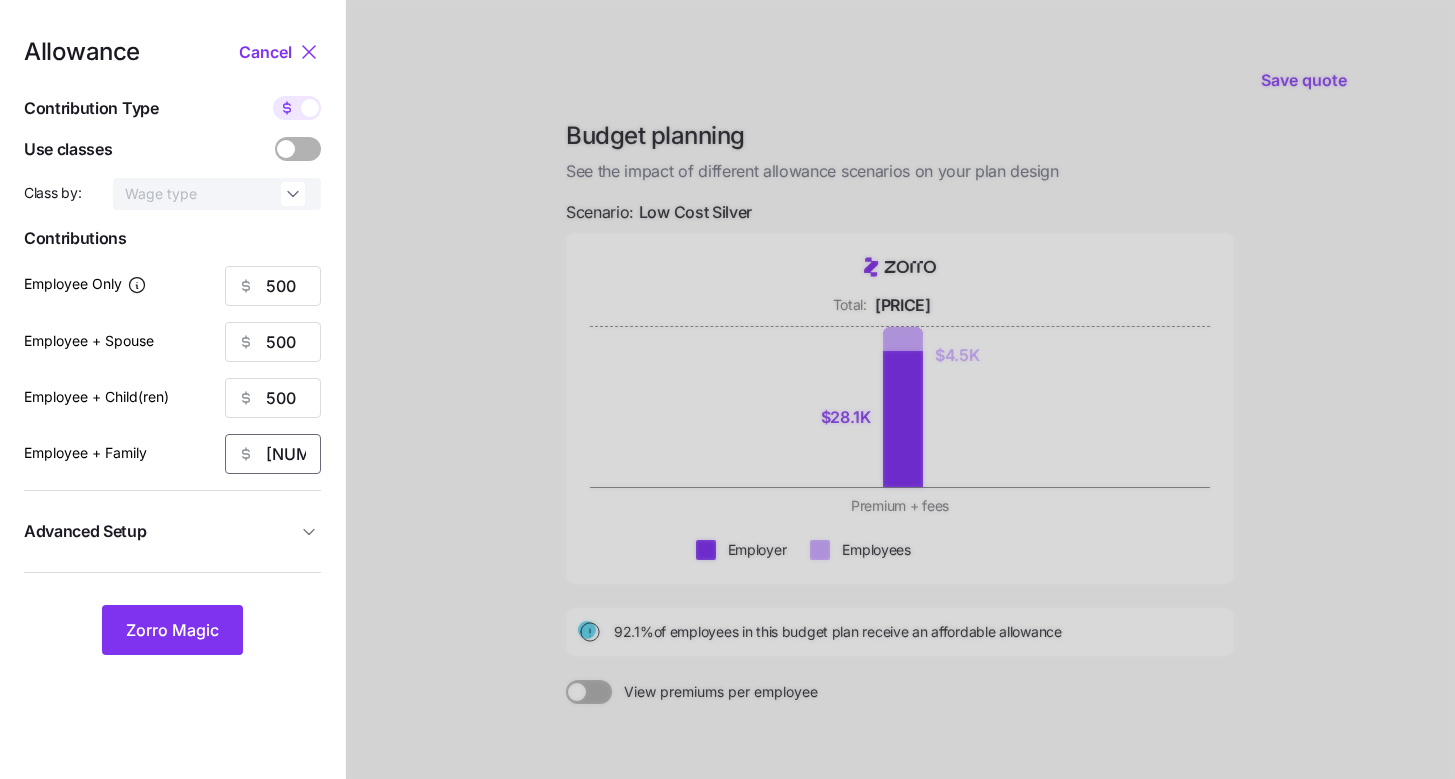 click on "[NUMBER]" at bounding box center (273, 454) 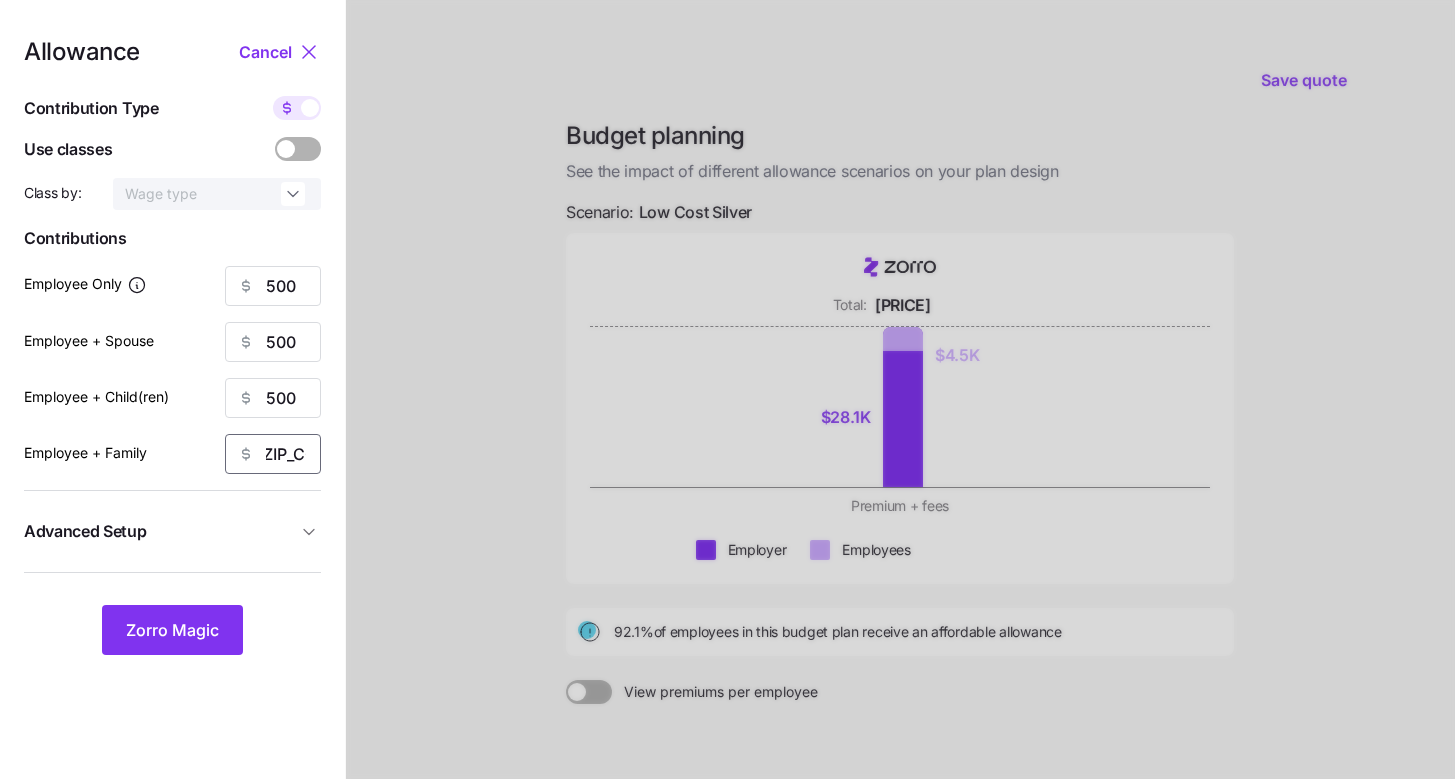 scroll, scrollTop: 0, scrollLeft: 19, axis: horizontal 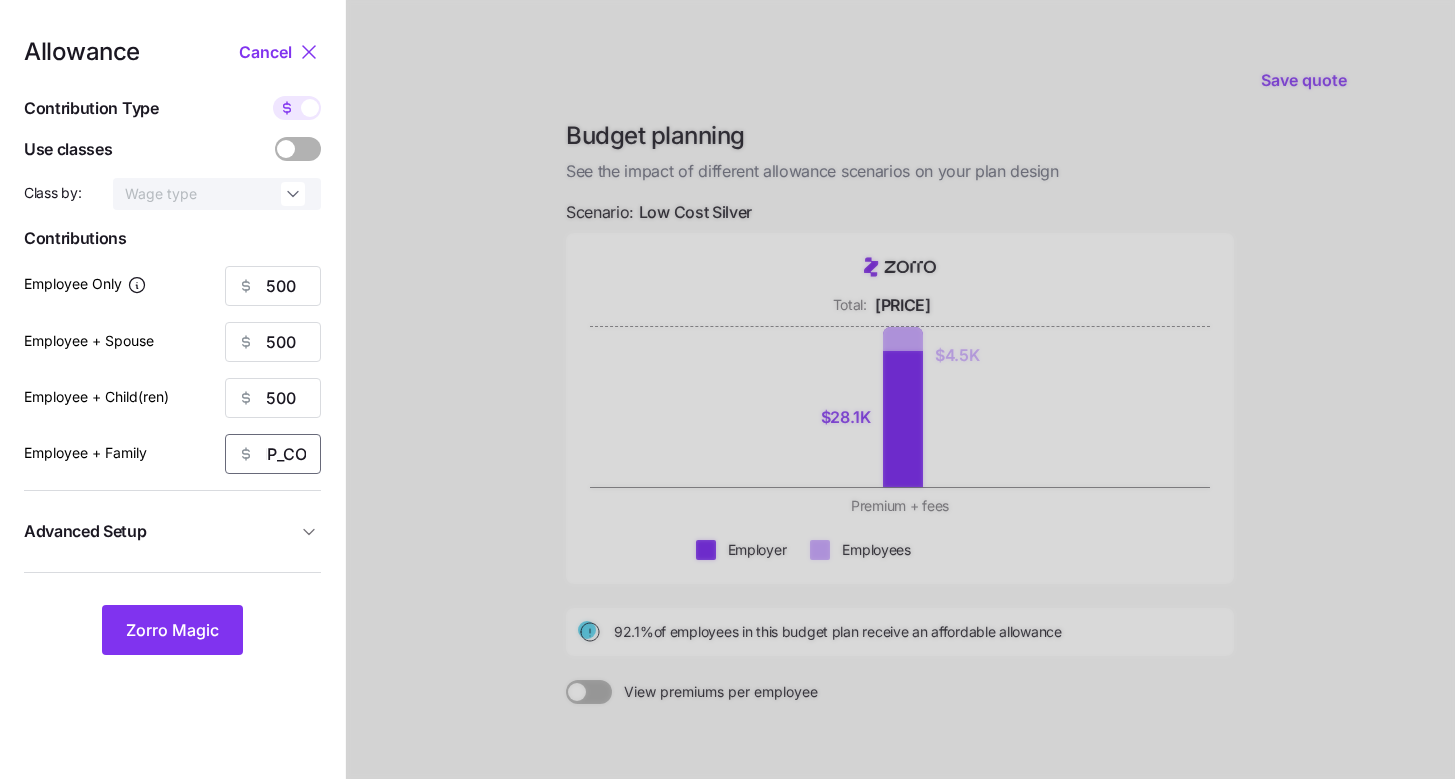 click on "[ZIP_CODE]" at bounding box center [273, 454] 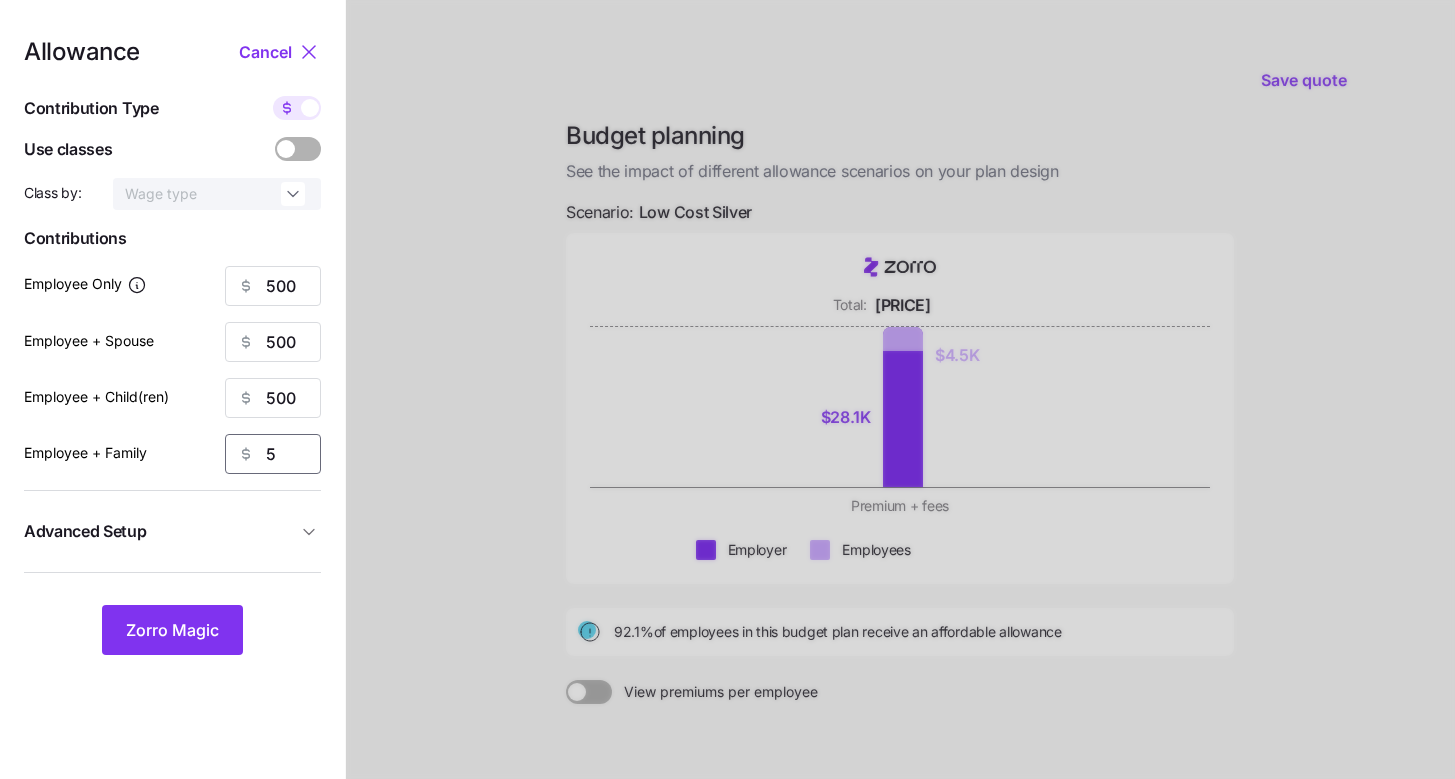scroll, scrollTop: 0, scrollLeft: 0, axis: both 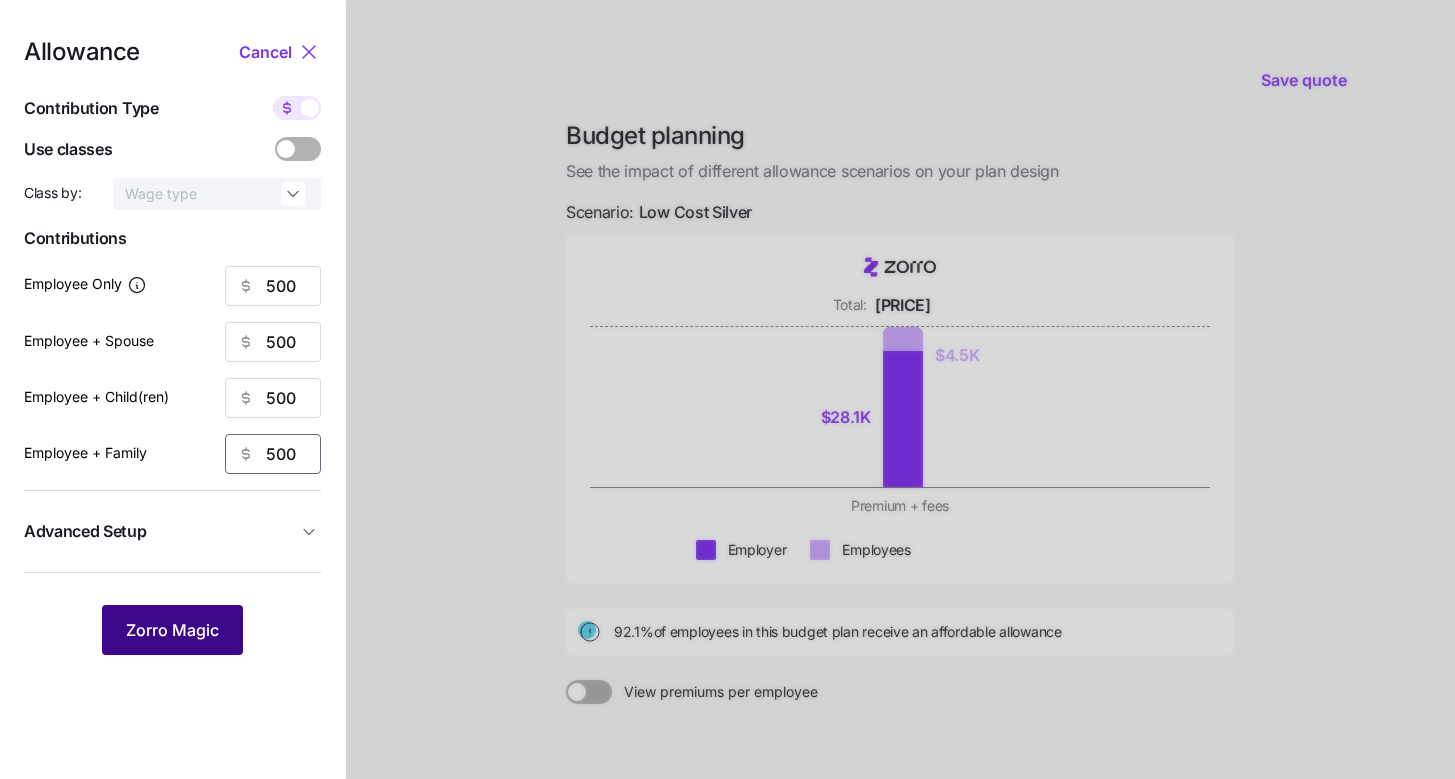 type on "500" 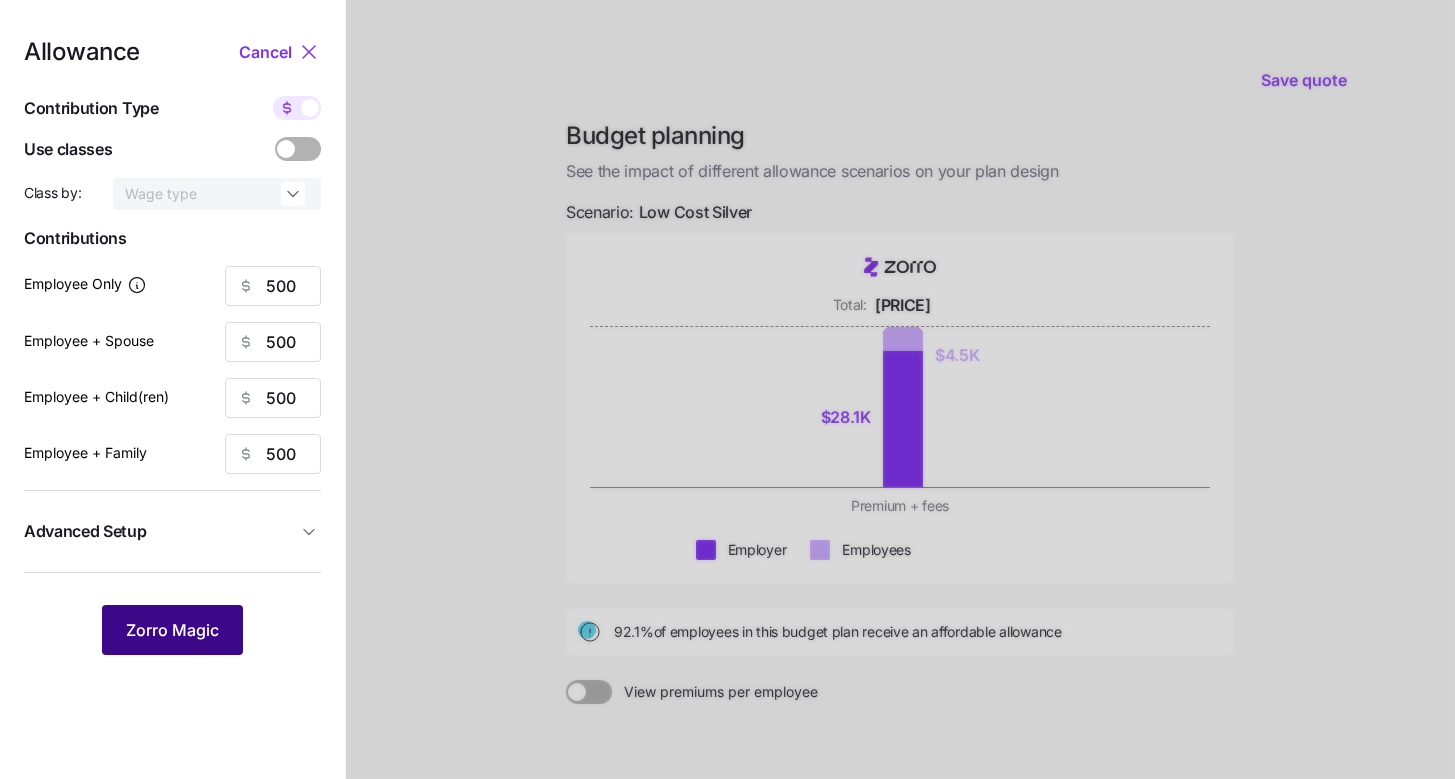 click on "Zorro Magic" at bounding box center (172, 630) 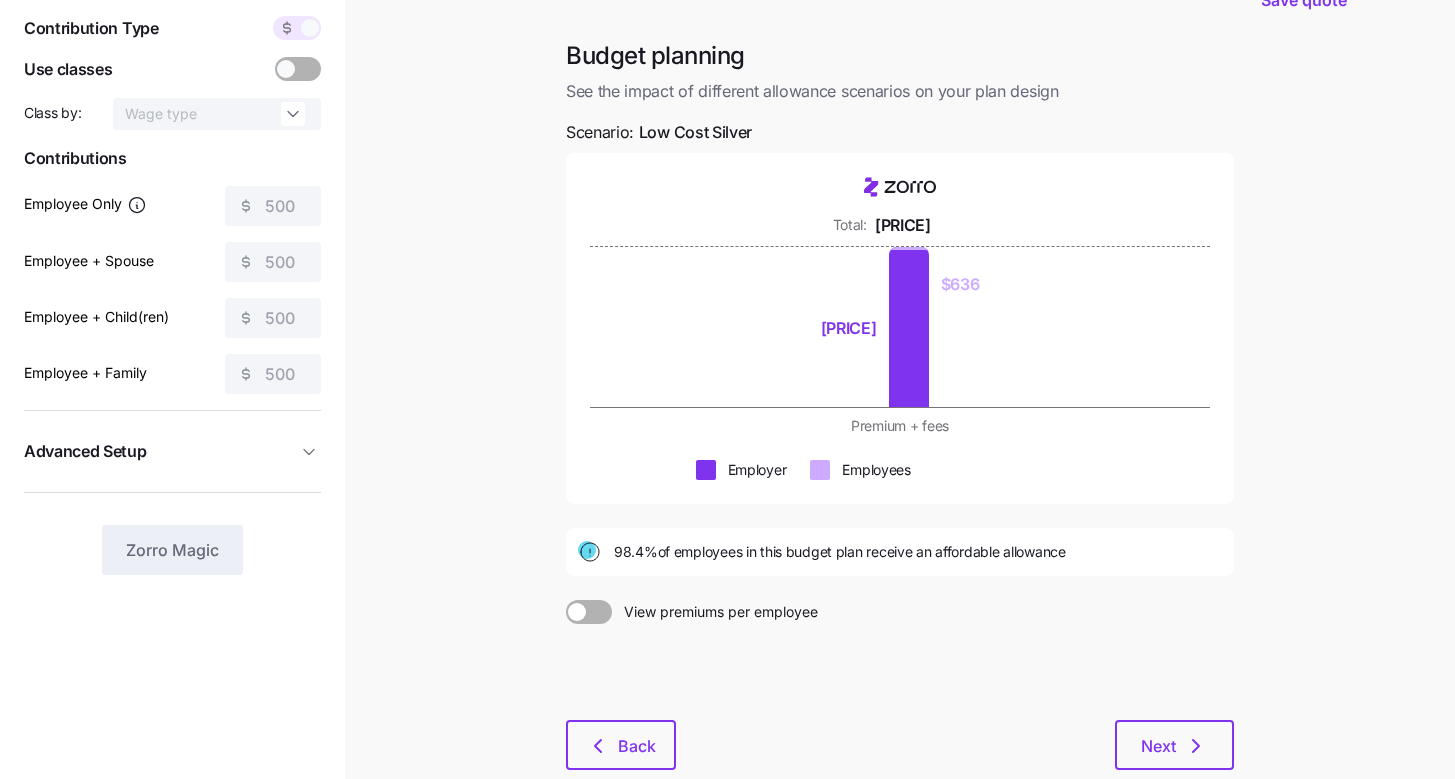 scroll, scrollTop: 80, scrollLeft: 0, axis: vertical 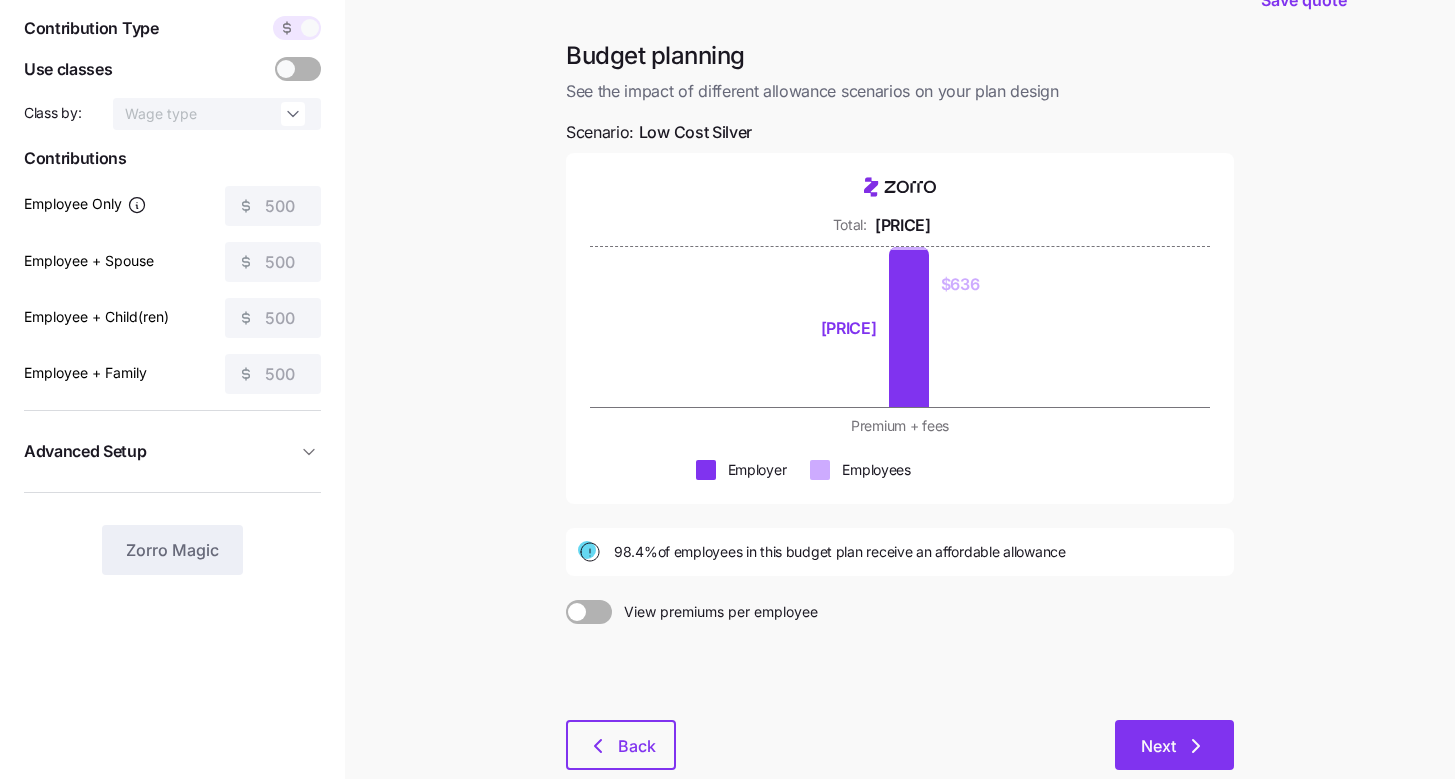 click on "Next" at bounding box center [1158, 746] 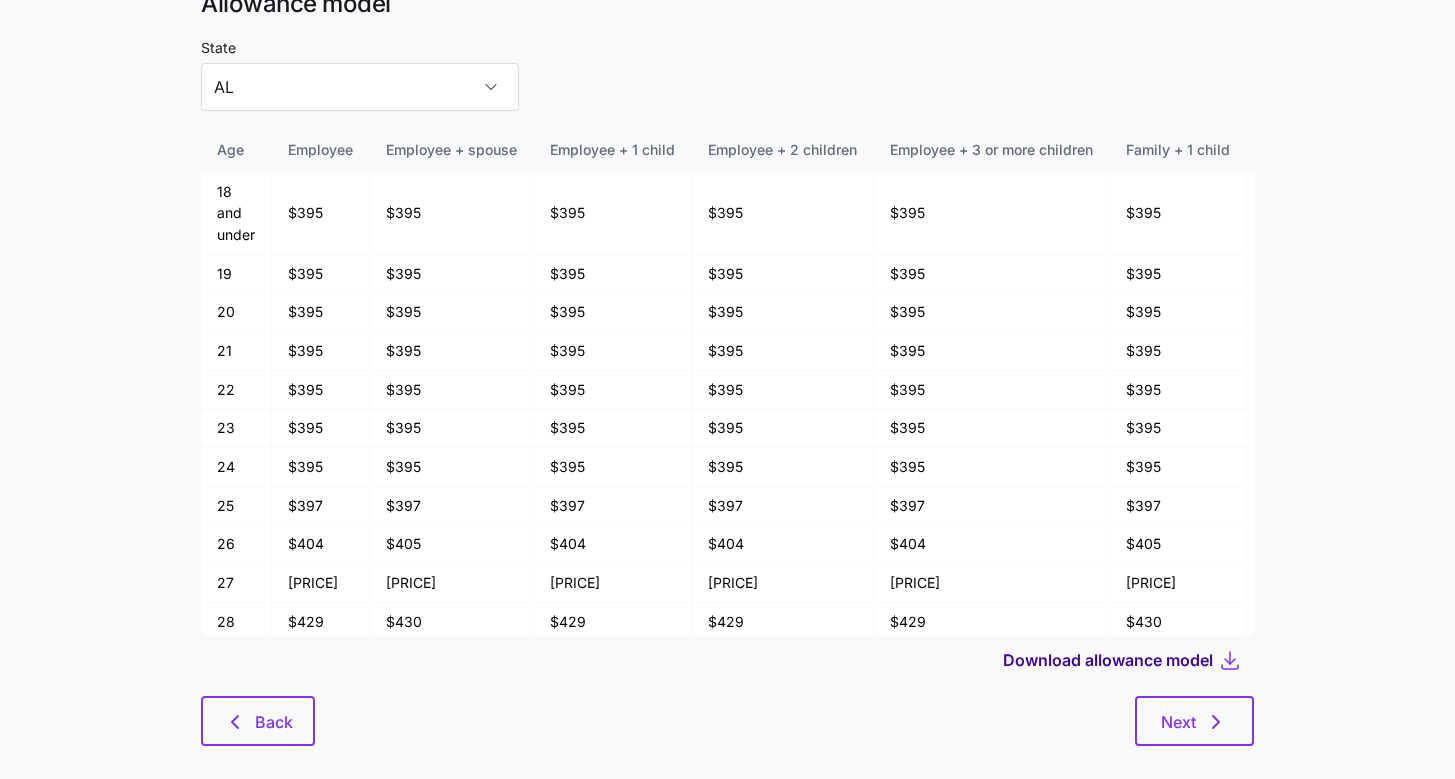 scroll, scrollTop: 0, scrollLeft: 0, axis: both 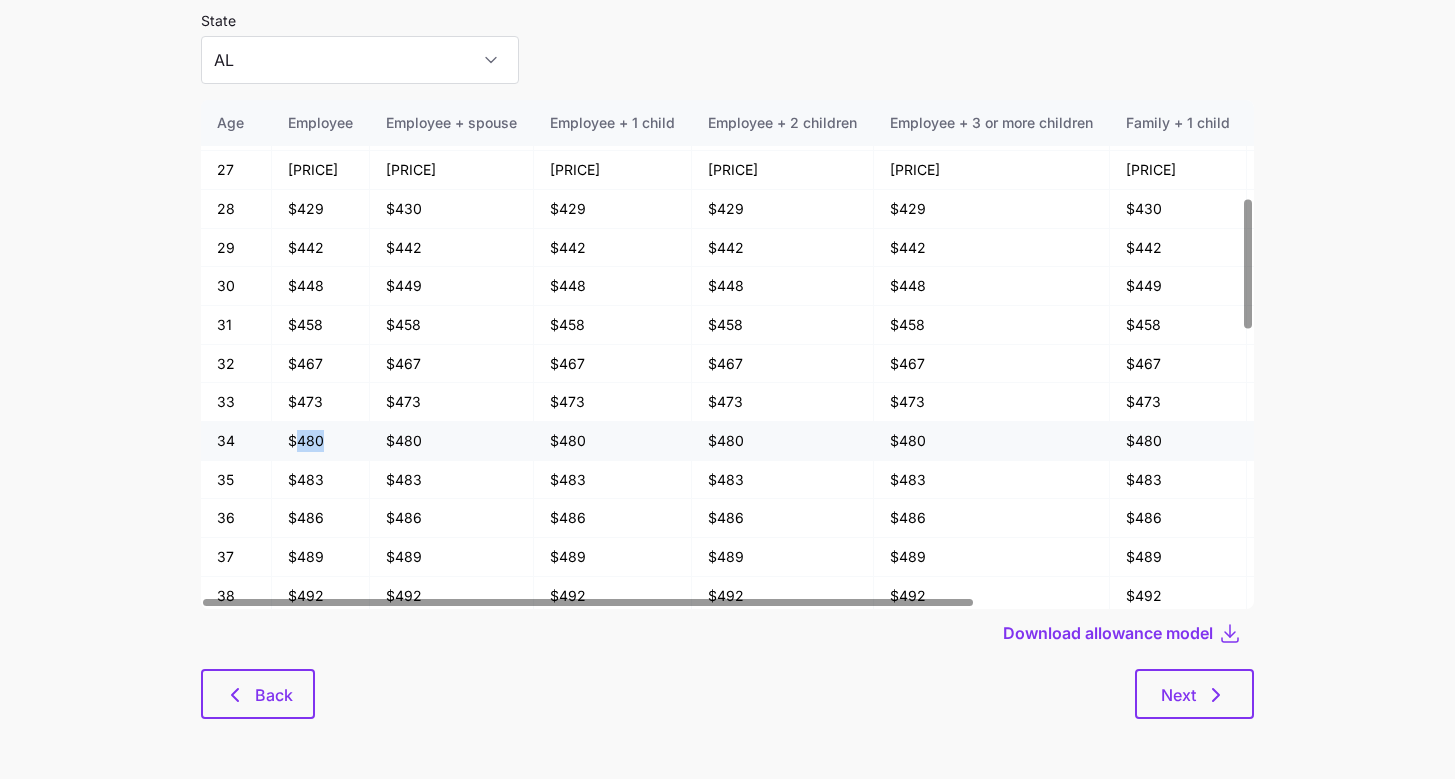 drag, startPoint x: 296, startPoint y: 444, endPoint x: 346, endPoint y: 444, distance: 50 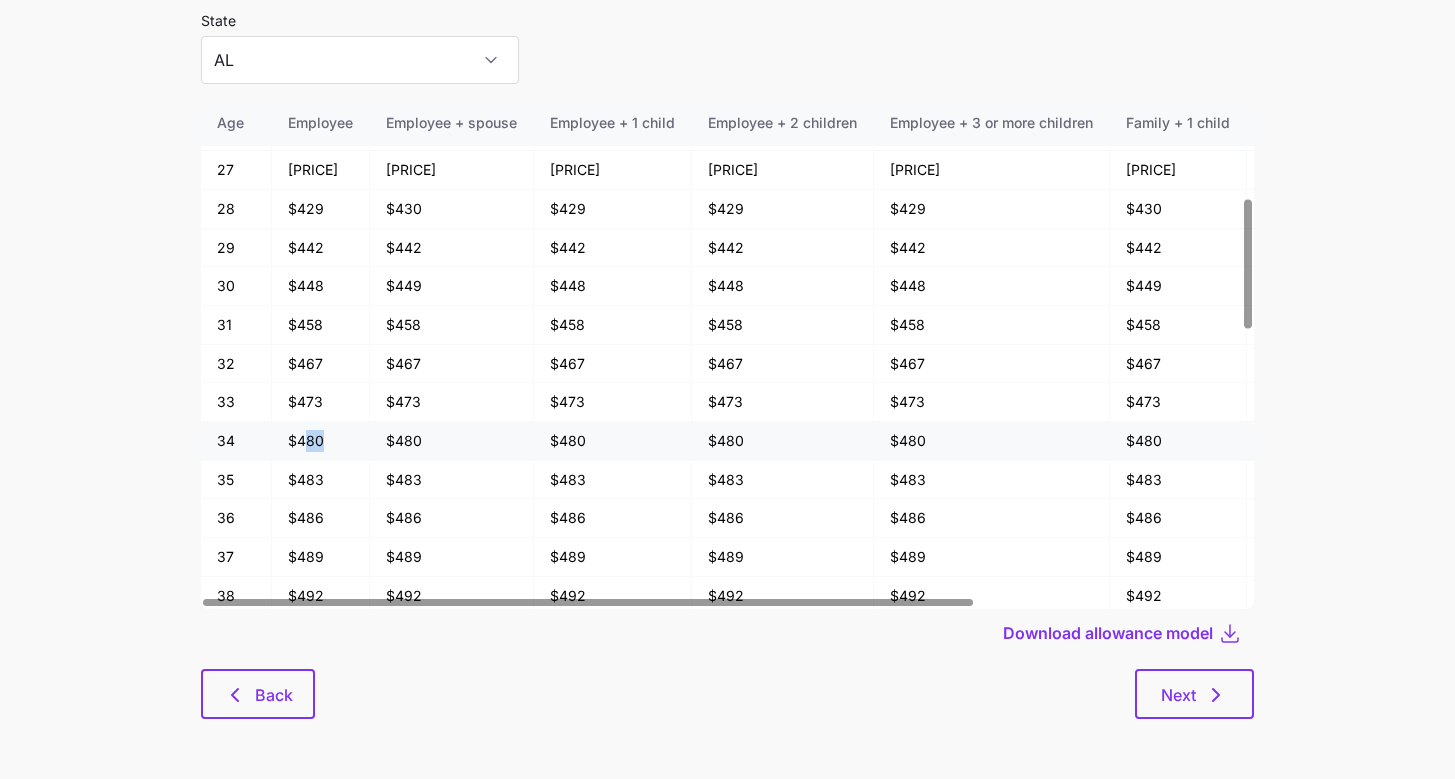 drag, startPoint x: 303, startPoint y: 439, endPoint x: 330, endPoint y: 442, distance: 27.166155 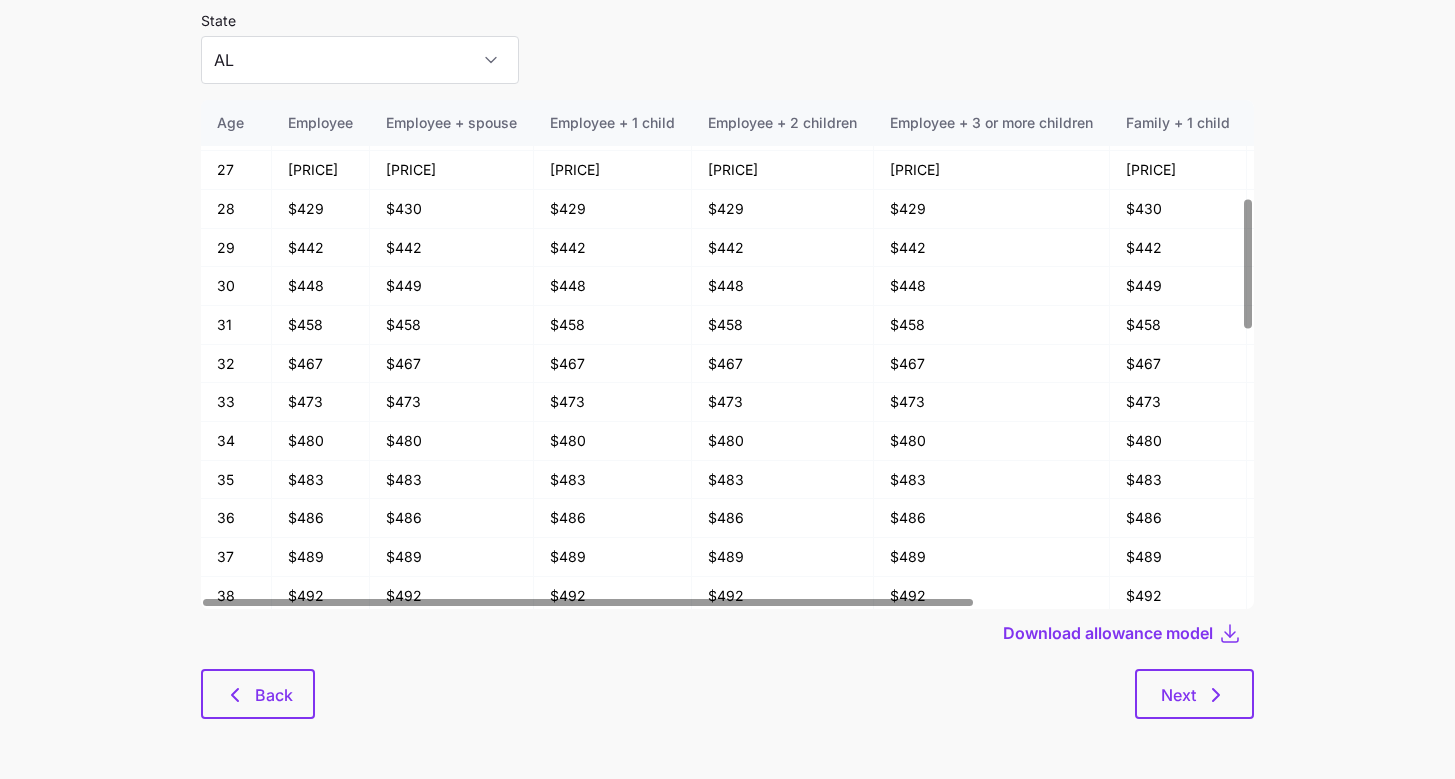 click on "State [STATE]" at bounding box center (360, 46) 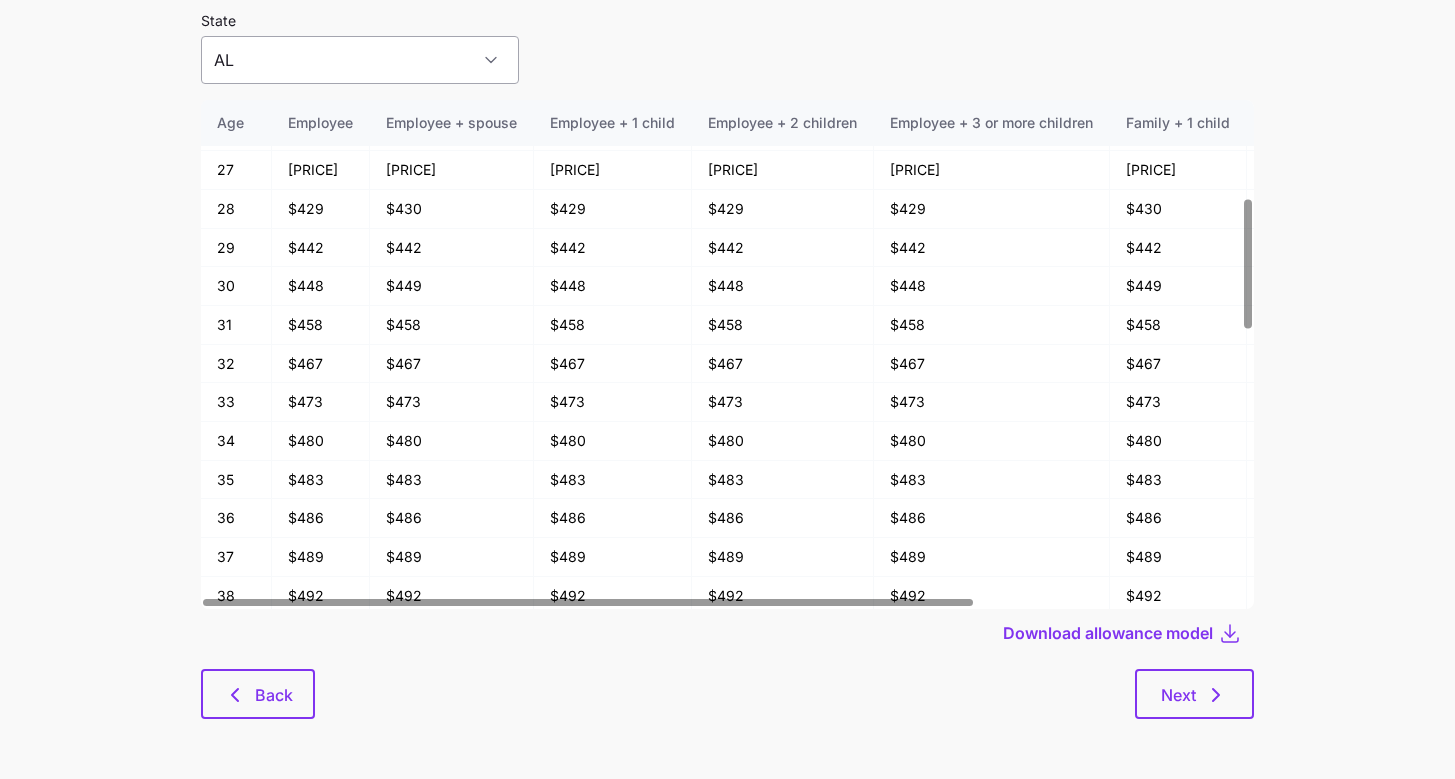 click on "AL" at bounding box center [360, 60] 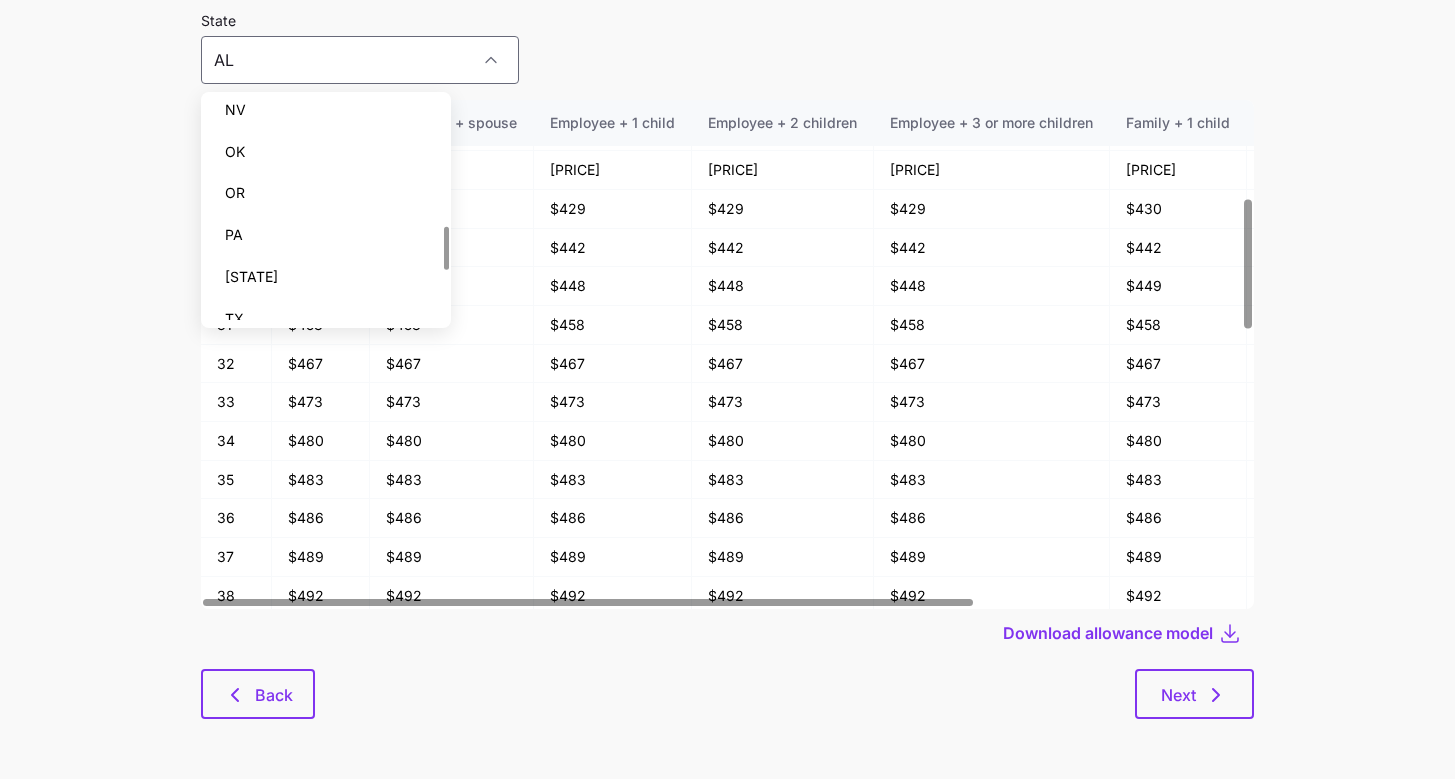 scroll, scrollTop: 799, scrollLeft: 0, axis: vertical 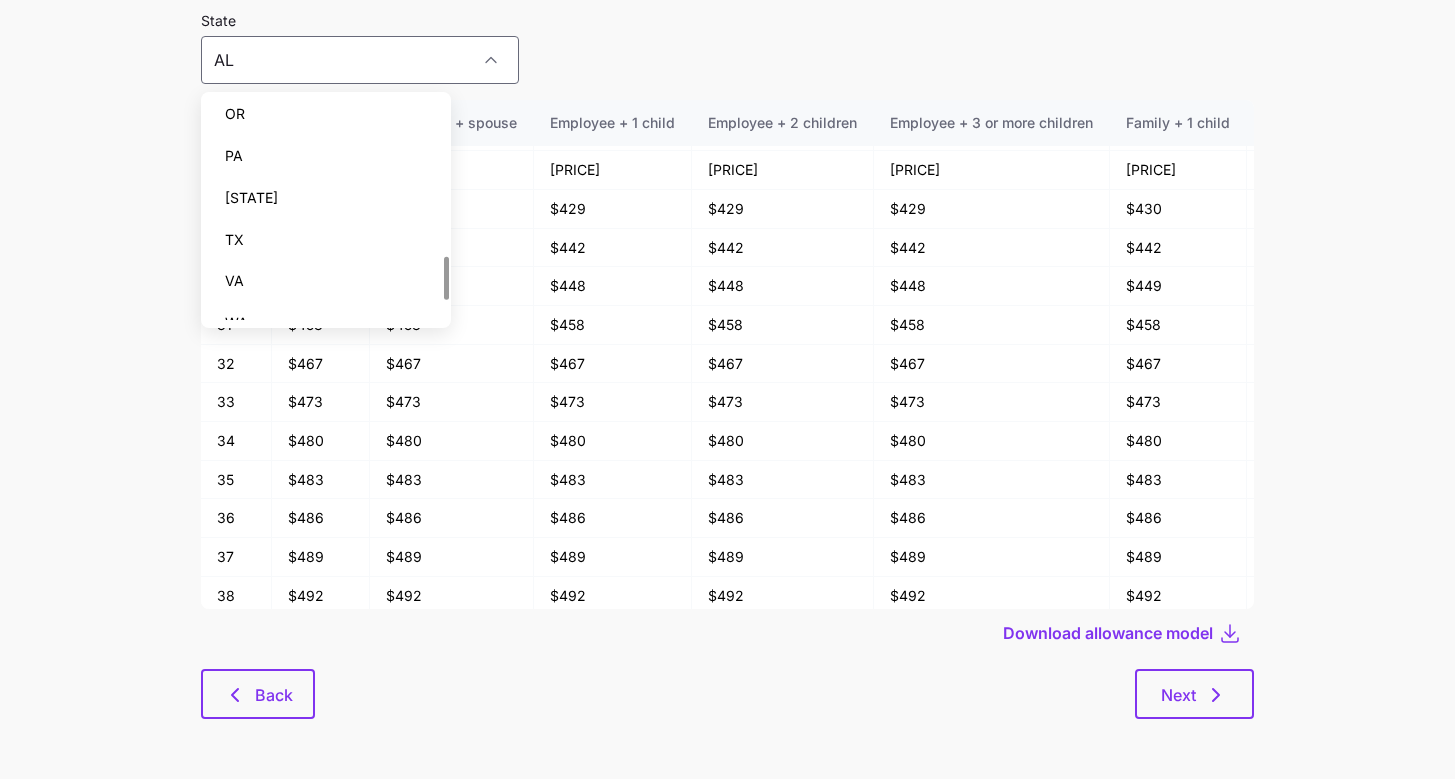 click on "TX" at bounding box center (326, 240) 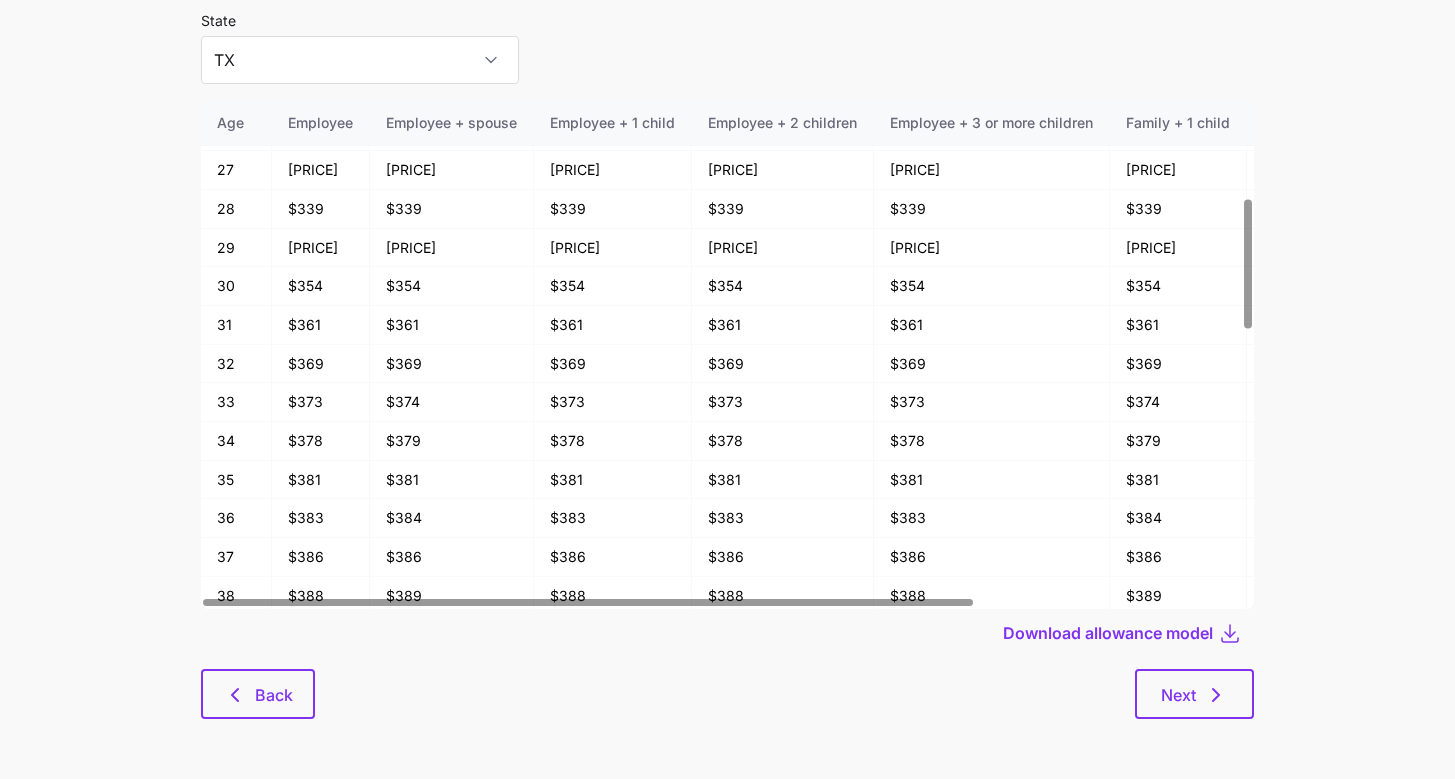 click on "State [STATE]" at bounding box center [727, 46] 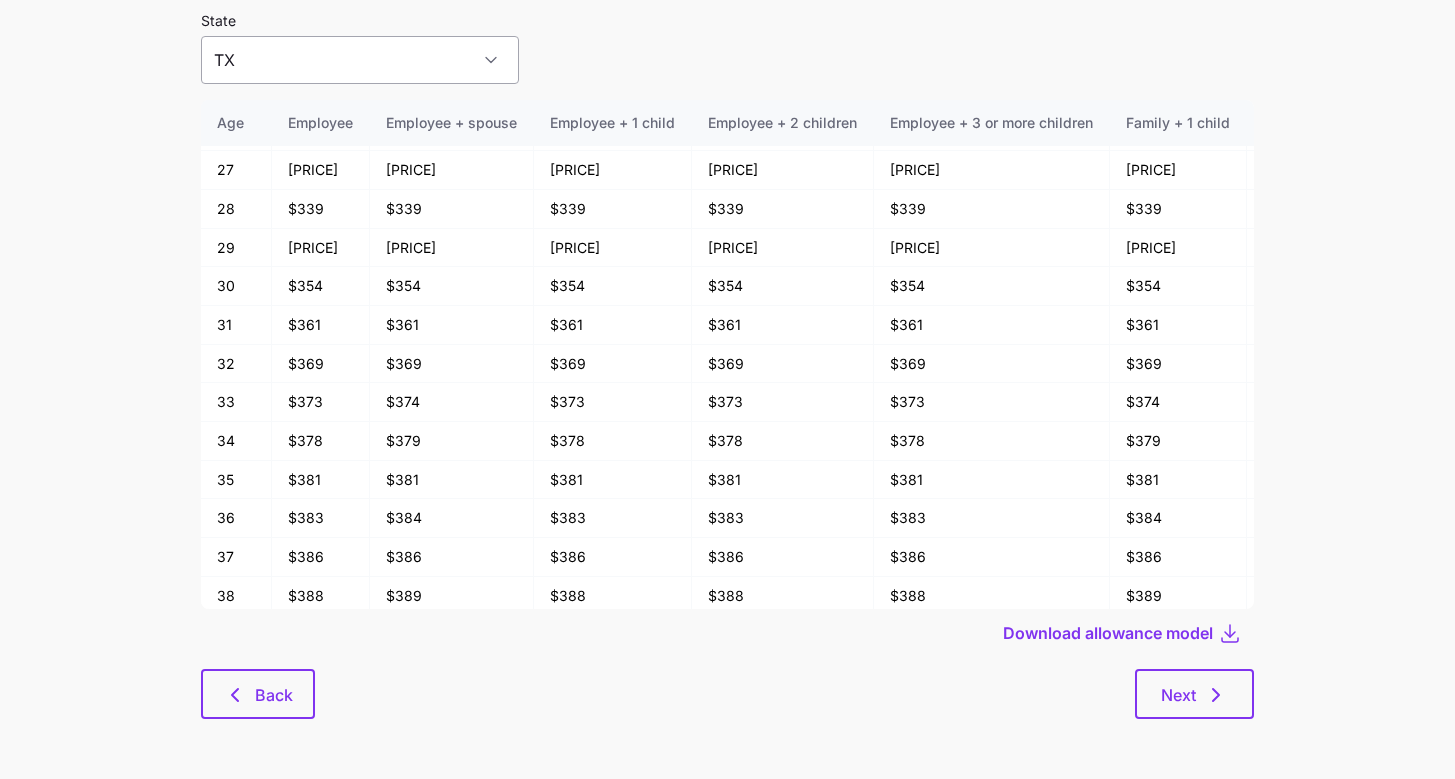 click on "TX" at bounding box center [360, 60] 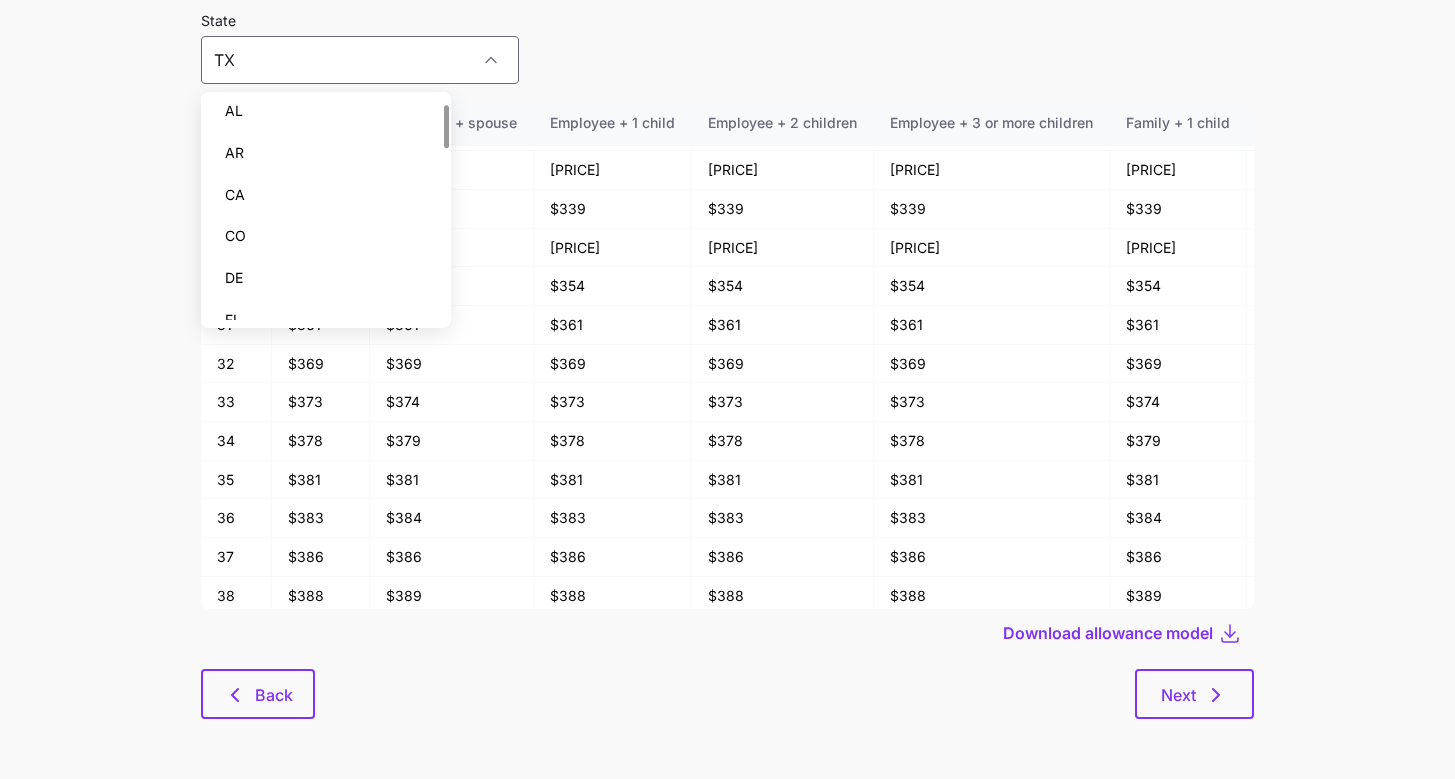 scroll, scrollTop: 0, scrollLeft: 0, axis: both 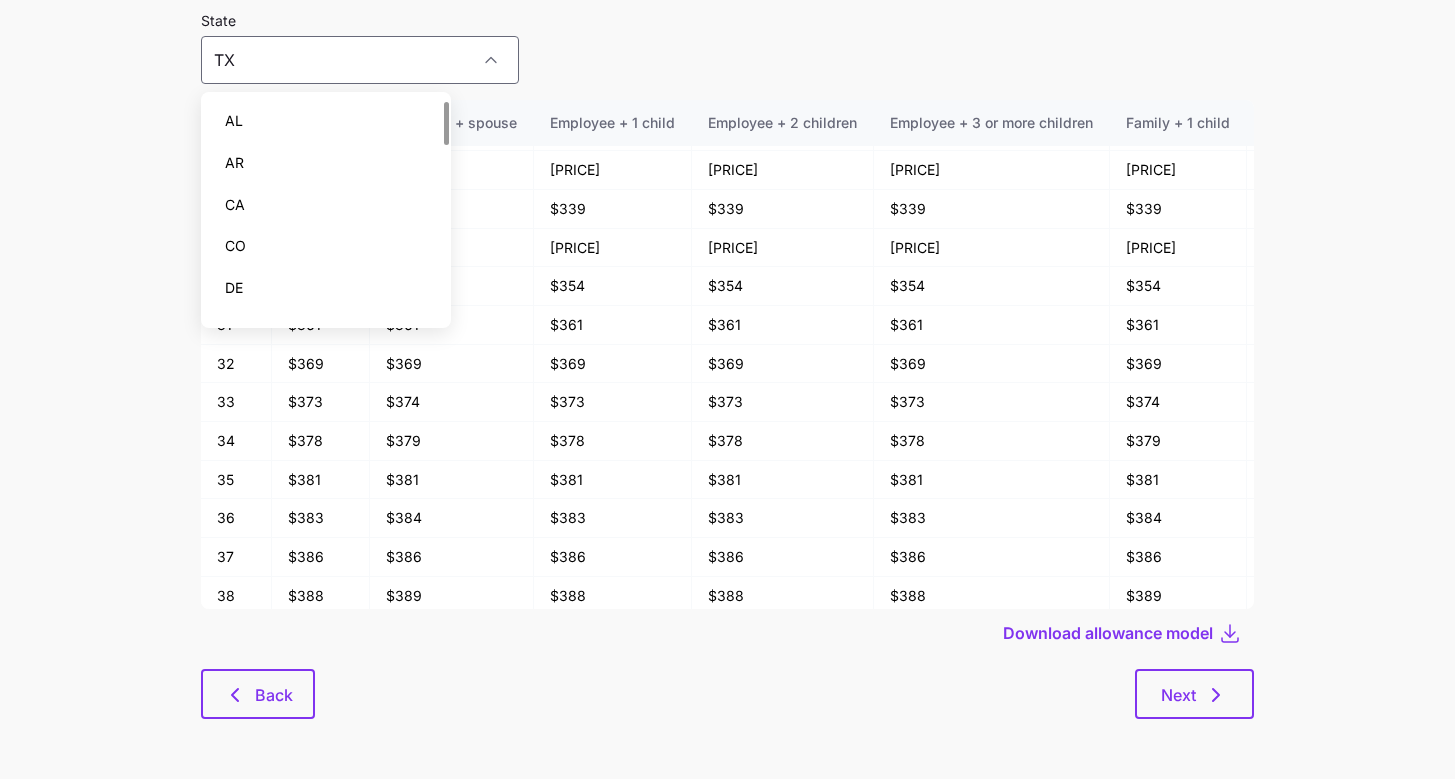 click on "AL" at bounding box center [326, 121] 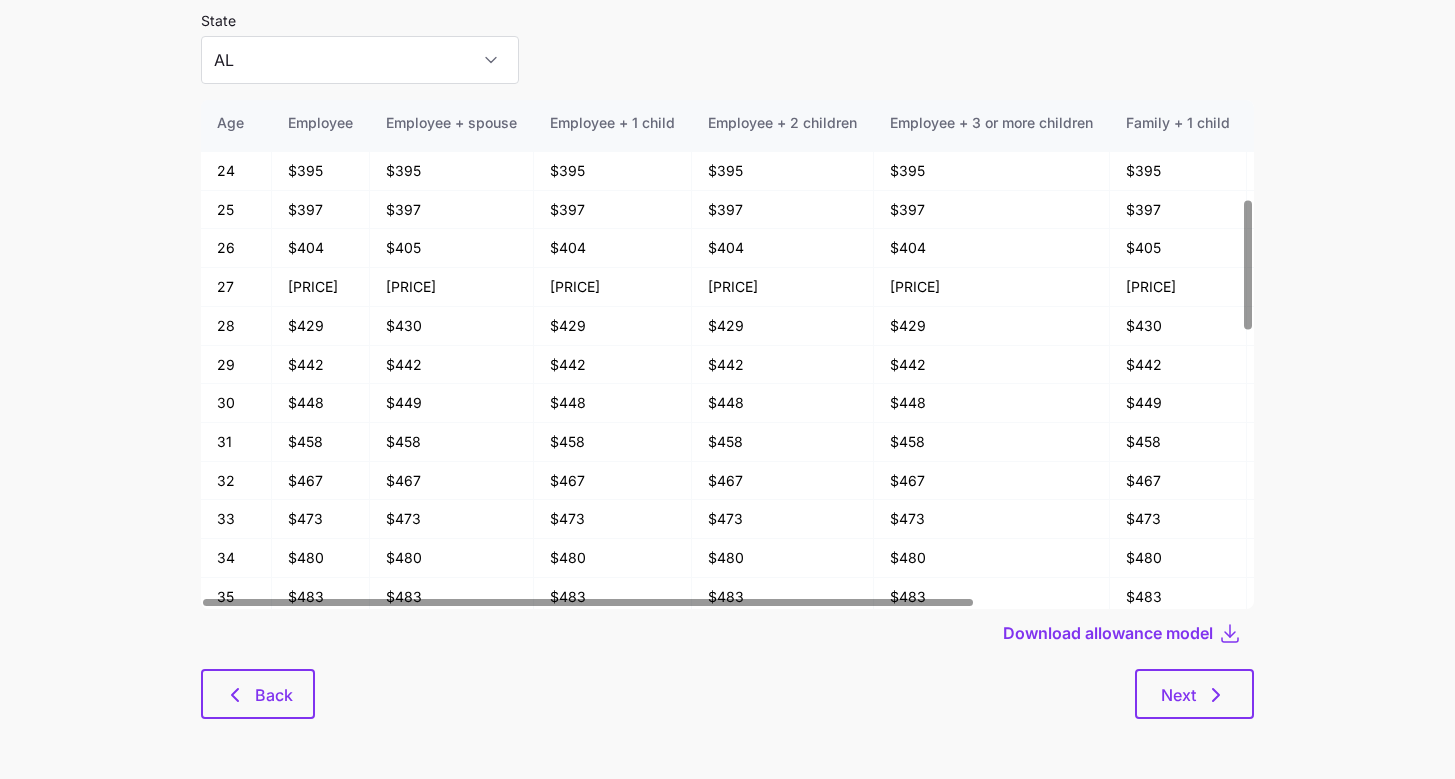 scroll, scrollTop: 0, scrollLeft: 0, axis: both 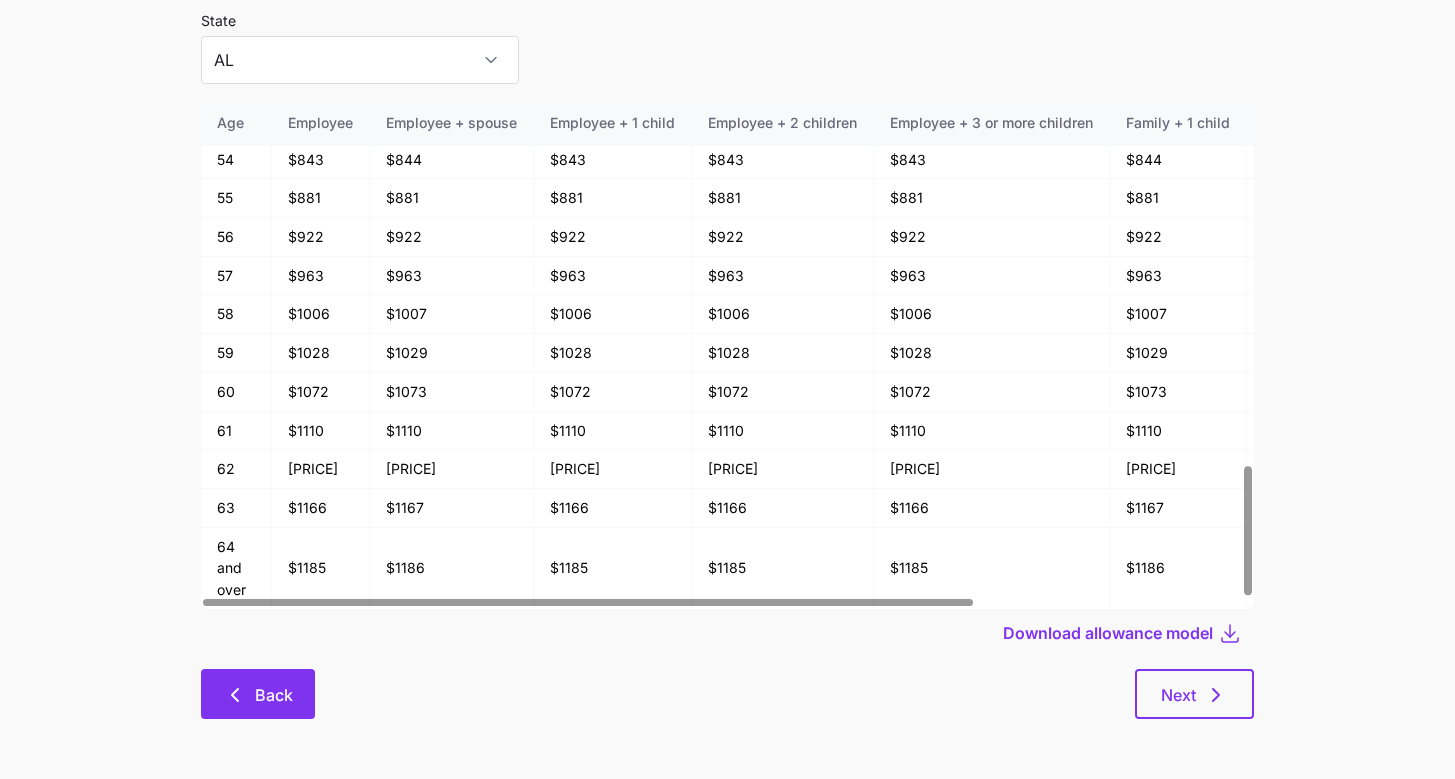 click on "Back" at bounding box center (274, 695) 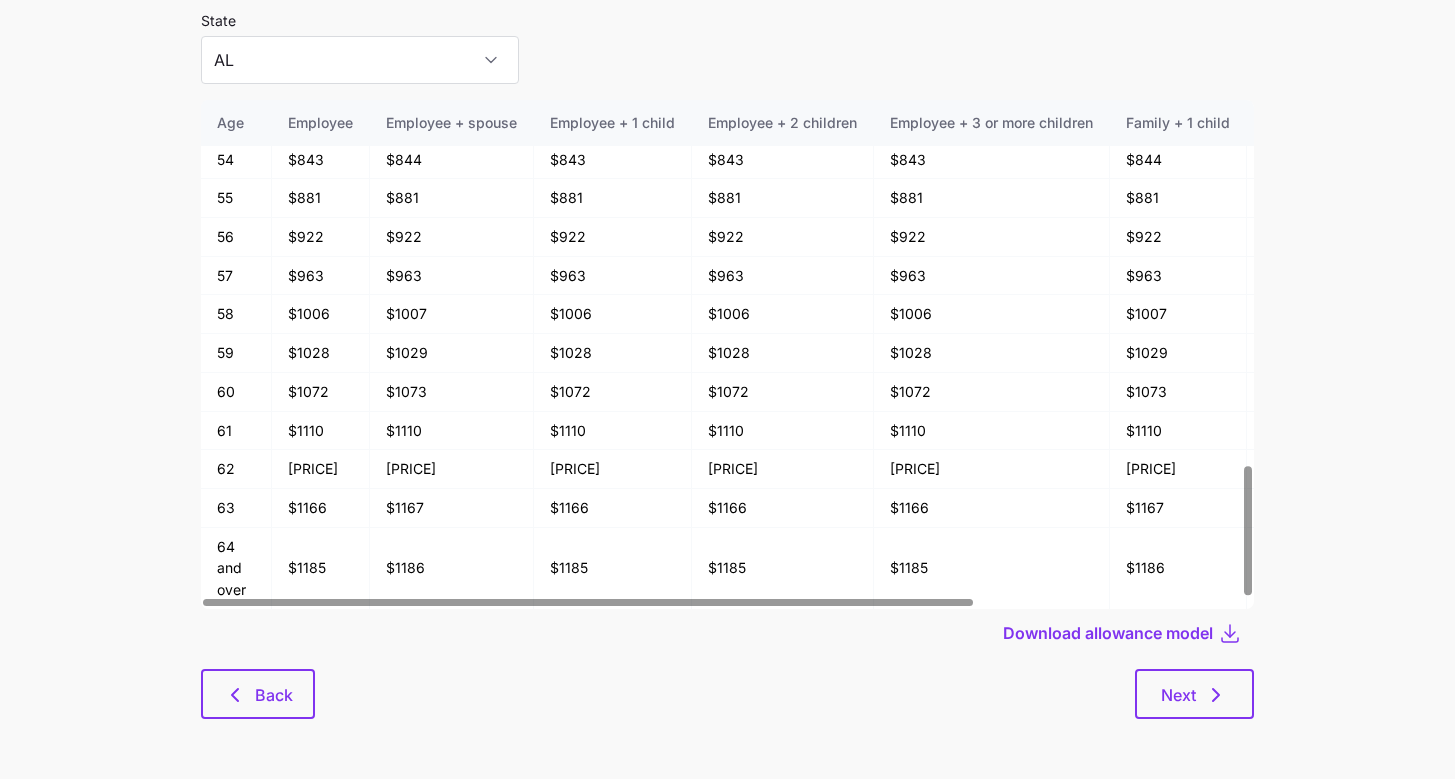 scroll, scrollTop: 0, scrollLeft: 0, axis: both 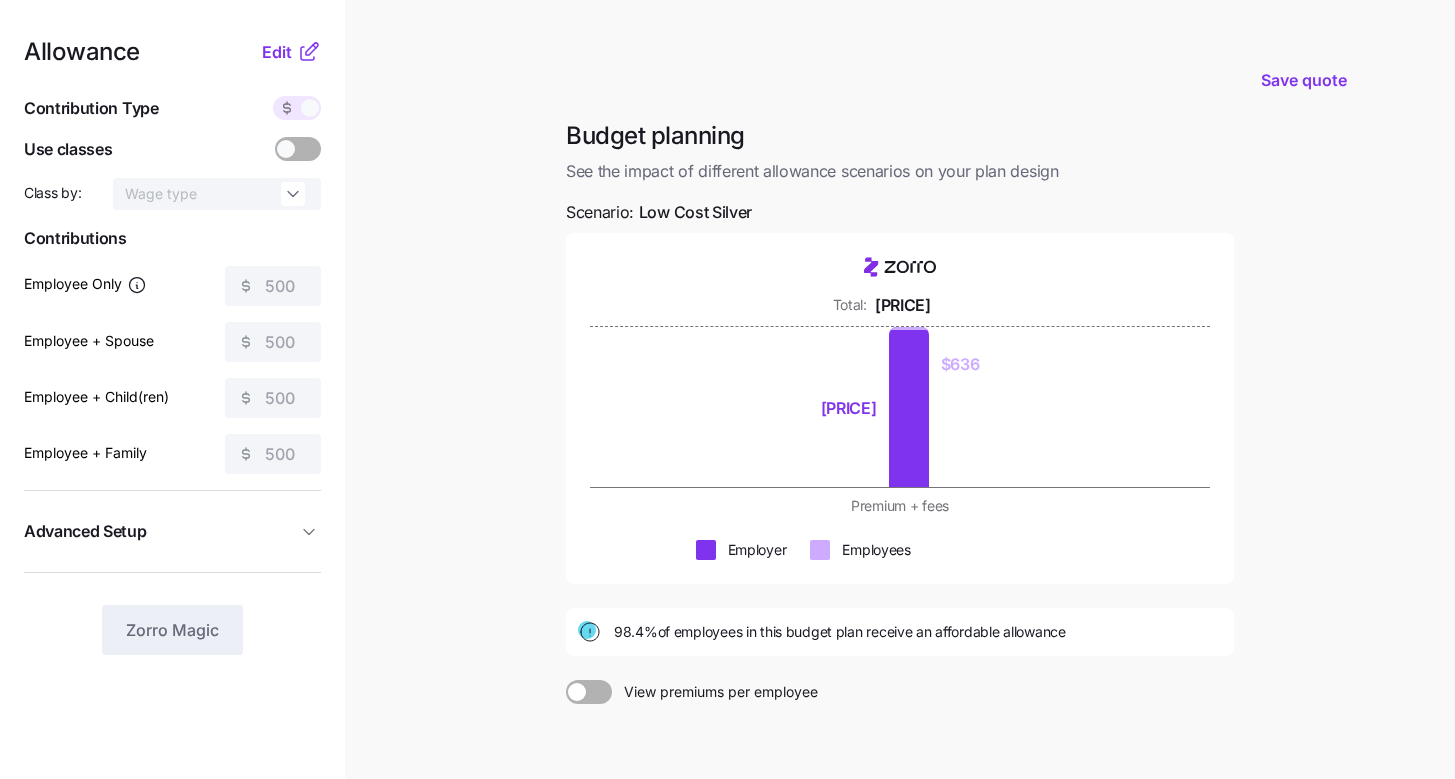 click on "Edit" at bounding box center (291, 52) 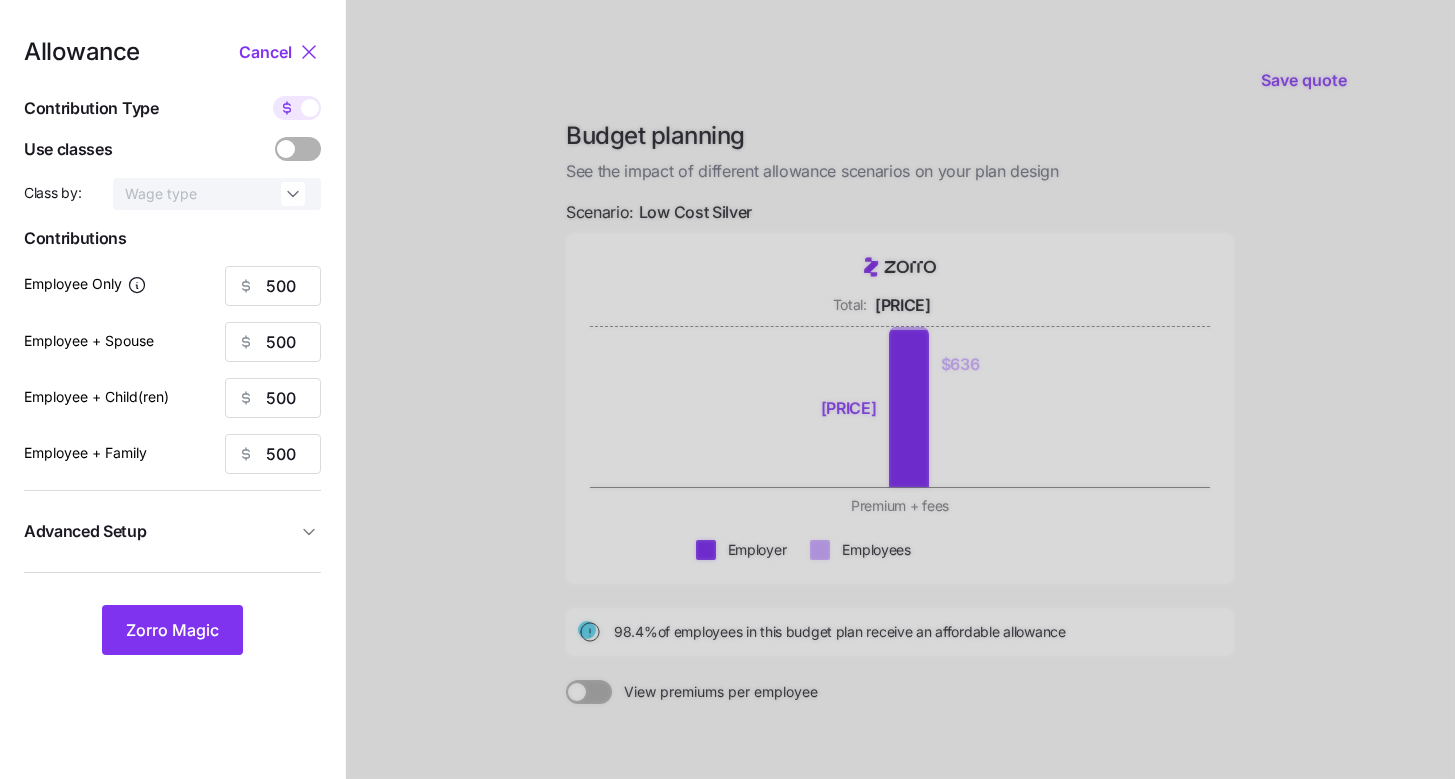 click on "Advanced Setup" at bounding box center (160, 531) 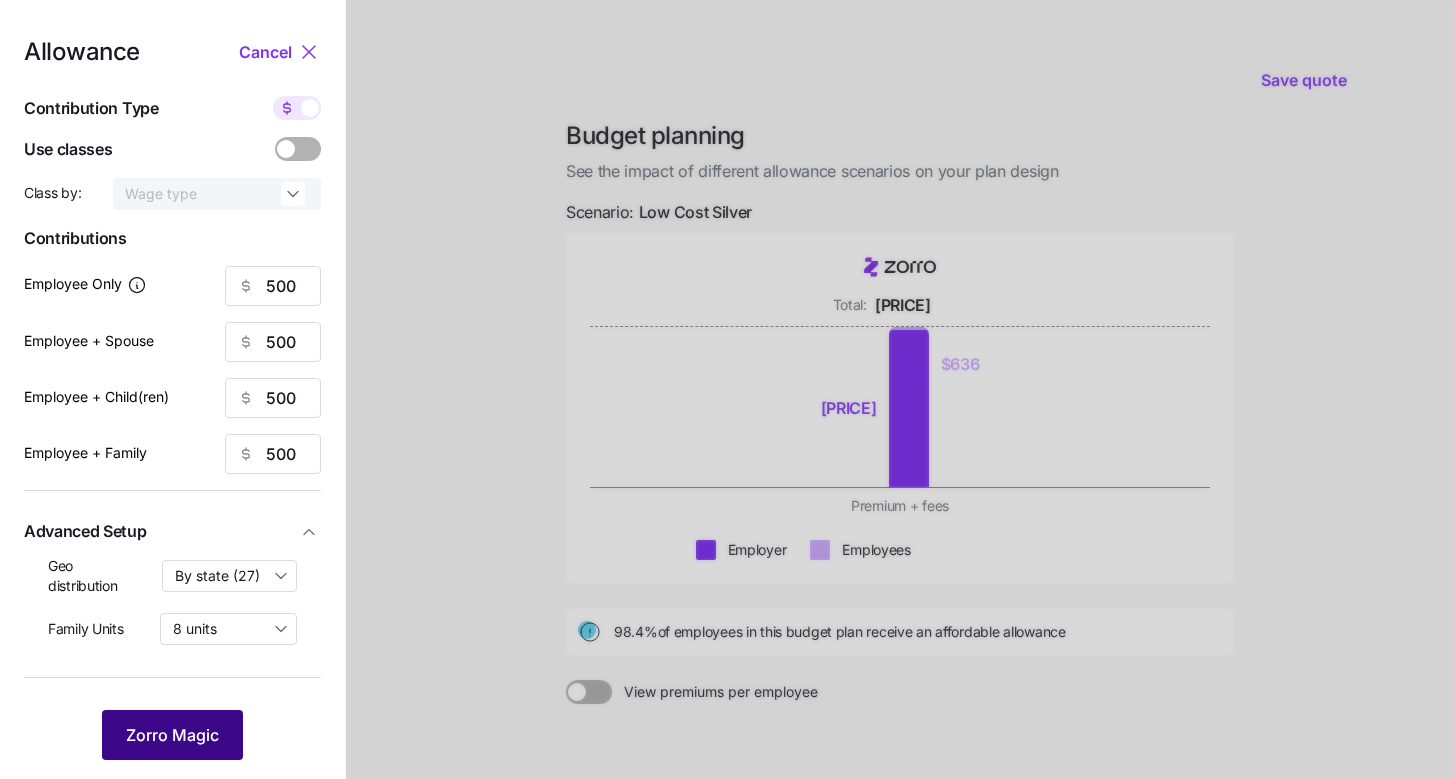 click on "Zorro Magic" at bounding box center (172, 735) 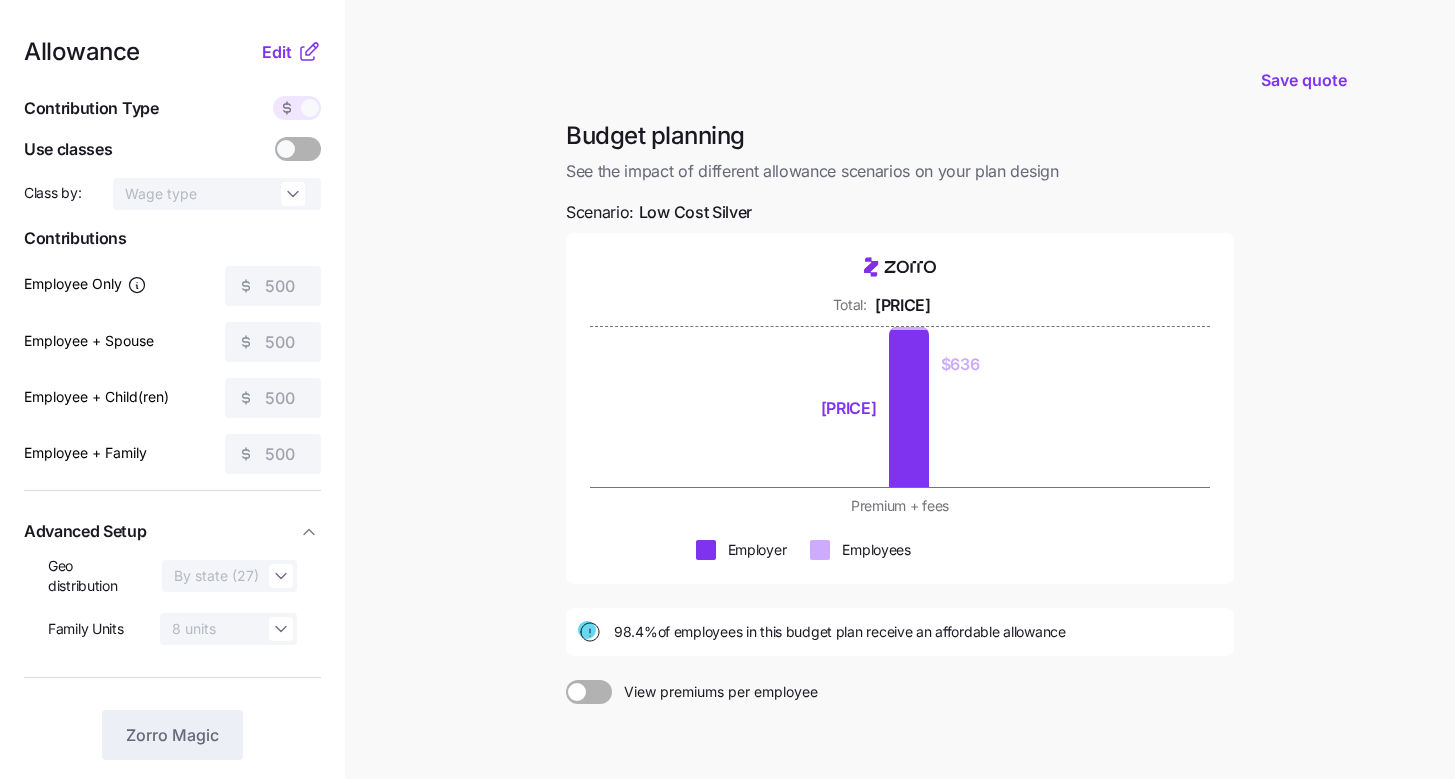 scroll, scrollTop: 199, scrollLeft: 0, axis: vertical 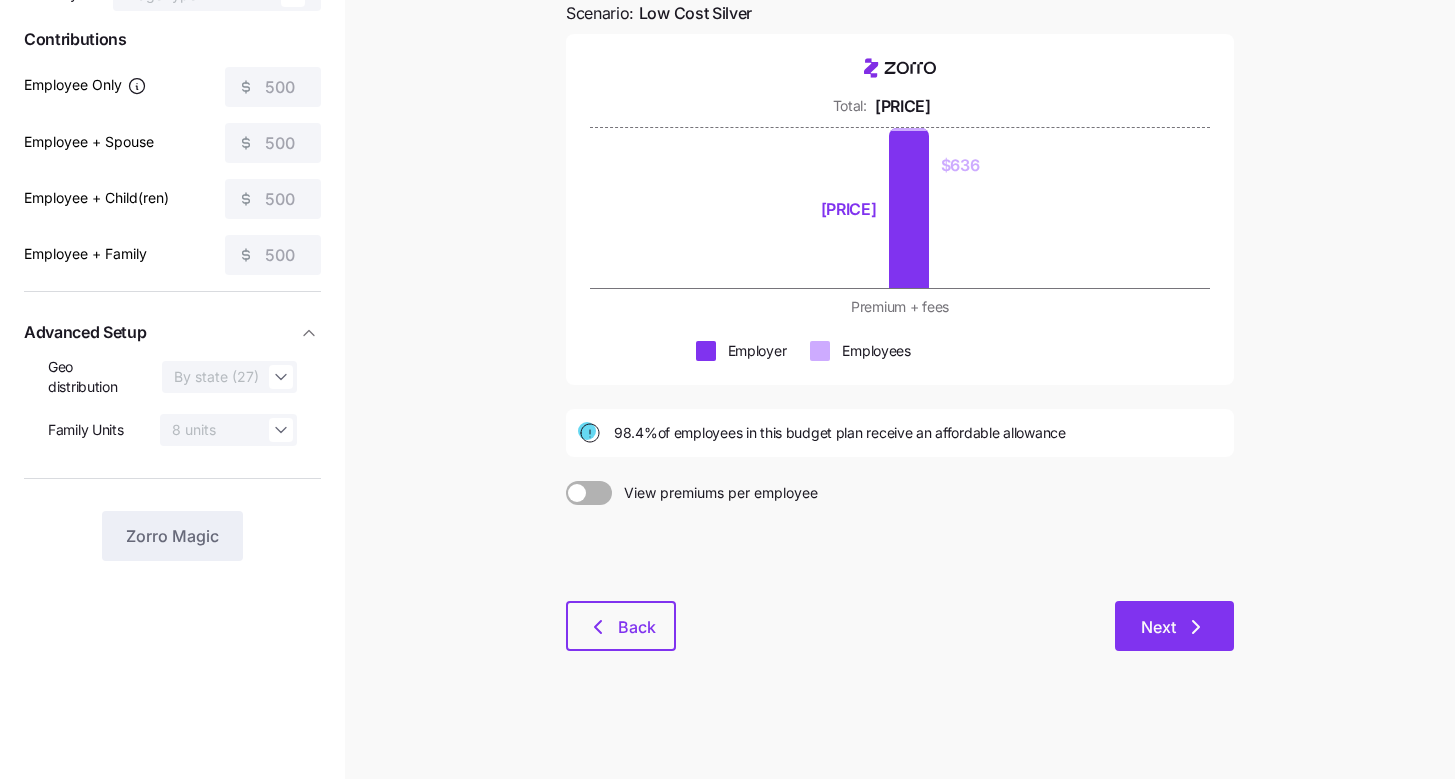 click 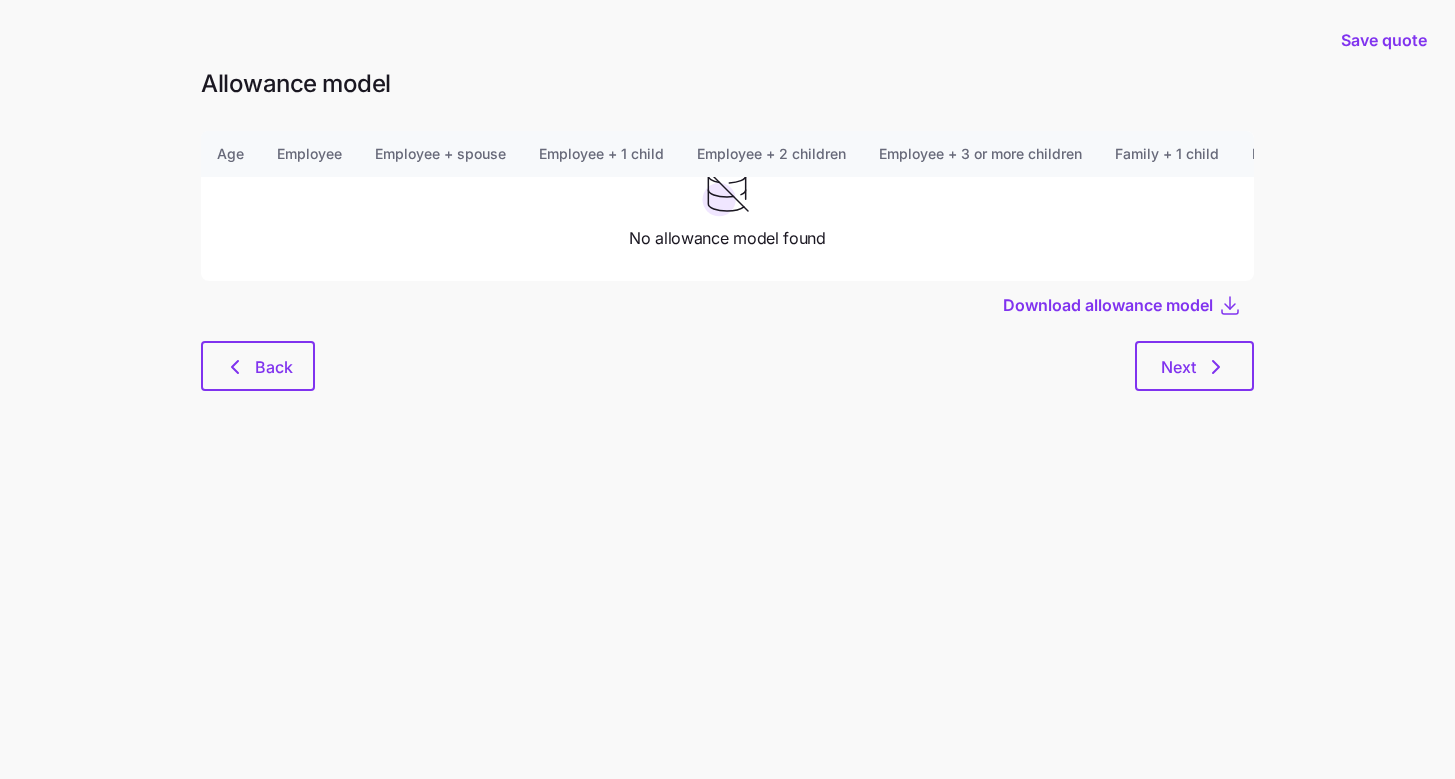 scroll, scrollTop: 0, scrollLeft: 0, axis: both 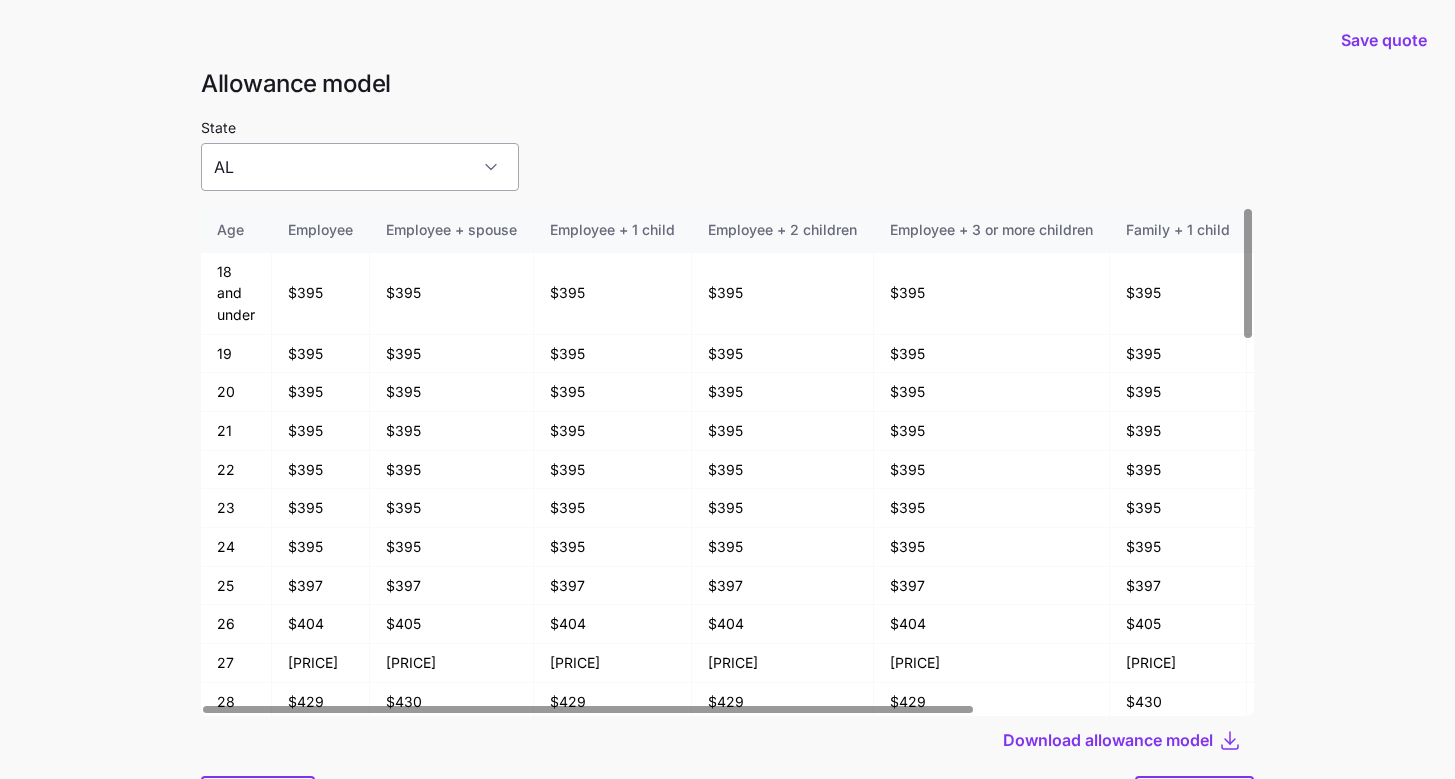 click on "AL" at bounding box center [360, 167] 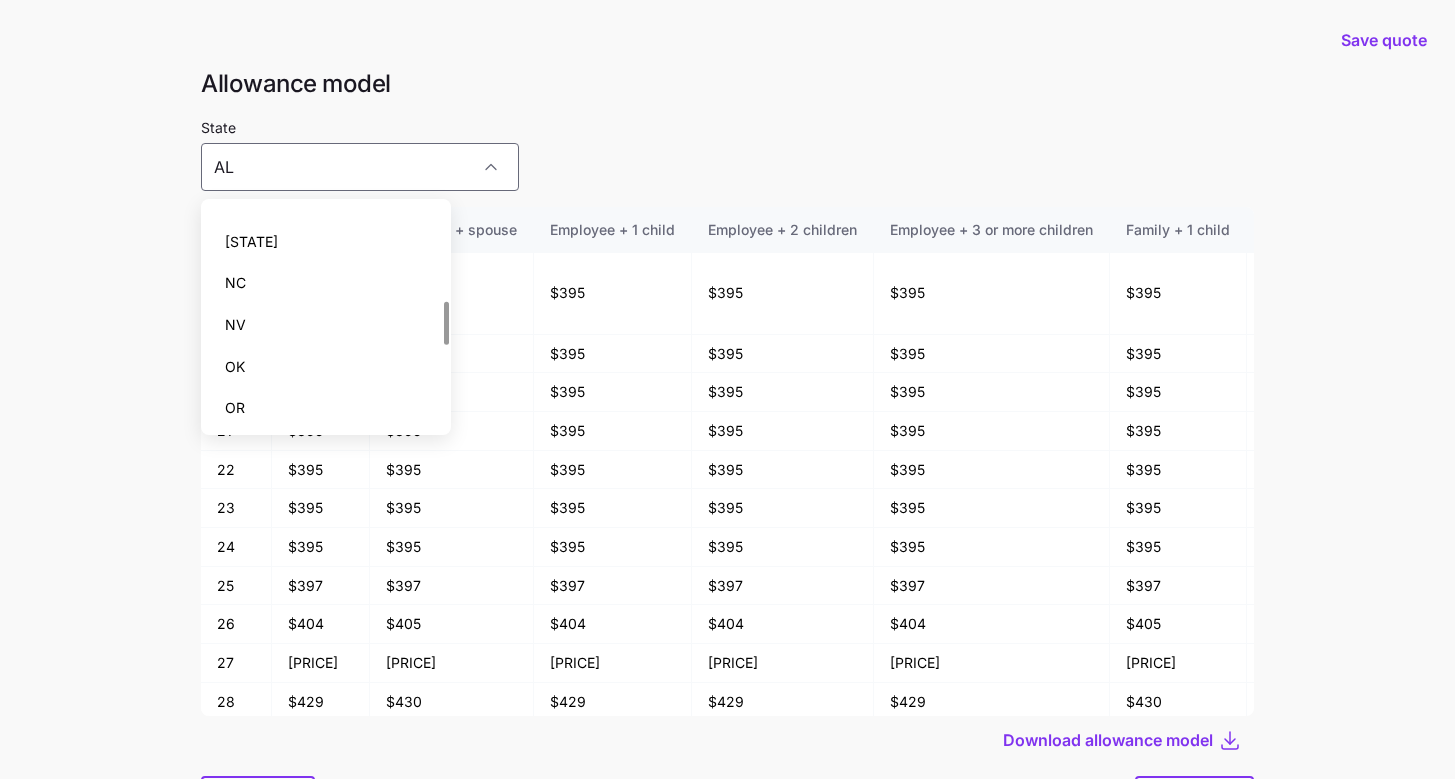 scroll, scrollTop: 652, scrollLeft: 0, axis: vertical 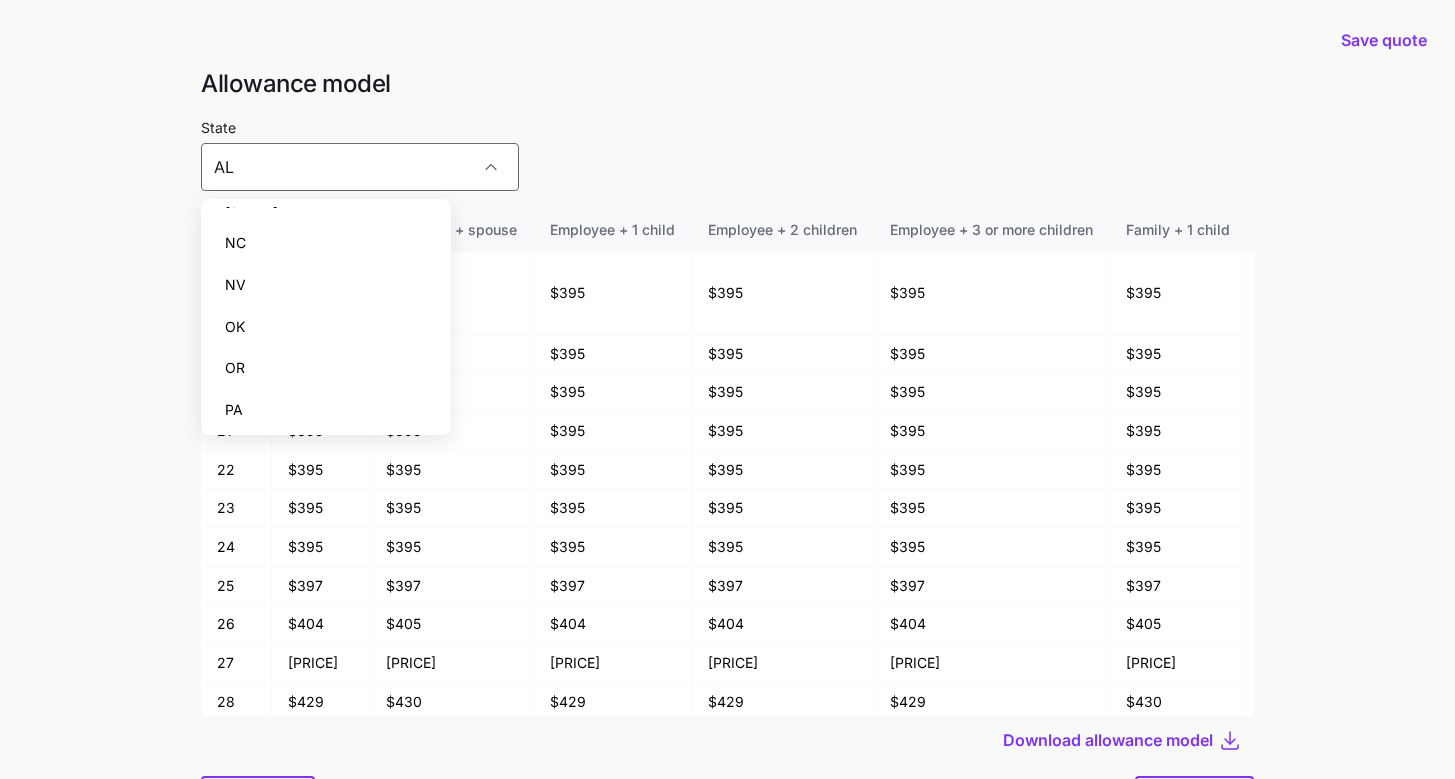 click on "PA" at bounding box center (326, 410) 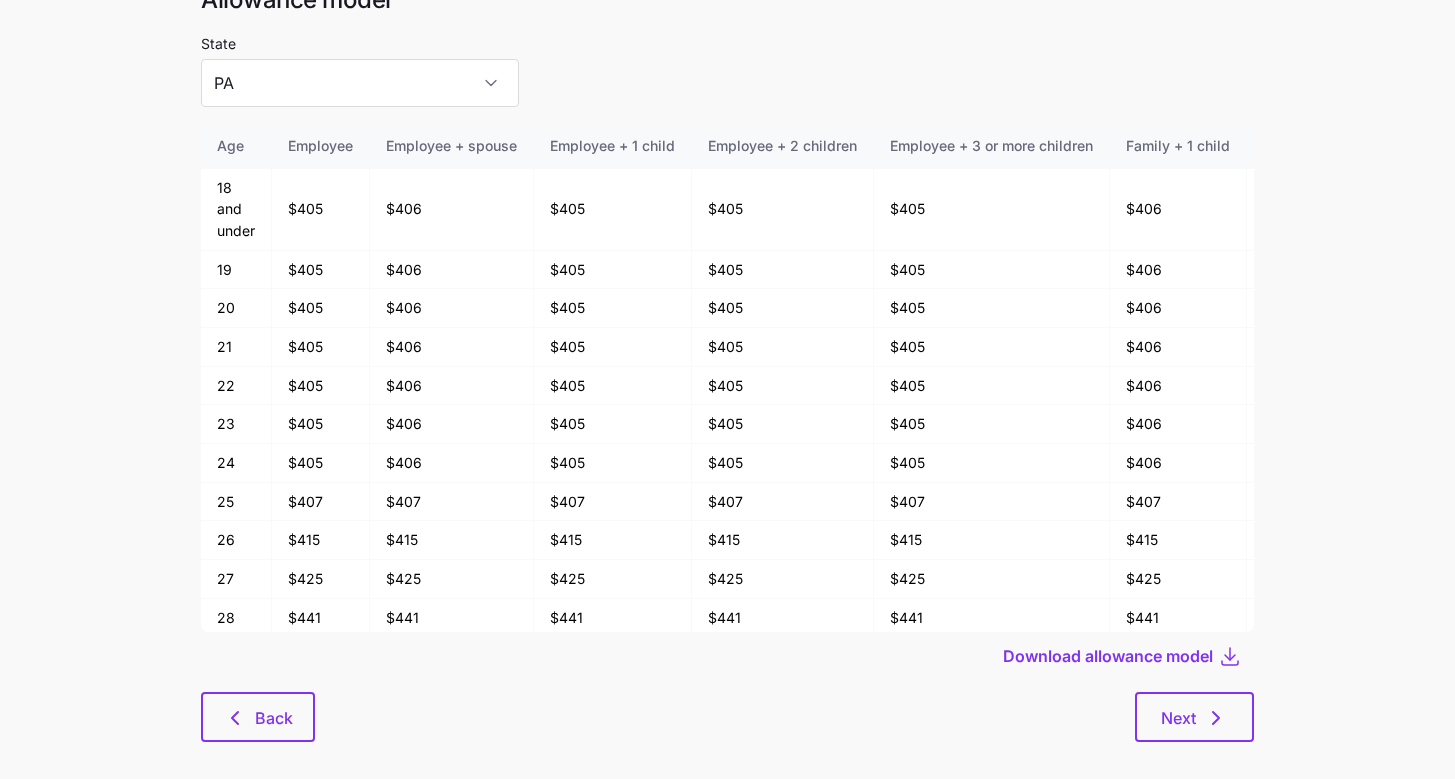 scroll, scrollTop: 85, scrollLeft: 0, axis: vertical 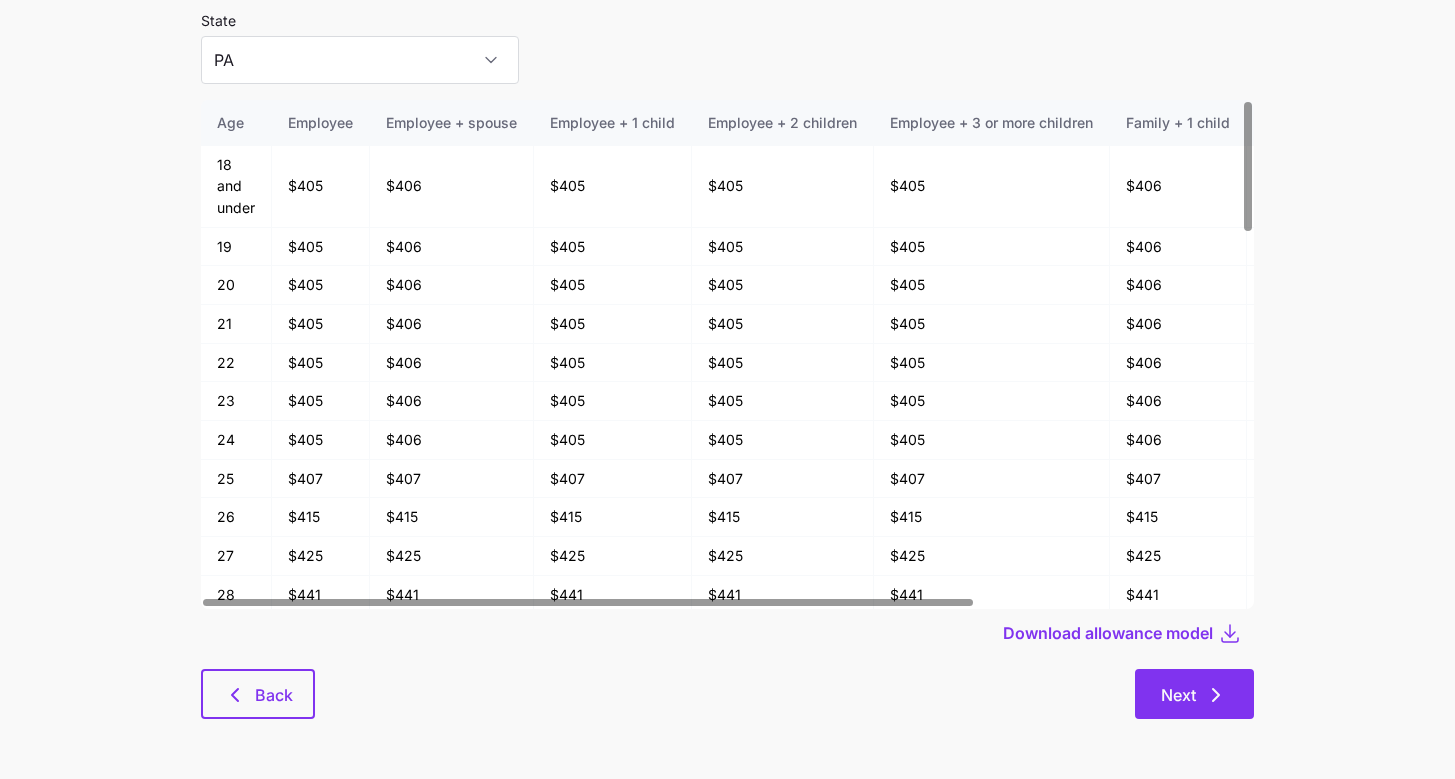 click on "Next" at bounding box center (1194, 694) 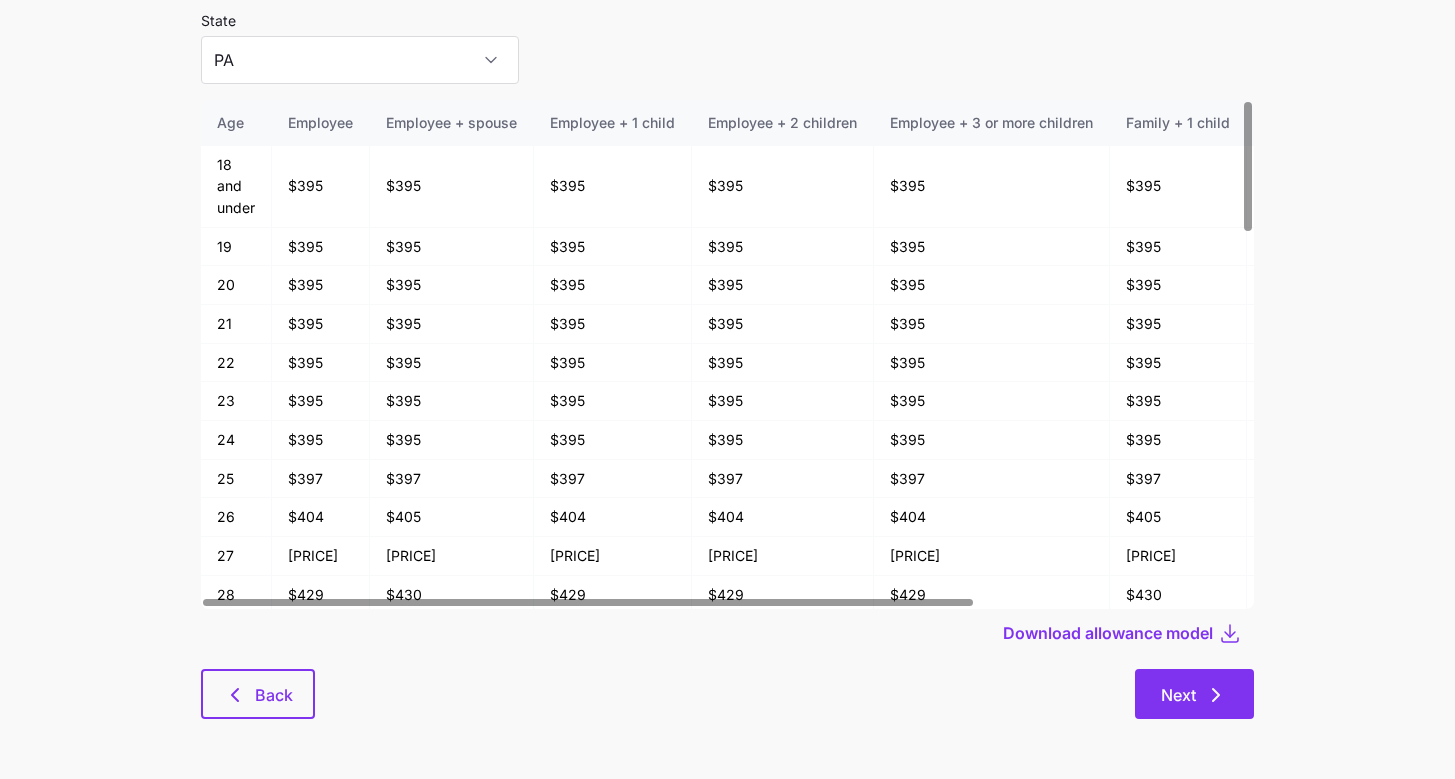 type on "AL" 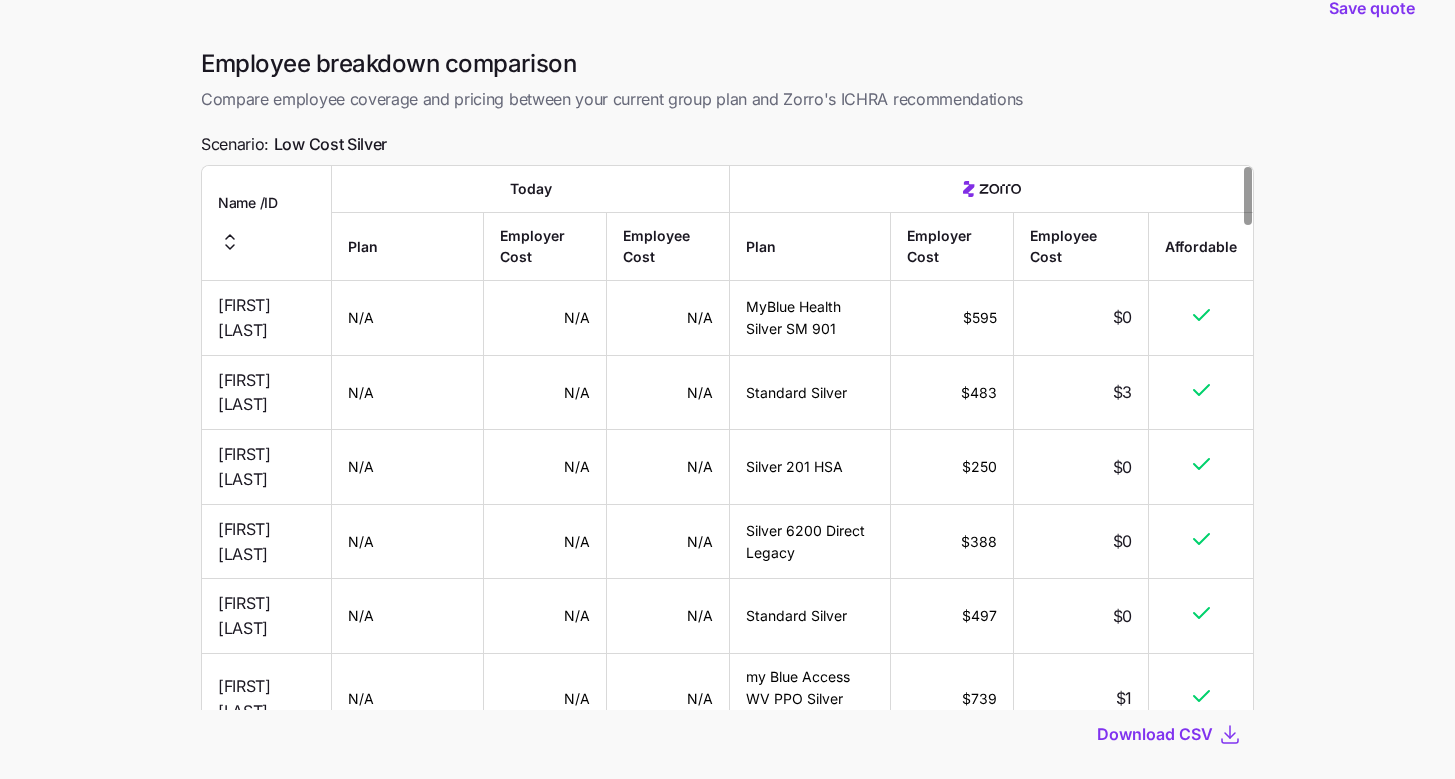 scroll, scrollTop: 157, scrollLeft: 0, axis: vertical 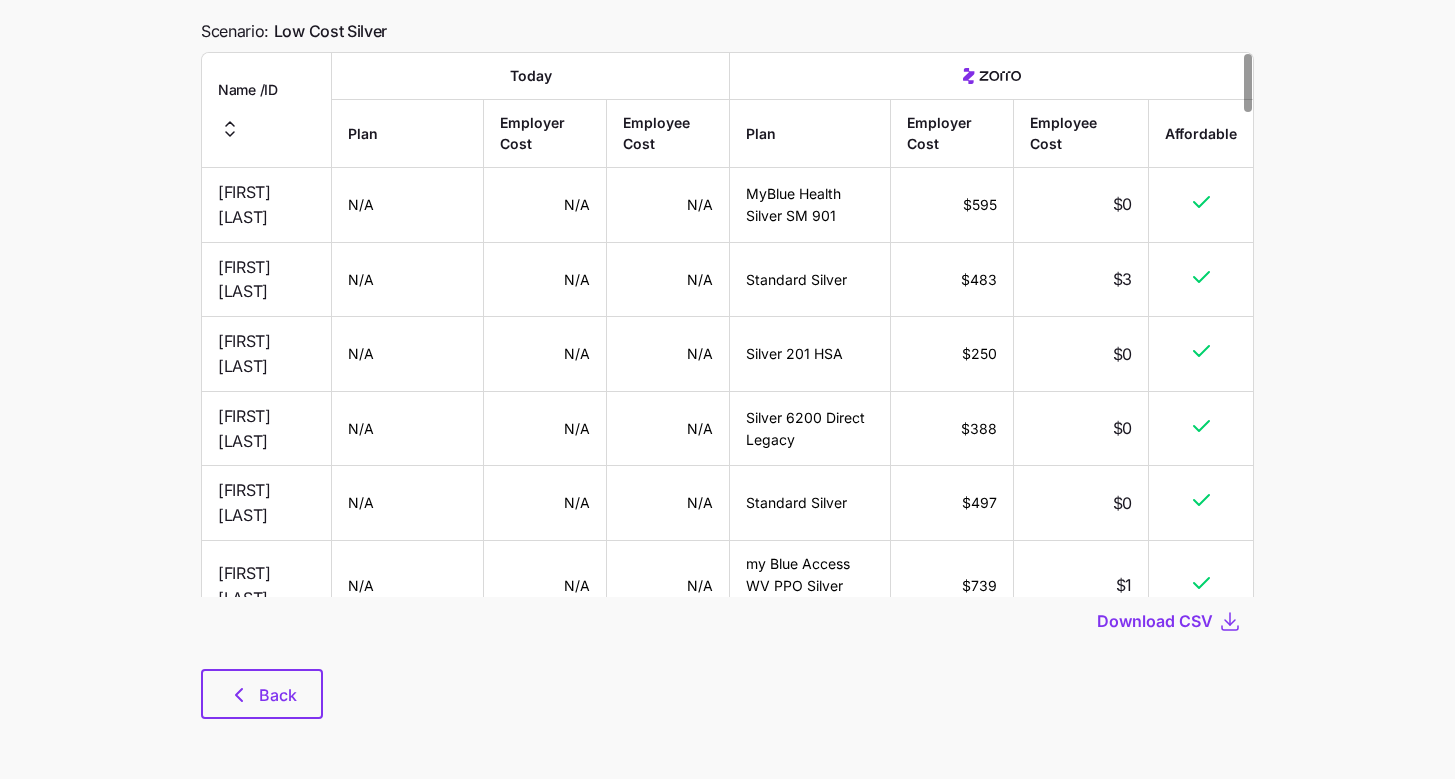 click on "$0" at bounding box center [1122, 353] 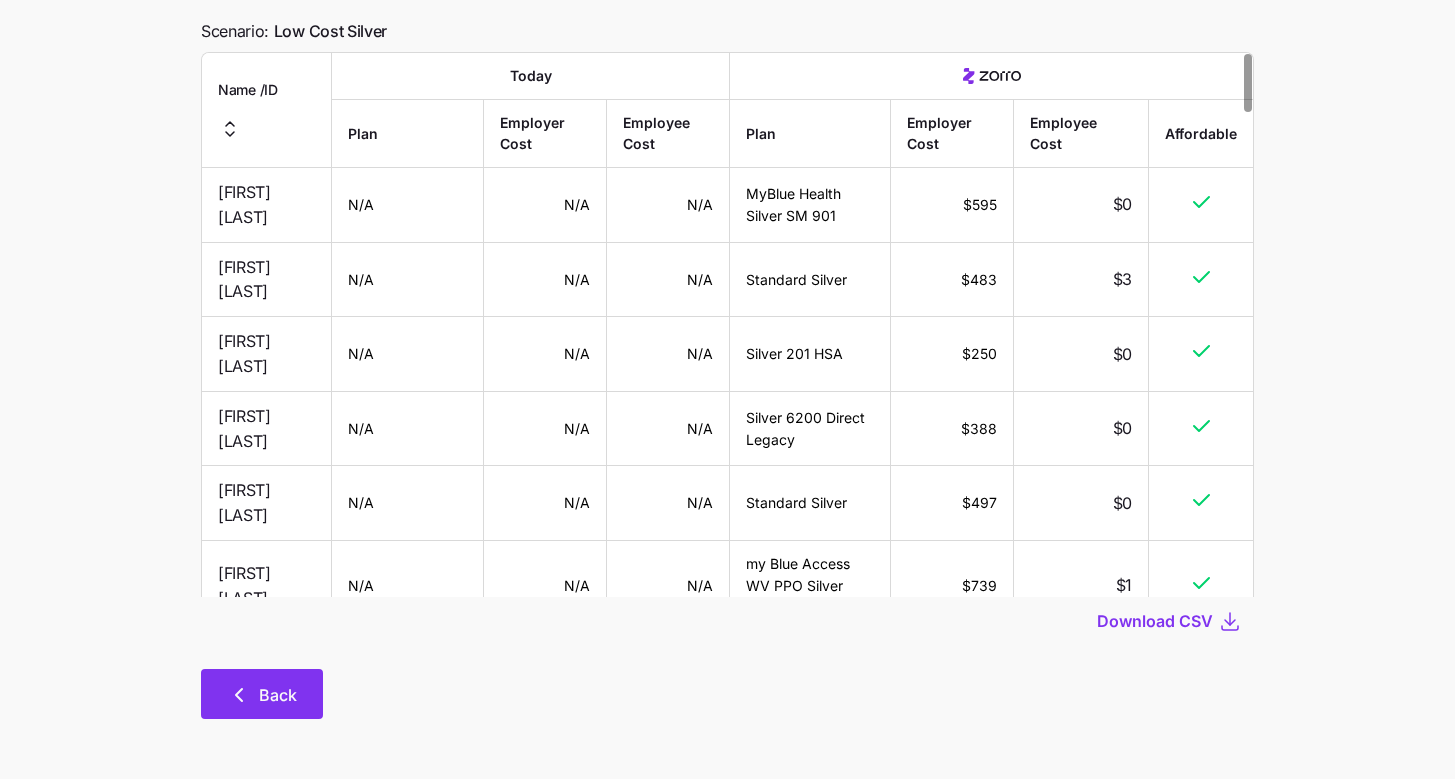 click on "Back" at bounding box center (278, 695) 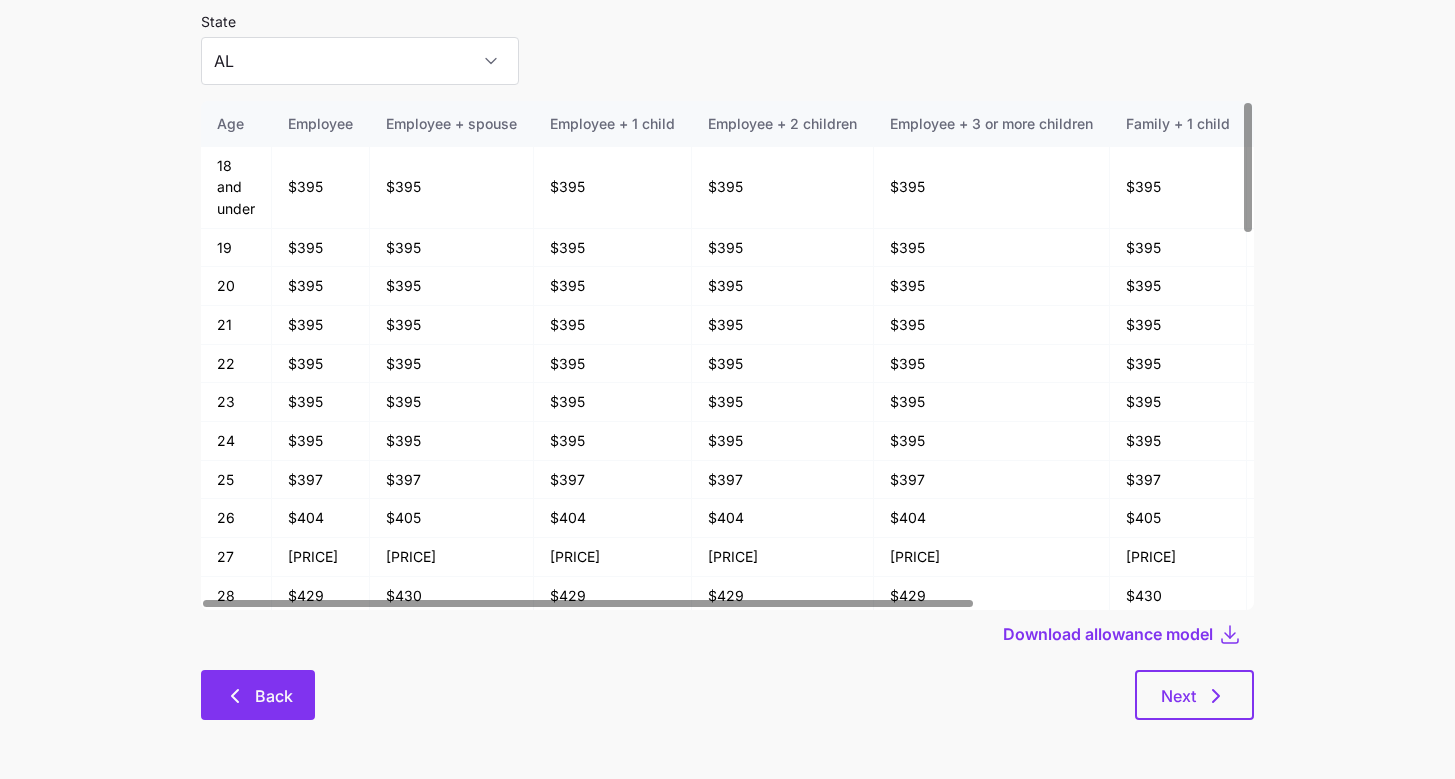 scroll, scrollTop: 107, scrollLeft: 0, axis: vertical 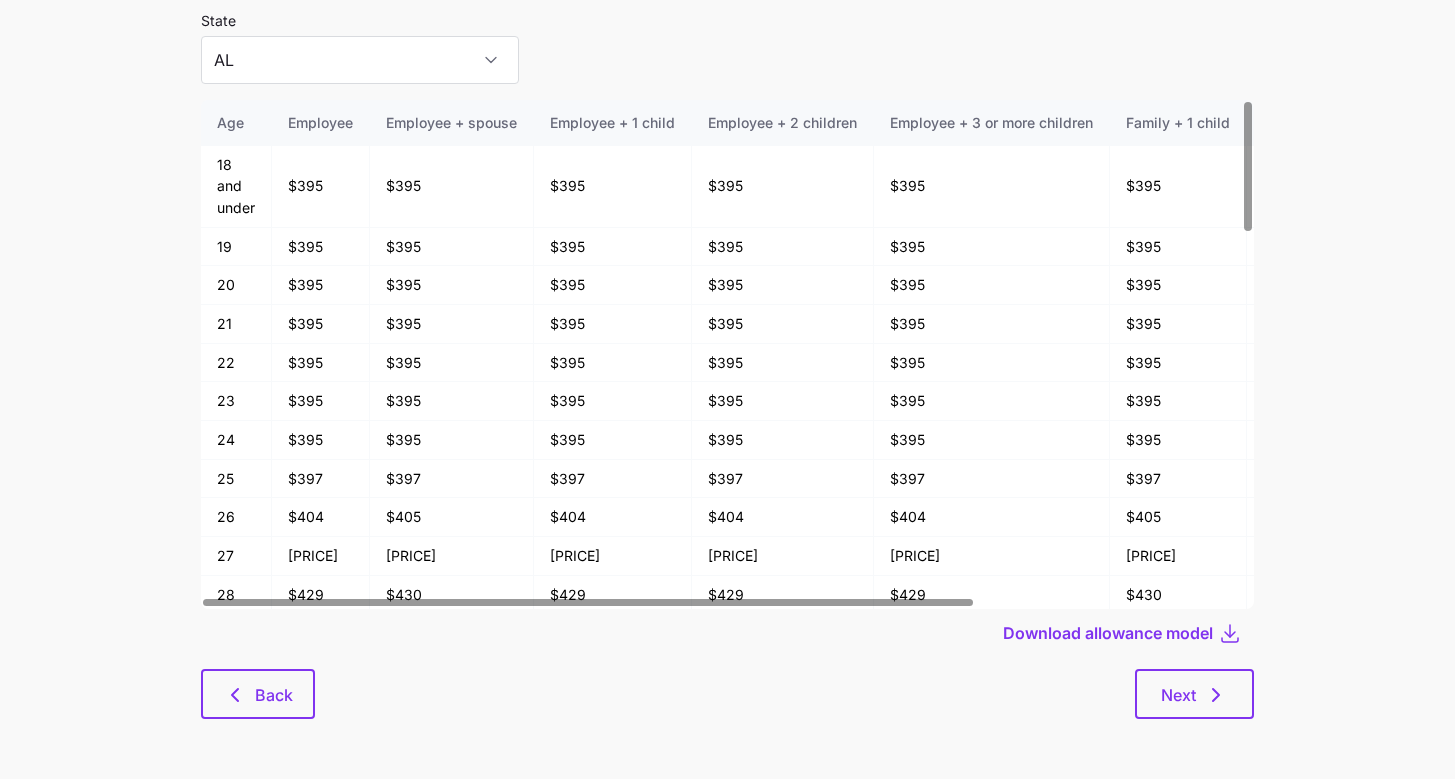 click on "Allowance model State [STATE] Age Employee Employee + spouse Employee + 1 child Employee + 2 children Employee + 3 or more children Family + 1 child Family + 2 children Family + 3 or more children 18 and under $[PRICE] $[PRICE] $[PRICE] $[PRICE] $[PRICE] $[PRICE] $[PRICE] $[PRICE] 19 $[PRICE] $[PRICE] $[PRICE] $[PRICE] $[PRICE] $[PRICE] $[PRICE] $[PRICE] 20 $[PRICE] $[PRICE] $[PRICE] $[PRICE] $[PRICE] $[PRICE] $[PRICE] $[PRICE] 21 $[PRICE] $[PRICE] $[PRICE] $[PRICE] $[PRICE] $[PRICE] $[PRICE] $[PRICE] 22 $[PRICE] $[PRICE] $[PRICE] $[PRICE] $[PRICE] $[PRICE] $[PRICE] $[PRICE] 23 $[PRICE] $[PRICE] $[PRICE] $[PRICE] $[PRICE] $[PRICE] $[PRICE] $[PRICE] 24 $[PRICE] $[PRICE] $[PRICE] $[PRICE] $[PRICE] $[PRICE] $[PRICE] $[PRICE] 25 $[PRICE] $[PRICE] $[PRICE] $[PRICE] $[PRICE] $[PRICE] $[PRICE] $[PRICE] 26 $[PRICE] $[PRICE] $[PRICE] $[PRICE] $[PRICE] $[PRICE] $[PRICE] $[PRICE] 27 $[PRICE] $[PRICE] $[PRICE] $[PRICE] $[PRICE] $[PRICE] $[PRICE] $[PRICE] 28 $[PRICE] $[PRICE] $[PRICE] $[PRICE] $[PRICE] $[PRICE] $[PRICE] $[PRICE] 29 $[PRICE] $[PRICE] $[PRICE] $[PRICE] $[PRICE] $[PRICE] $[PRICE] $[PRICE] 30 $[PRICE] $[PRICE] $[PRICE] $[PRICE] $[PRICE] $[PRICE] $[PRICE] $[PRICE] 31 $[PRICE] $[PRICE] $[PRICE] $[PRICE] $[PRICE] $[PRICE] $[PRICE] $[PRICE] 32 $[PRICE] $[PRICE] $[PRICE] $[PRICE] $[PRICE] $[PRICE] $[PRICE] $[PRICE] 33 $[PRICE] $[PRICE] $[PRICE] $[PRICE] $[PRICE] $[PRICE] $[PRICE] $[PRICE] 34 $[PRICE] $[PRICE] $[PRICE] $[PRICE] $[PRICE] $[PRICE] $[PRICE] $[PRICE] 35 $[PRICE] $[PRICE] $[PRICE] $[PRICE] $[PRICE] $[PRICE] $[PRICE] $[PRICE] 36 $[PRICE] $[PRICE] $[PRICE] $[PRICE] $[PRICE] $[PRICE] $[PRICE] $[PRICE] 37 38" at bounding box center [727, 352] 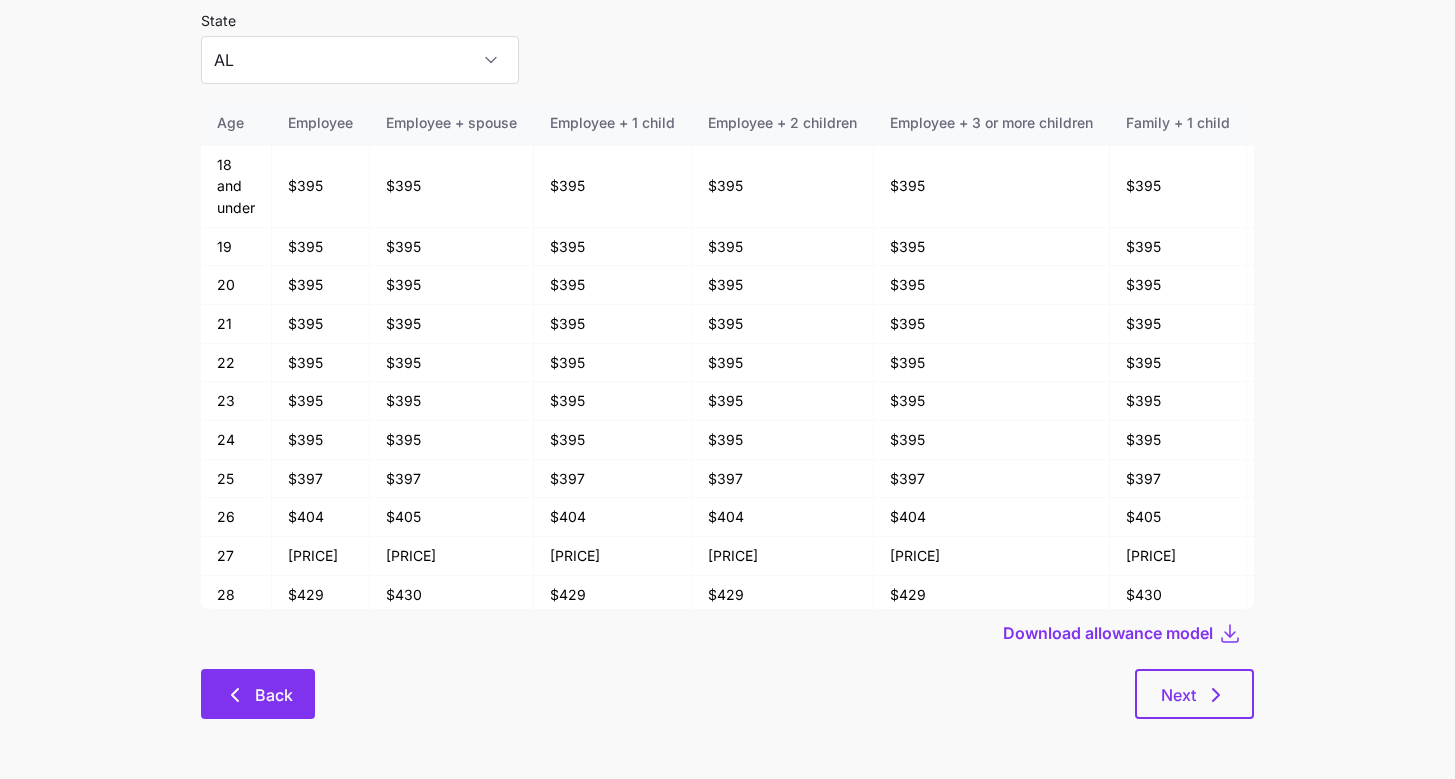 click on "Back" at bounding box center (274, 695) 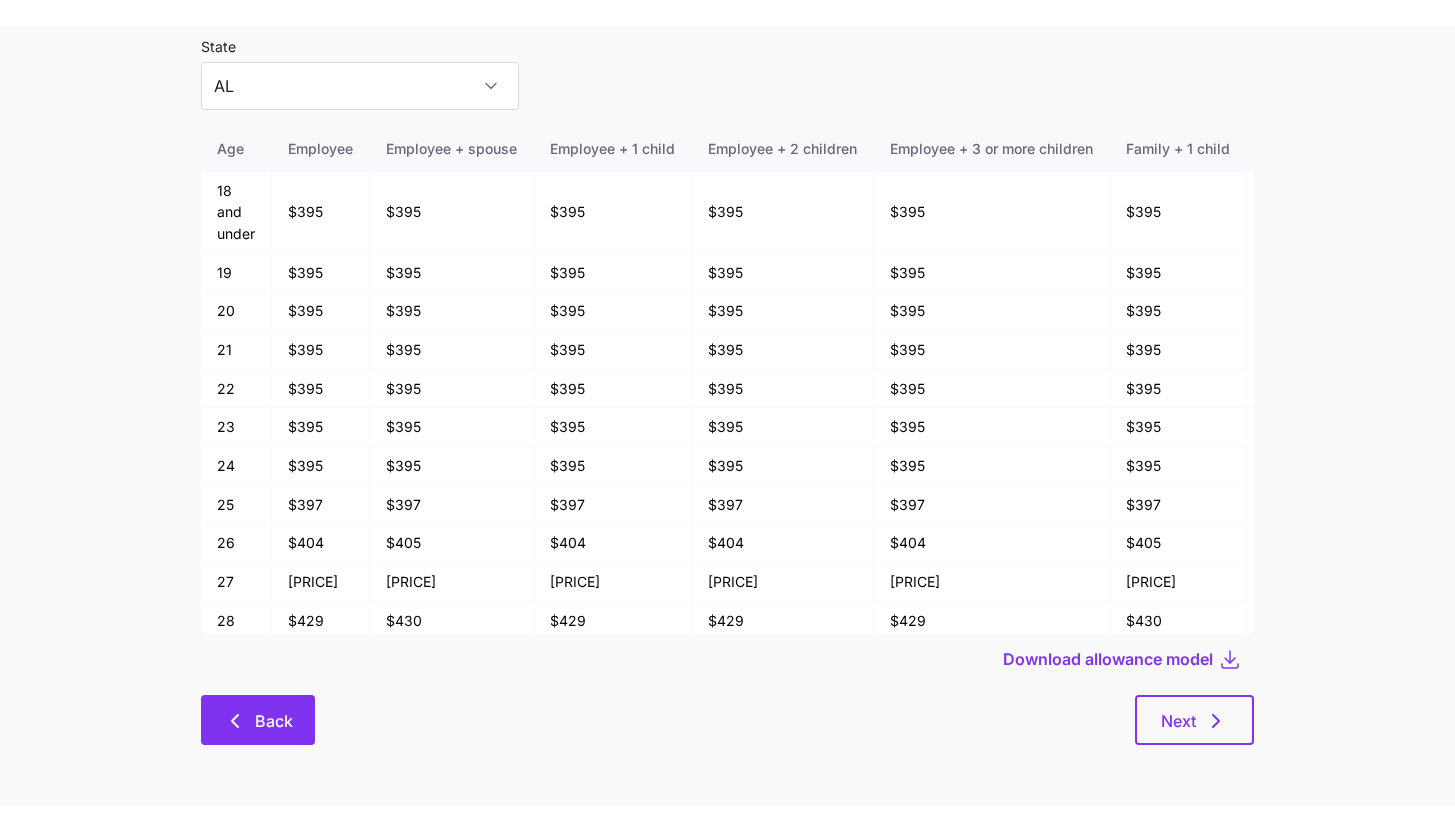 scroll, scrollTop: 0, scrollLeft: 0, axis: both 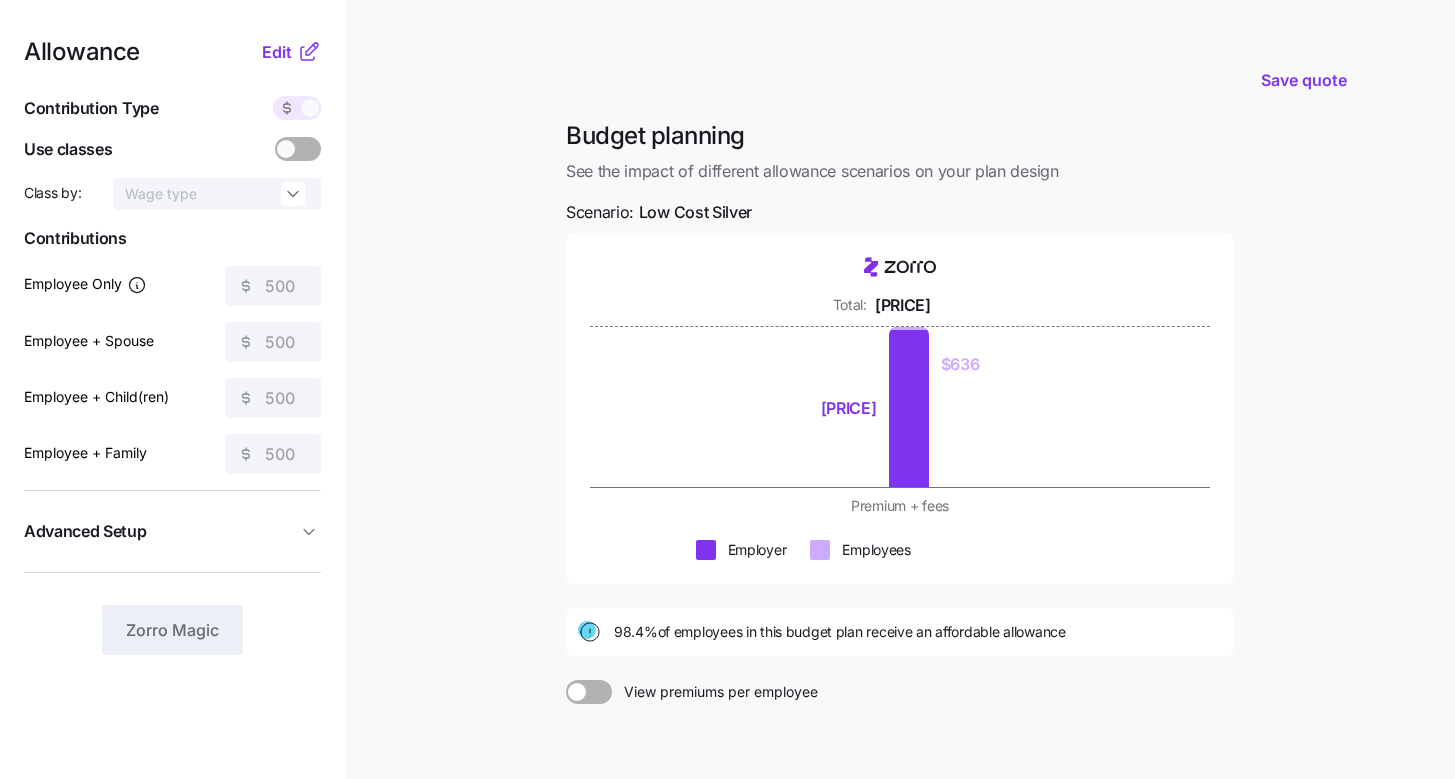 click 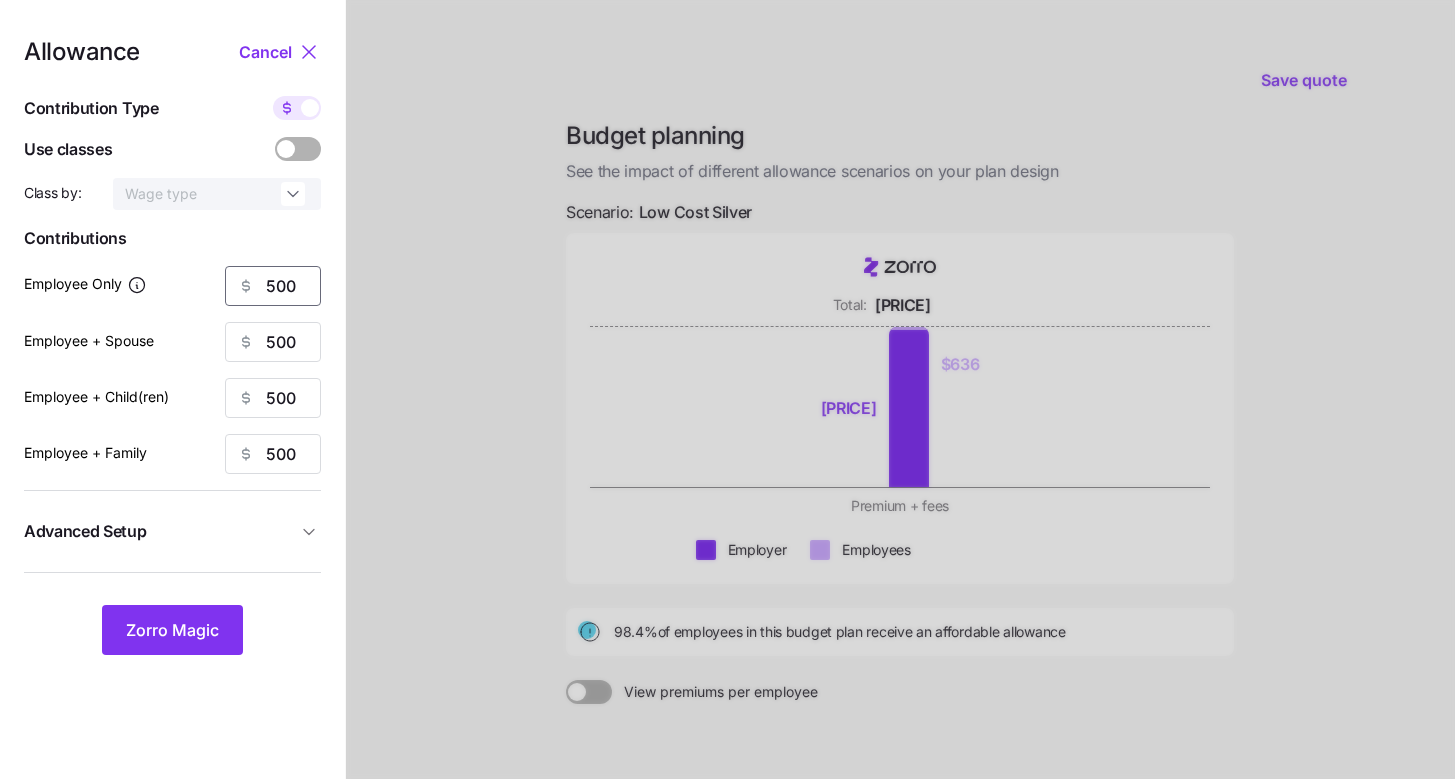 click on "500" at bounding box center [273, 286] 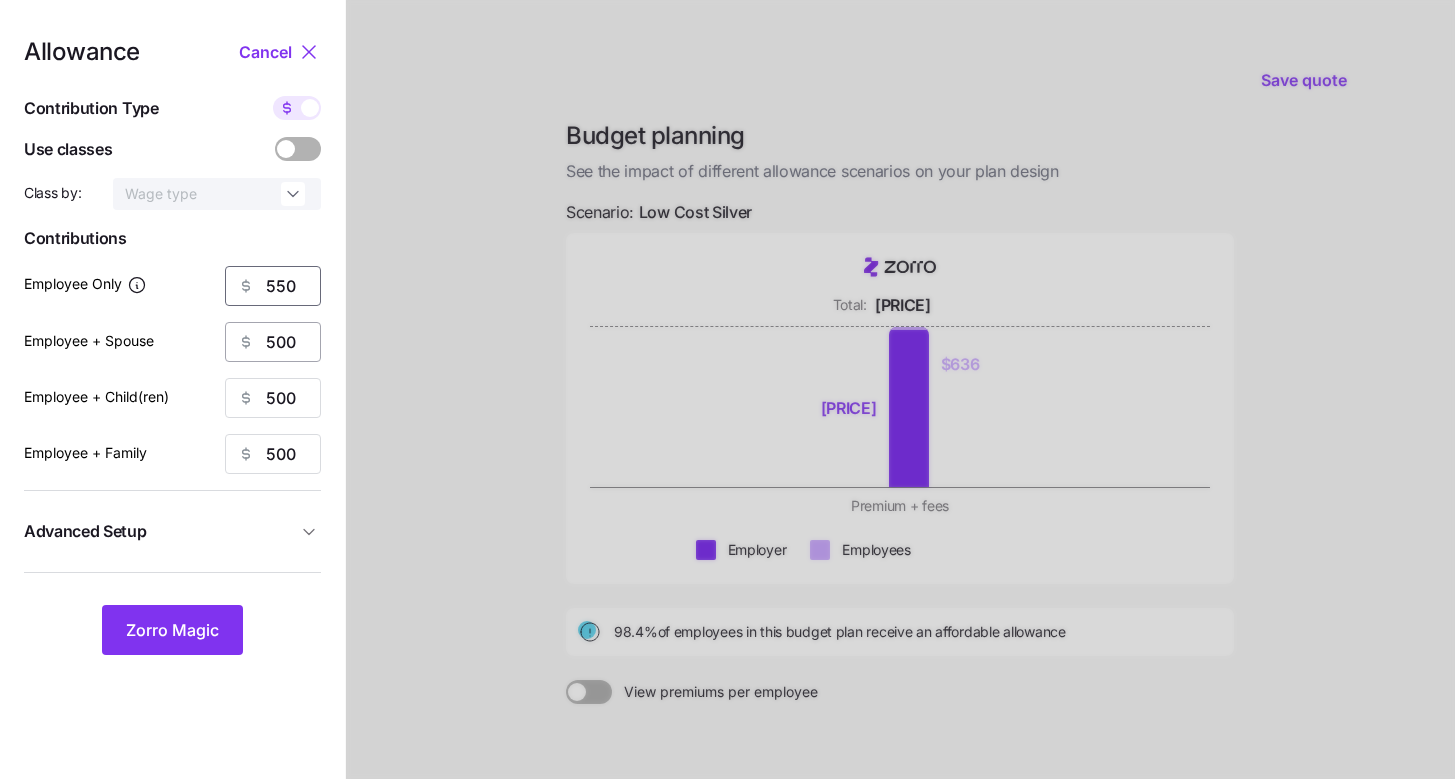type on "550" 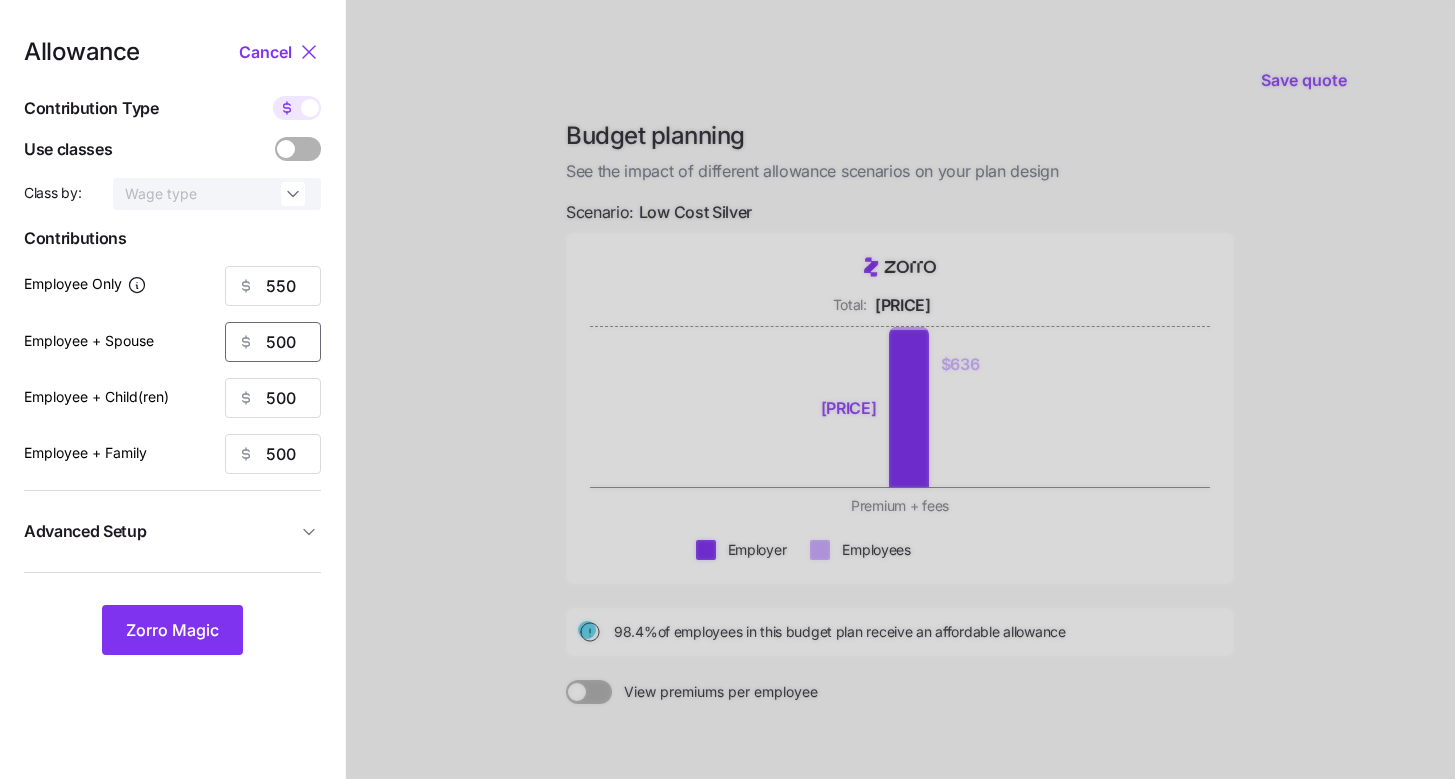 click on "500" at bounding box center (273, 342) 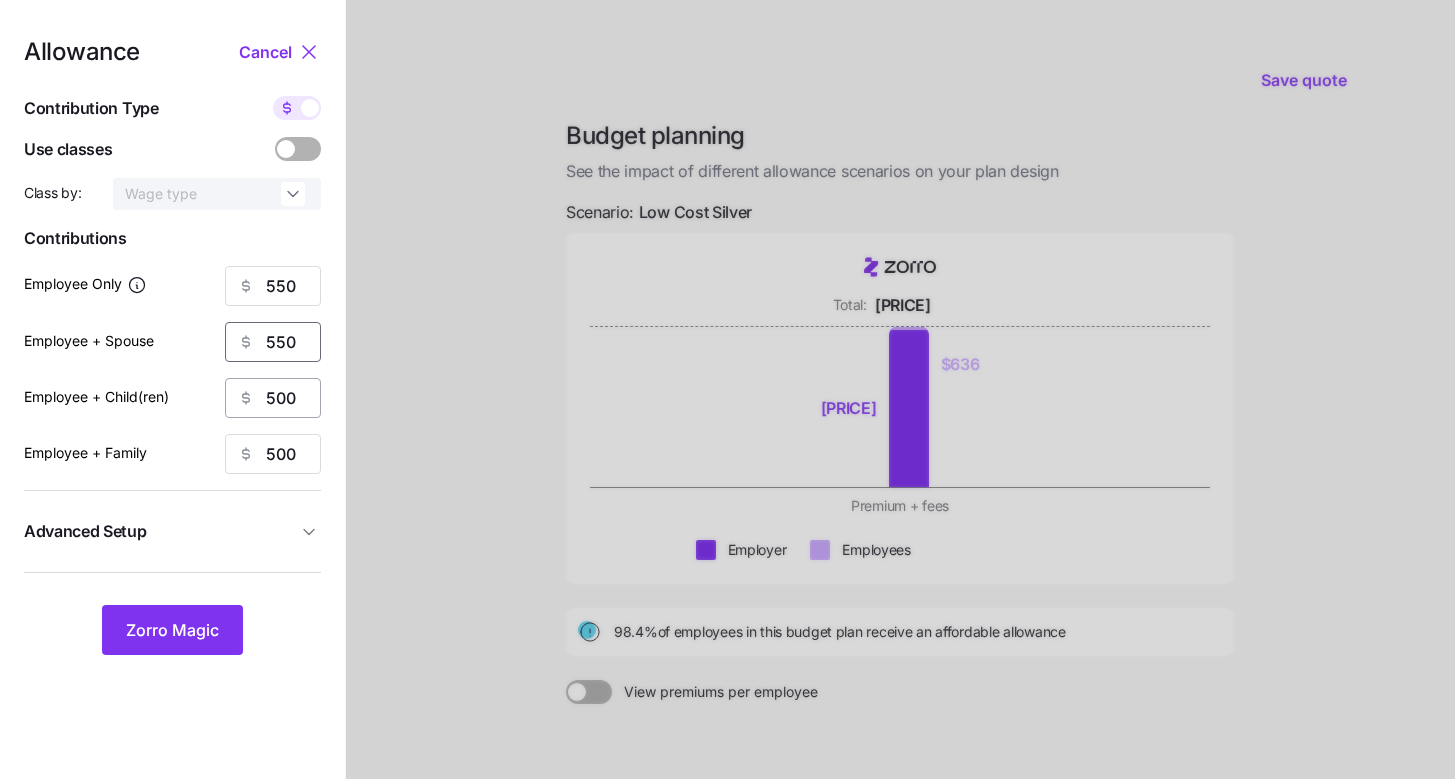 type on "550" 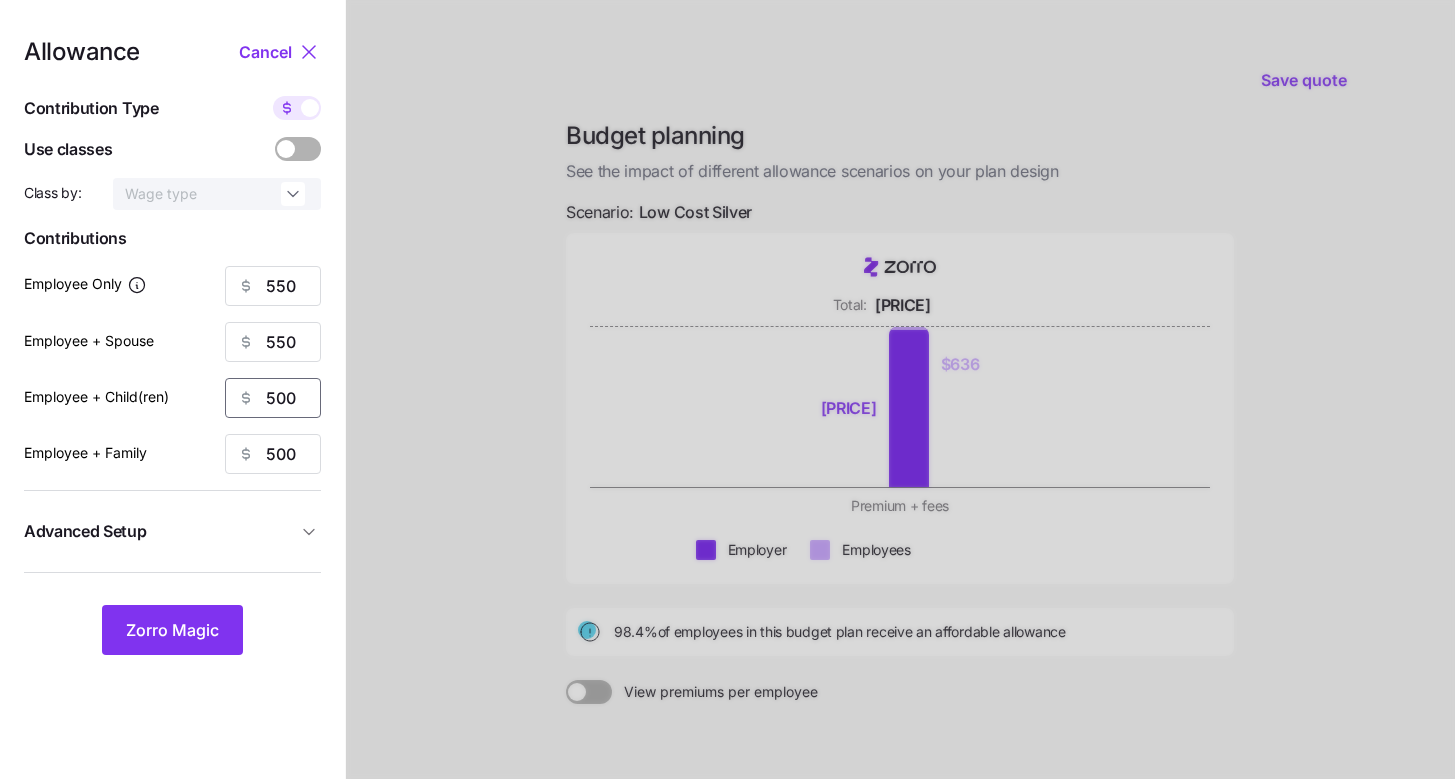 click on "500" at bounding box center (273, 398) 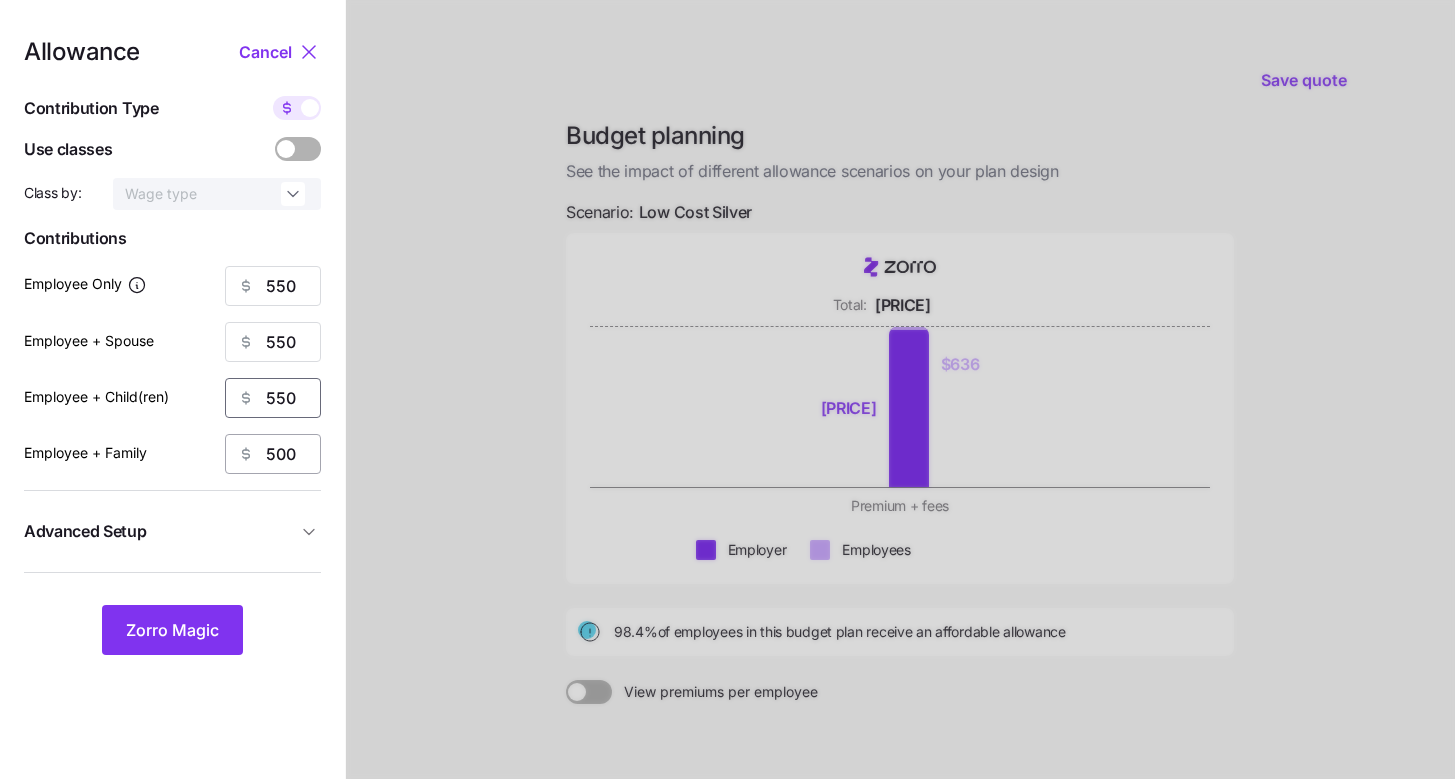 type on "550" 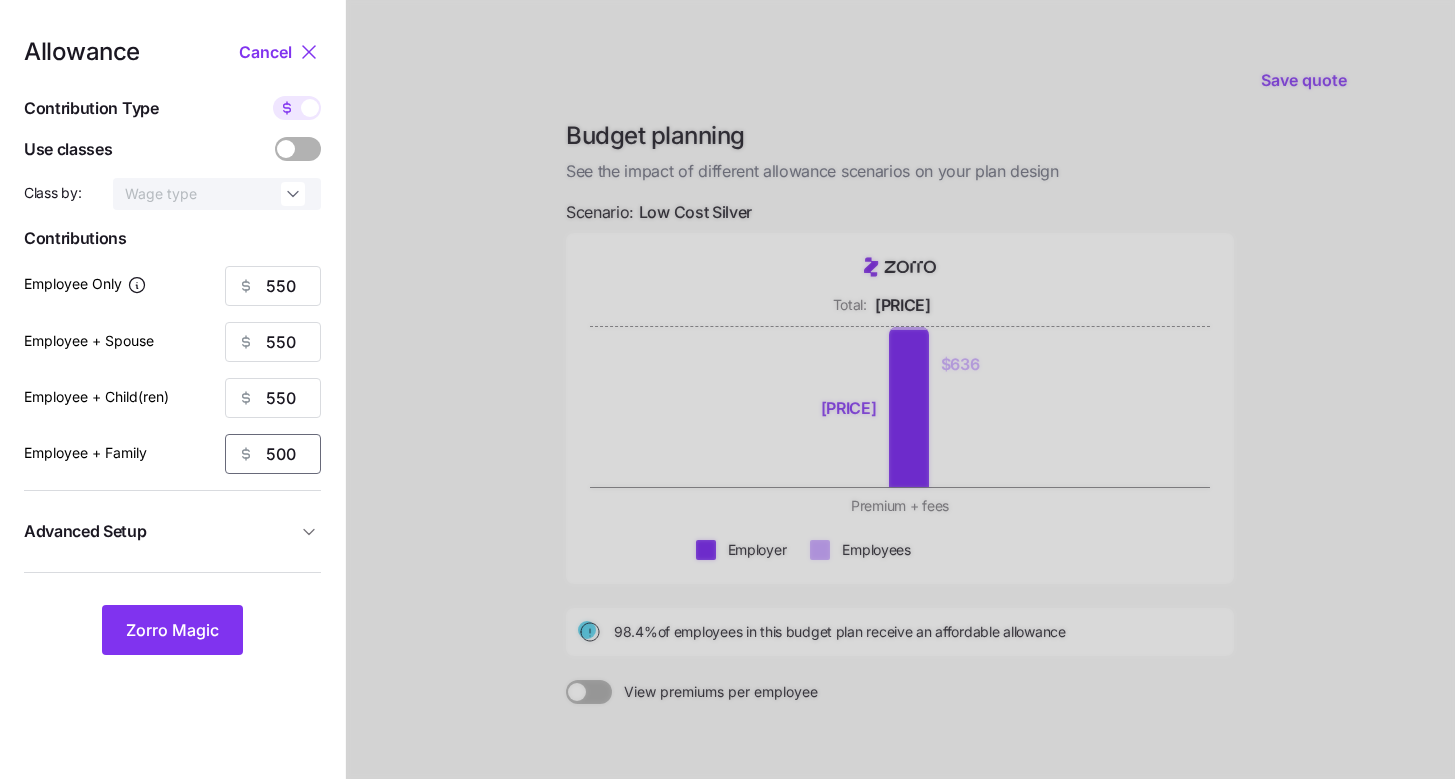 click on "500" at bounding box center (273, 454) 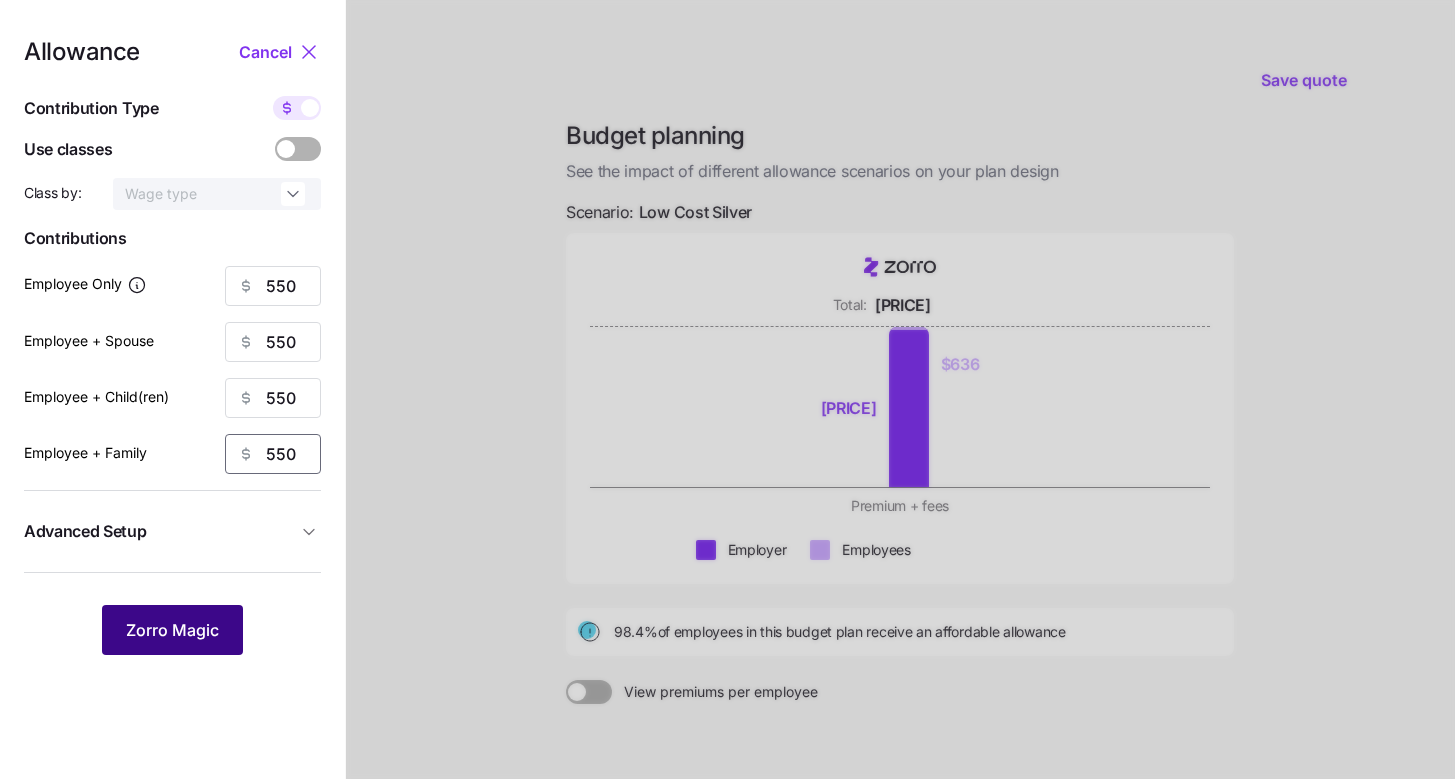 type on "550" 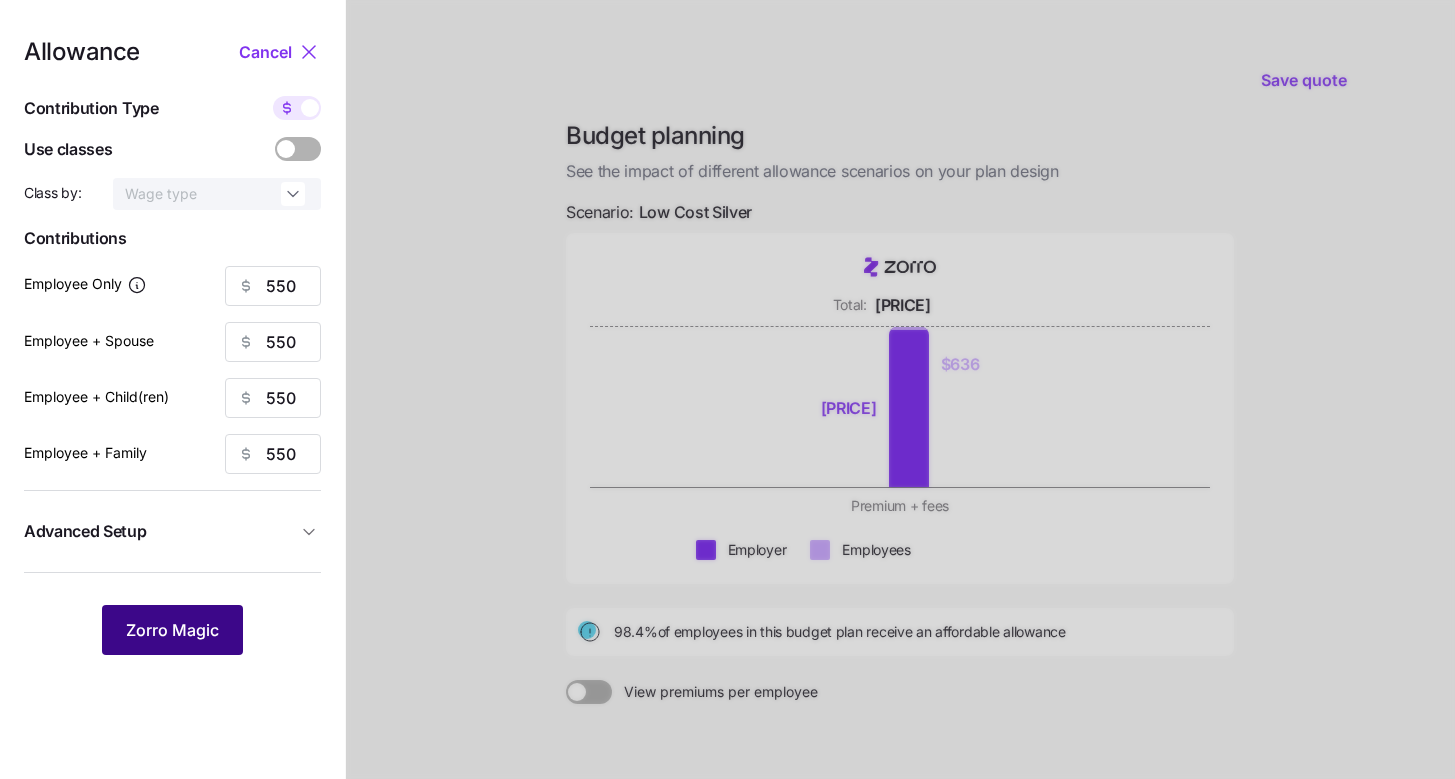 click on "Zorro Magic" at bounding box center (172, 630) 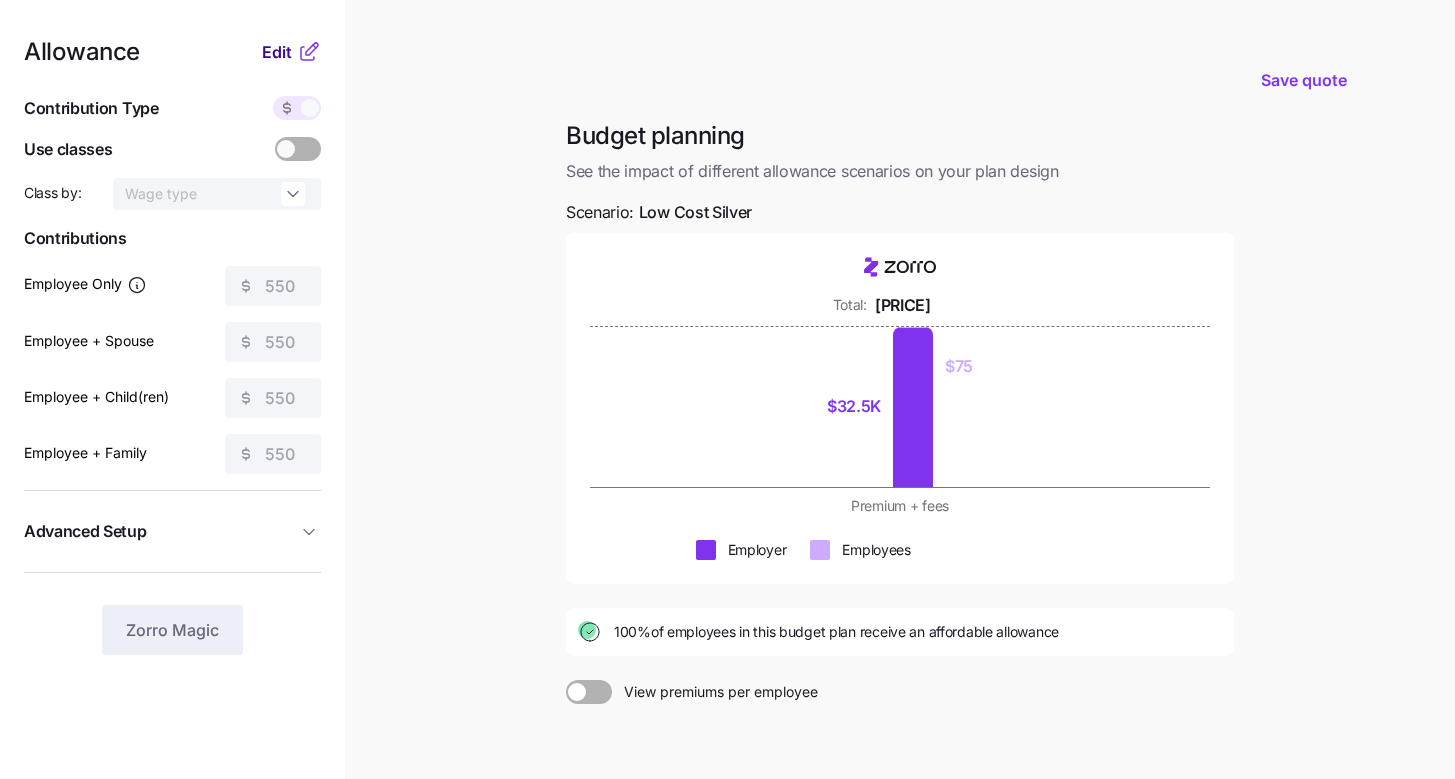 click on "Edit" at bounding box center (277, 52) 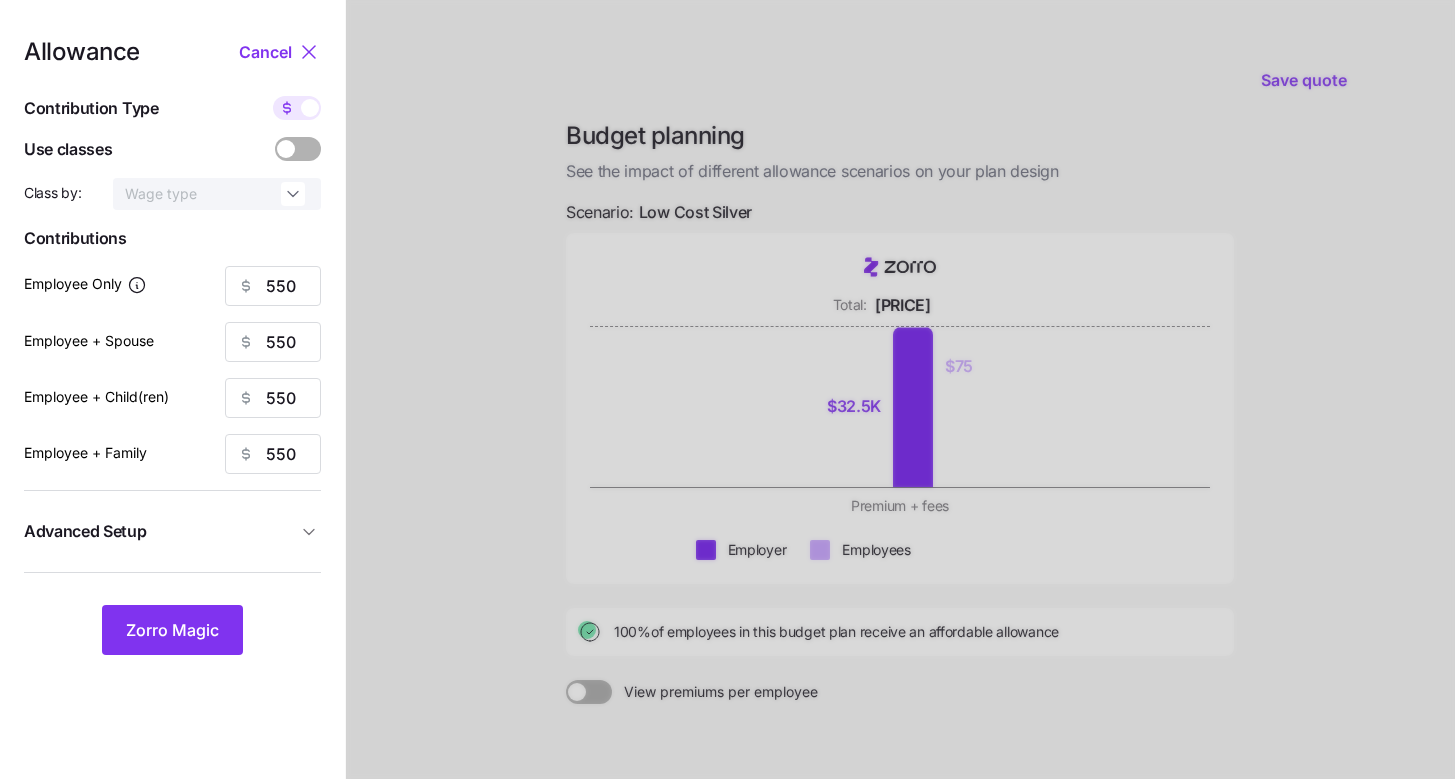 click at bounding box center [309, 149] 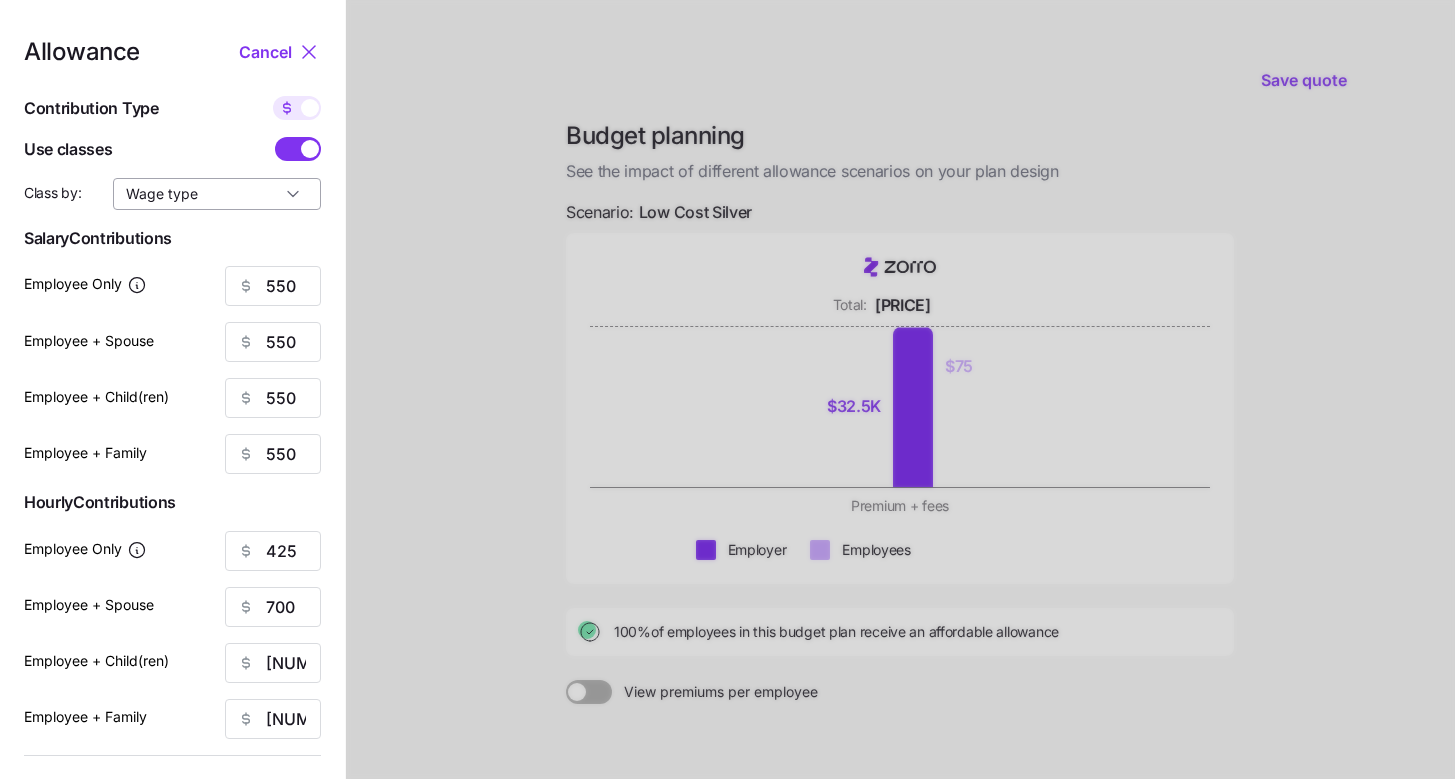 click on "Wage type" at bounding box center (217, 194) 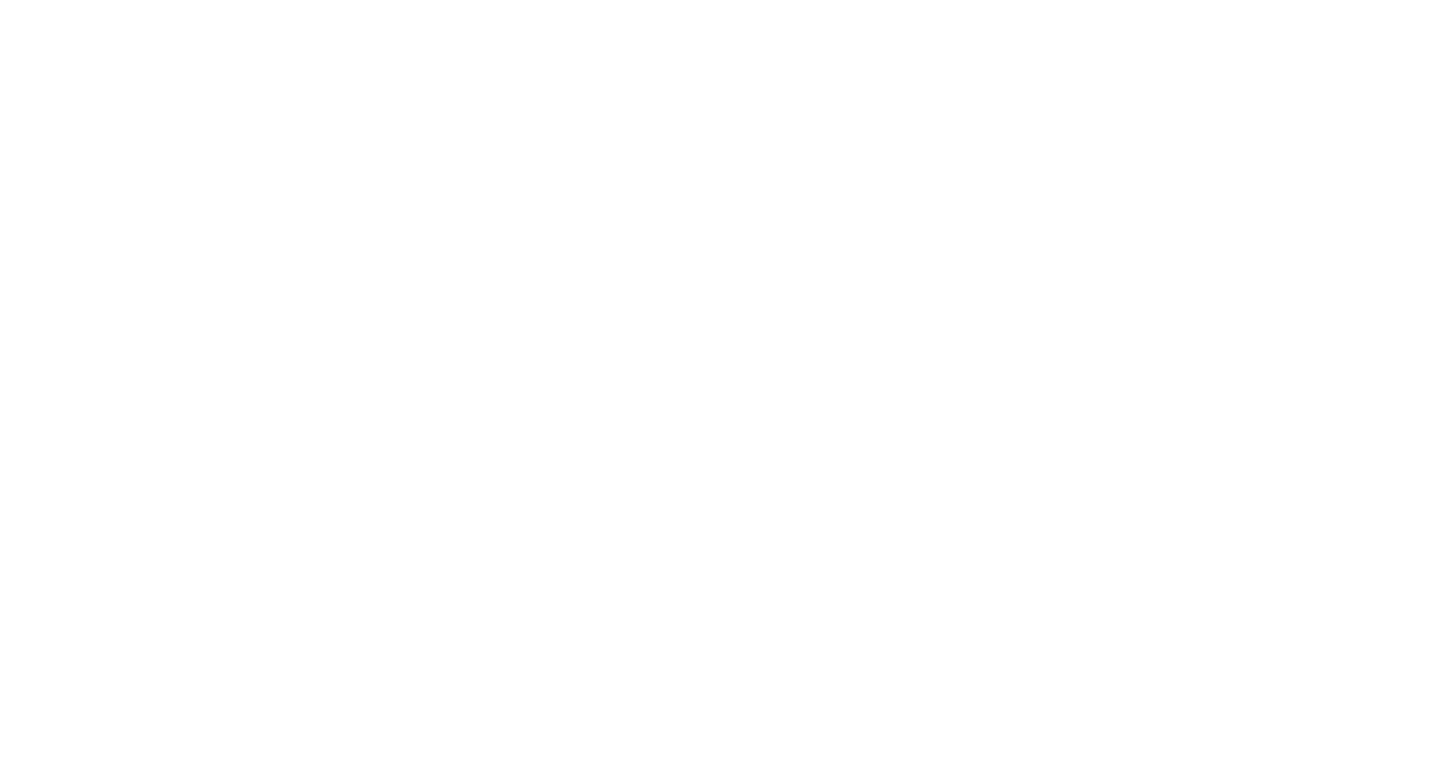 scroll, scrollTop: 0, scrollLeft: 0, axis: both 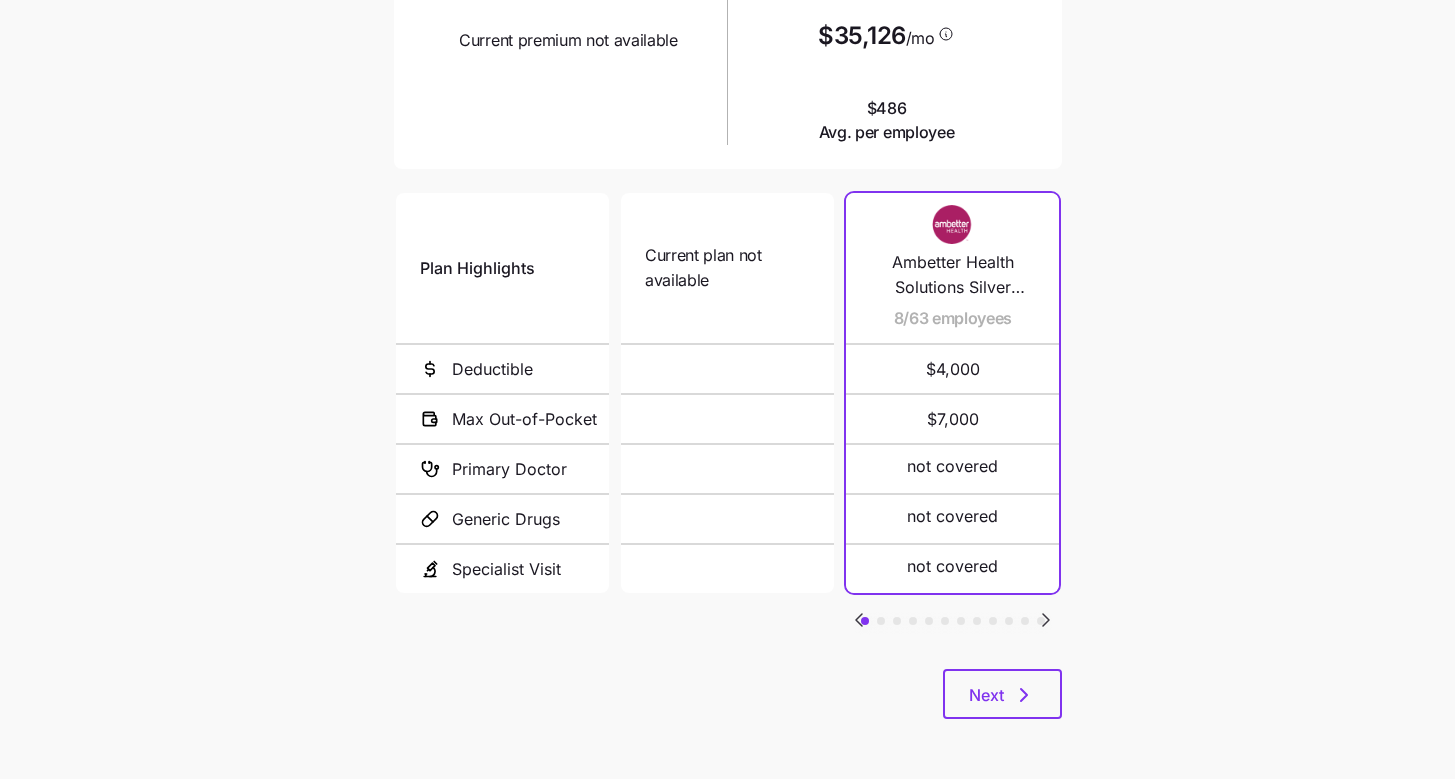 click on "Plan Highlights Deductible Max Out-of-Pocket Primary Doctor Generic Drugs Specialist Visit Current plan not available N/A N/A Ambetter Health Solutions Silver Copay HSA 4000 8/63 employees $4,000 $7,000 not covered not covered not covered MyBlue Silver HMO SM  903 6/63 employees $5,500 $6,050 $0 $0 not covered Silver 201 HSA 6/63 employees $5,800 $5,800 not covered not covered not covered Silver 70 Off Exchange Ambetter HMO 2/63 employees $5,400 $8,700 $50 $18 $90 Standard Silver 2/63 employees $5,000 $8,000 $40 $20 $80 MyBlue Health Silver SM  901 2/63 employees $1,500 $9,200 $0 $0 not covered Silver 201 HSA 2/63 employees $5,800 $5,800 not covered not covered not covered Clear Silver 2/63 employees $6,500 $6,500 $50 not covered $100 Anthem Colorado Option Silver Pathway Std 2/63 employees $4,000 $9,000 $0 $20 $80 Silver 201 HSA 2/63 employees $5,800 $5,800 not covered not covered not covered Silver 201 HSA 1/63 employees $5,800 $5,800 not covered not covered not covered Silver 6200 Direct Legacy $6,200 $10" at bounding box center (728, 429) 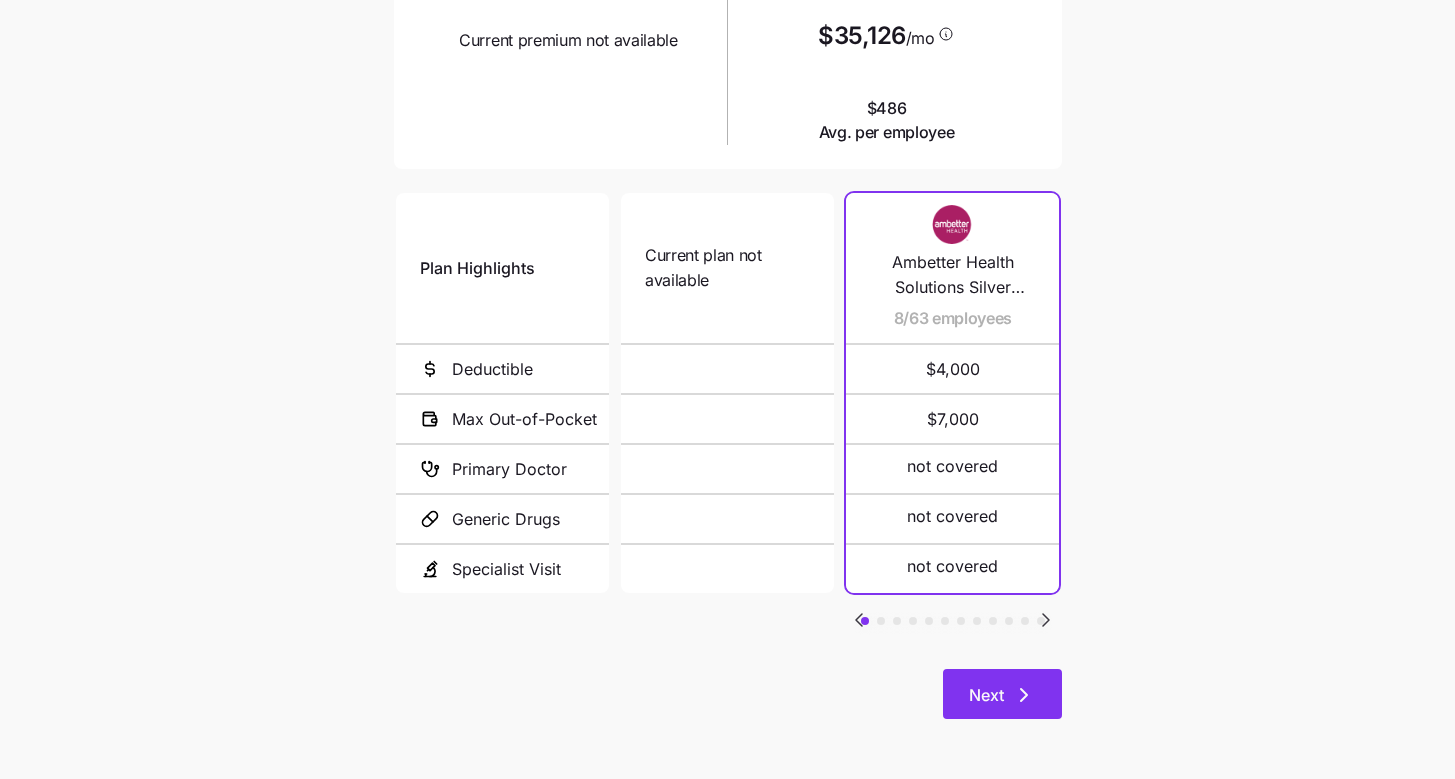 click on "Next" at bounding box center [1002, 694] 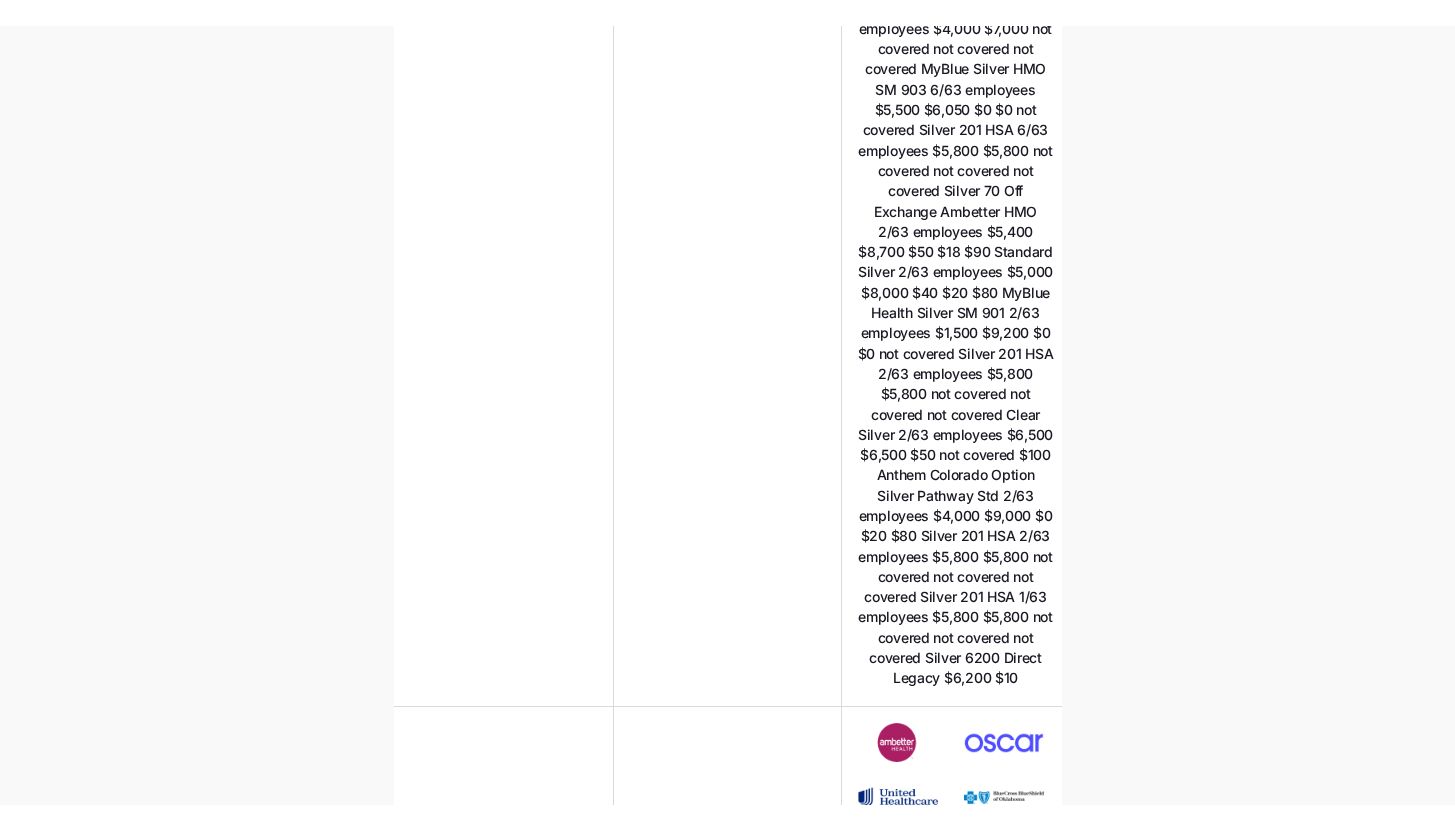 scroll, scrollTop: 0, scrollLeft: 0, axis: both 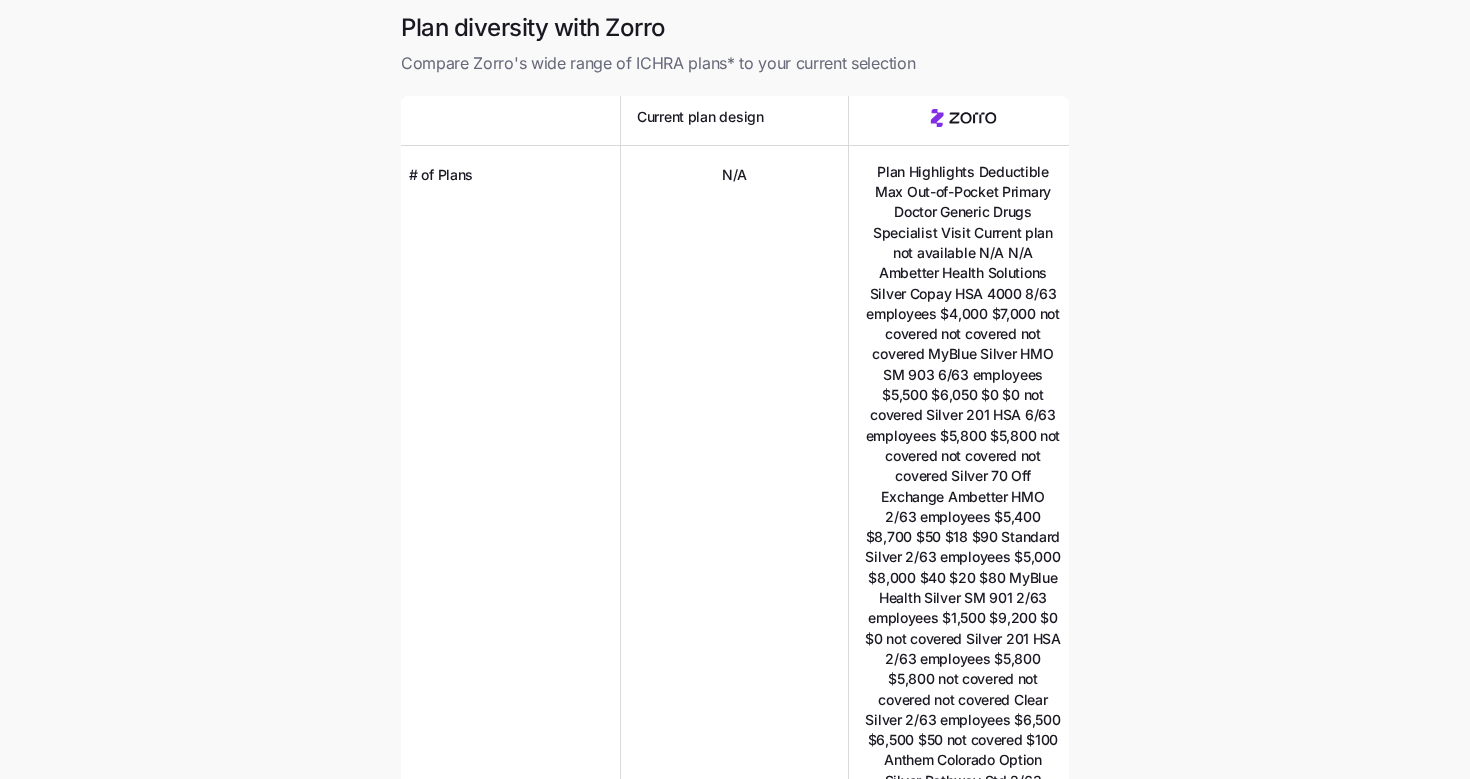 click 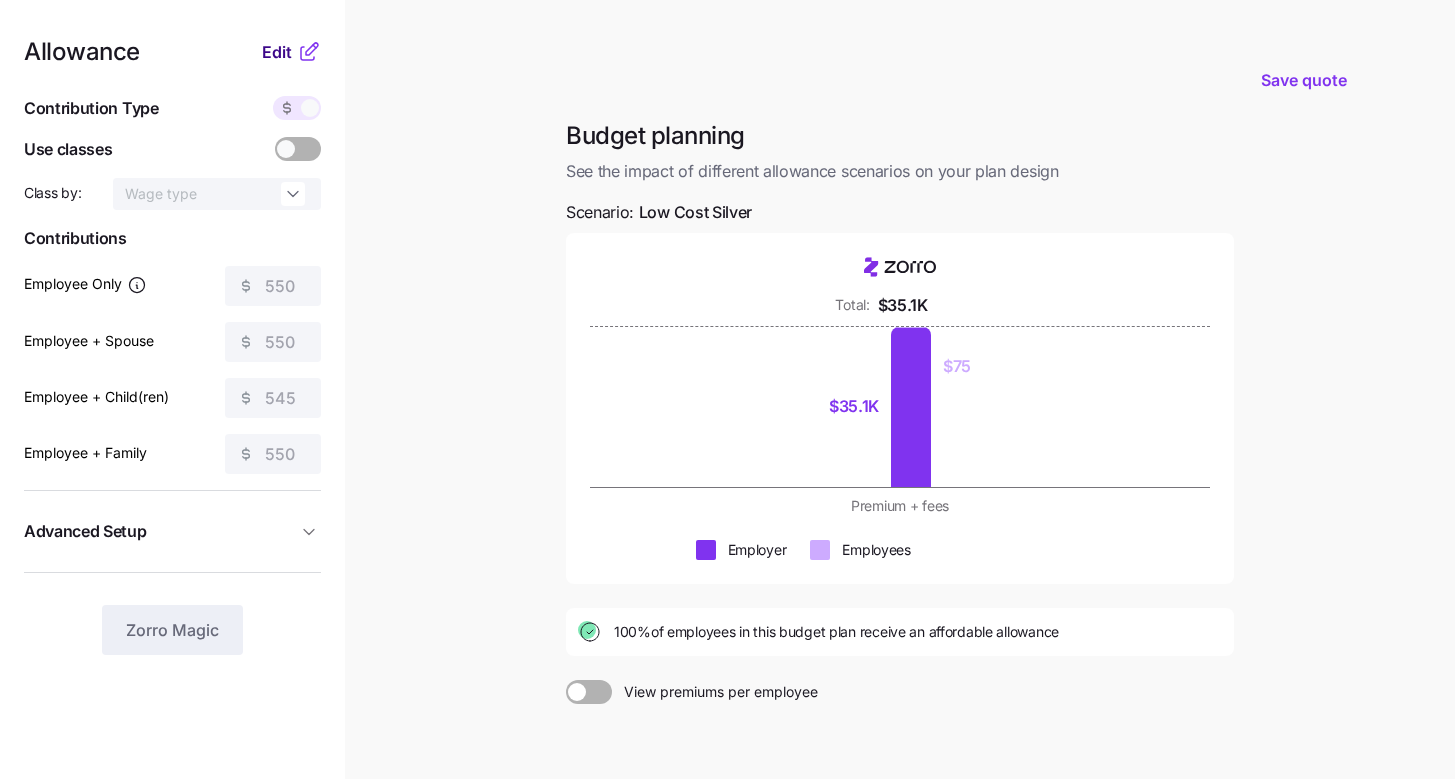 click on "Edit" at bounding box center [277, 52] 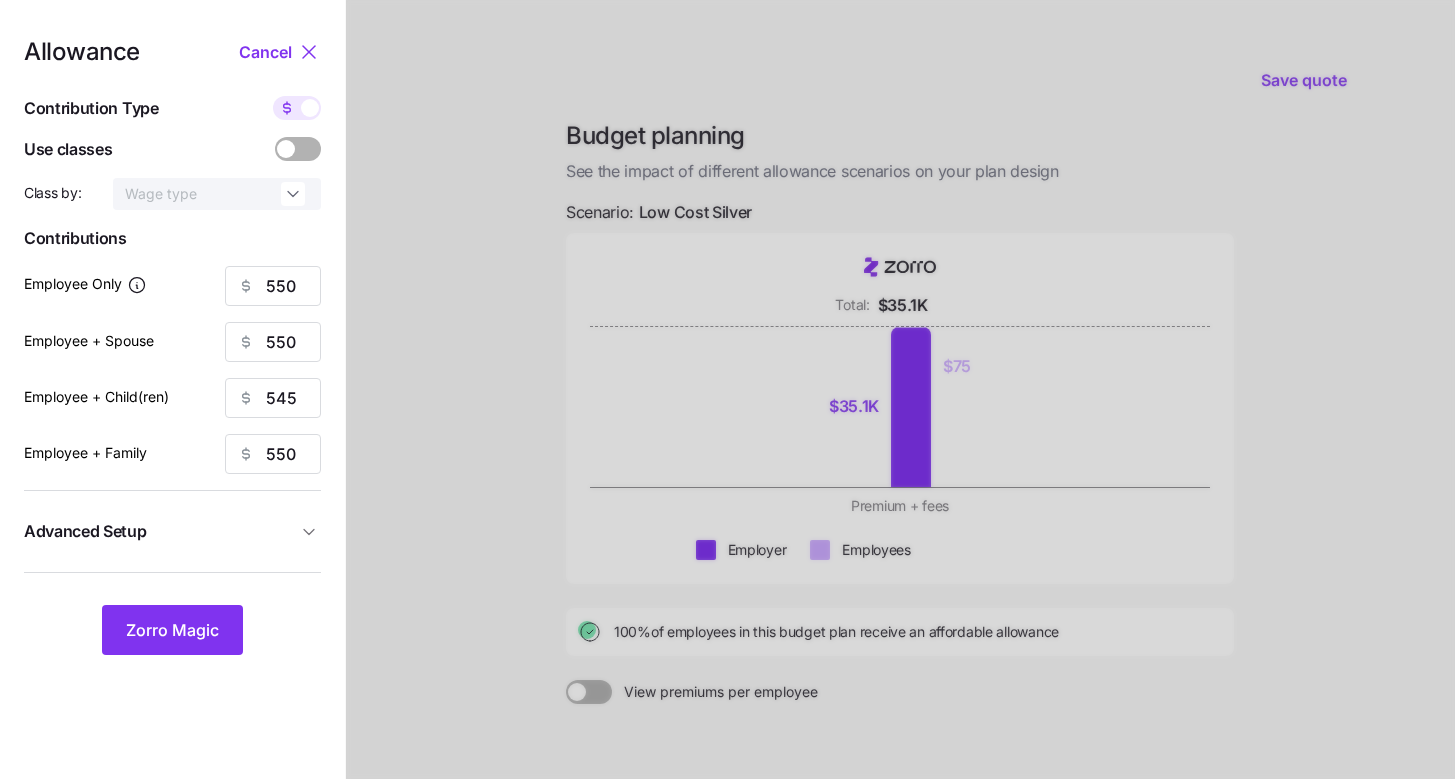 click on "Advanced Setup" at bounding box center (160, 531) 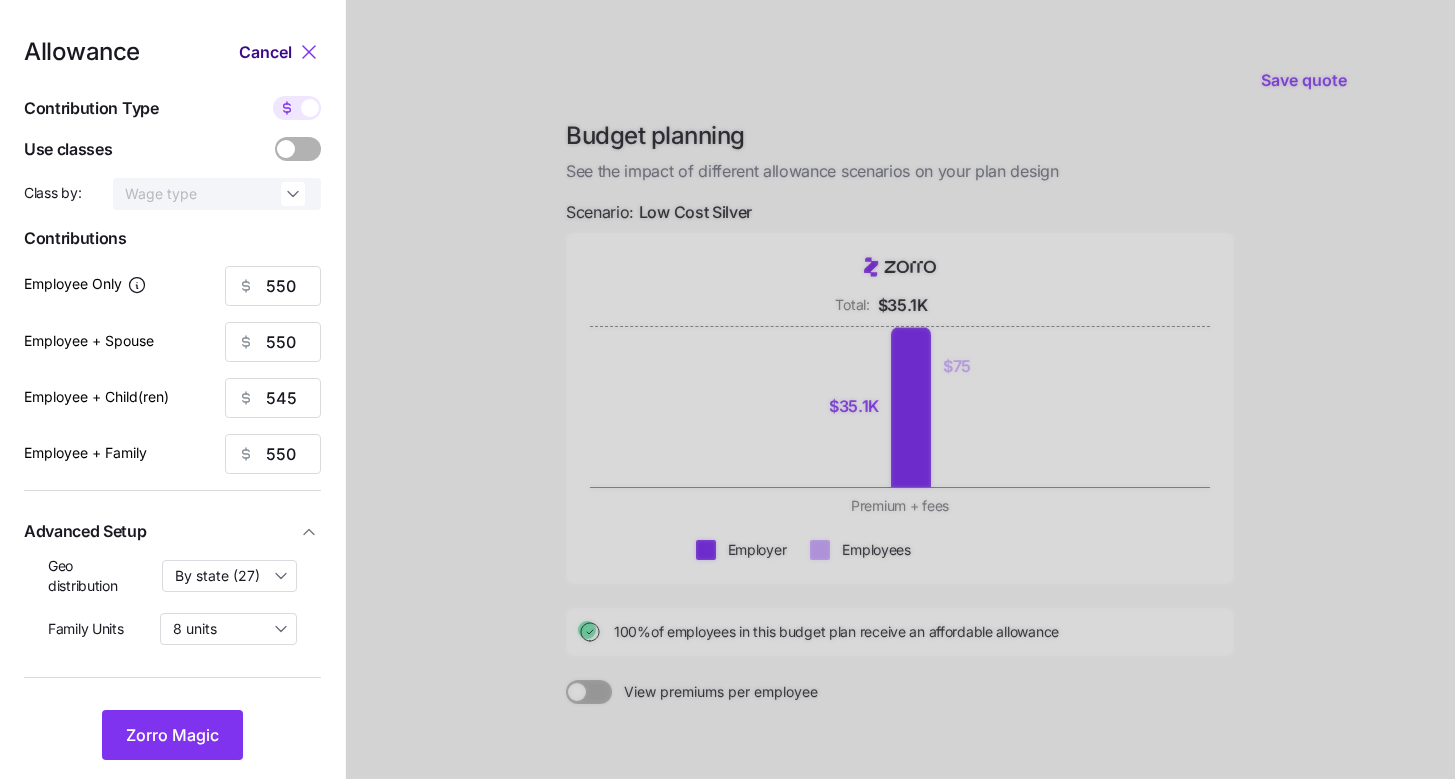 click on "Cancel" at bounding box center (265, 52) 